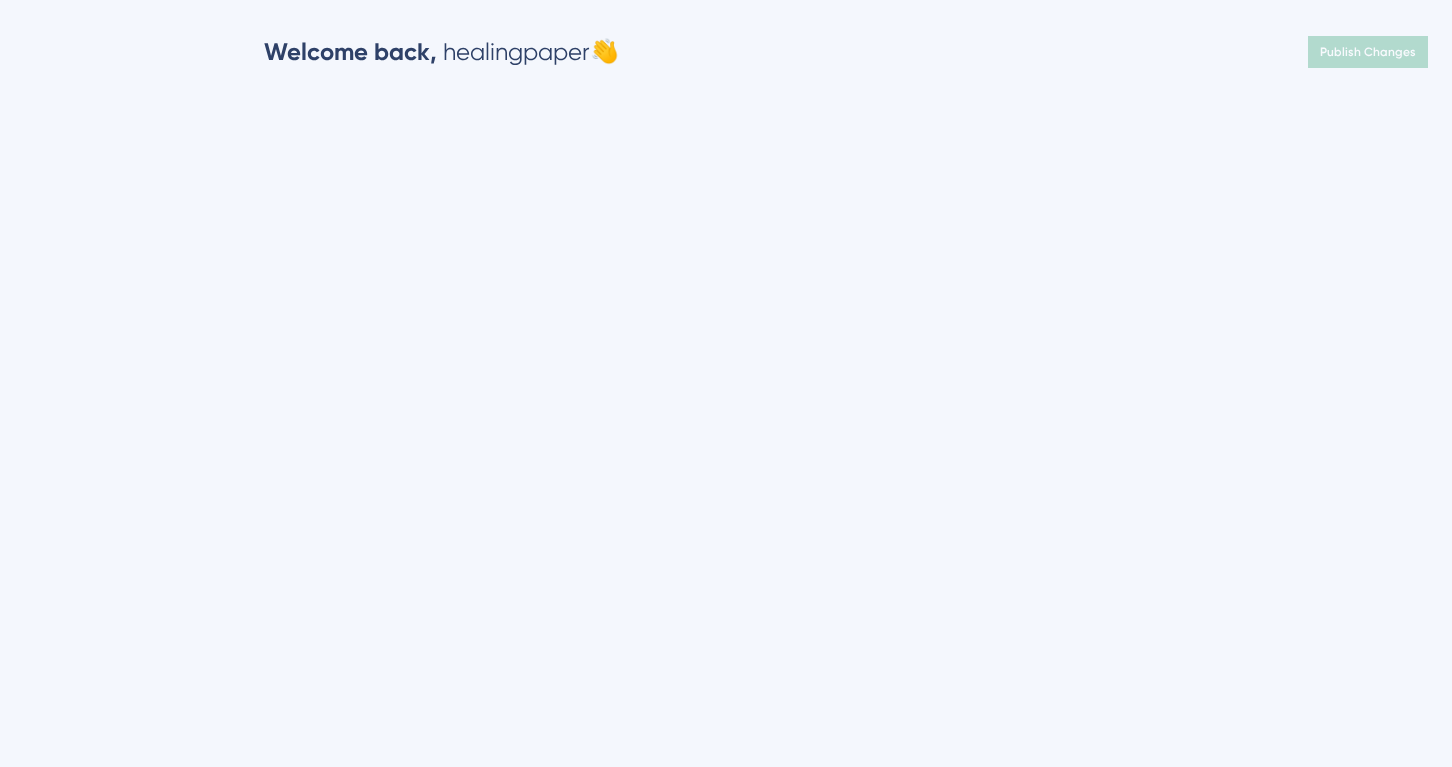 scroll, scrollTop: 0, scrollLeft: 0, axis: both 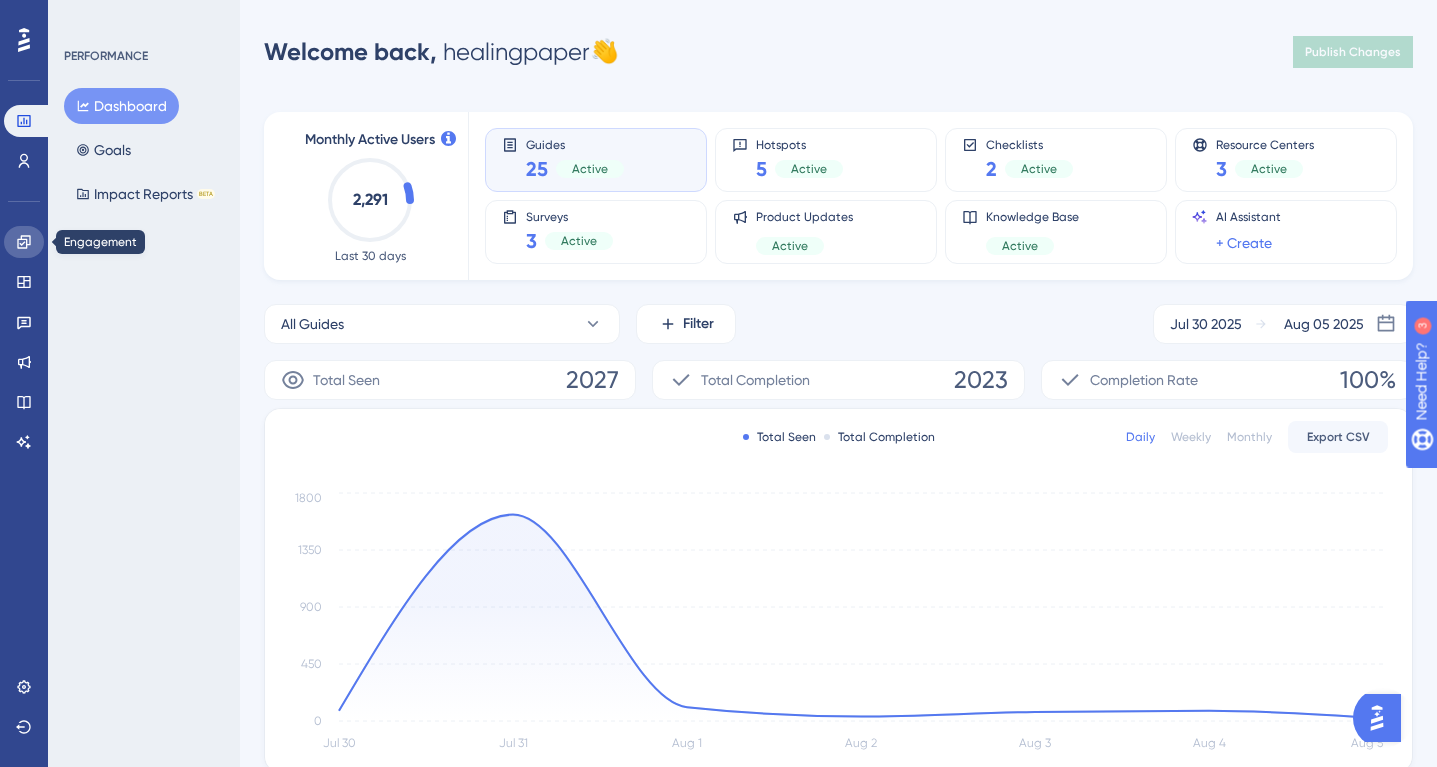 click 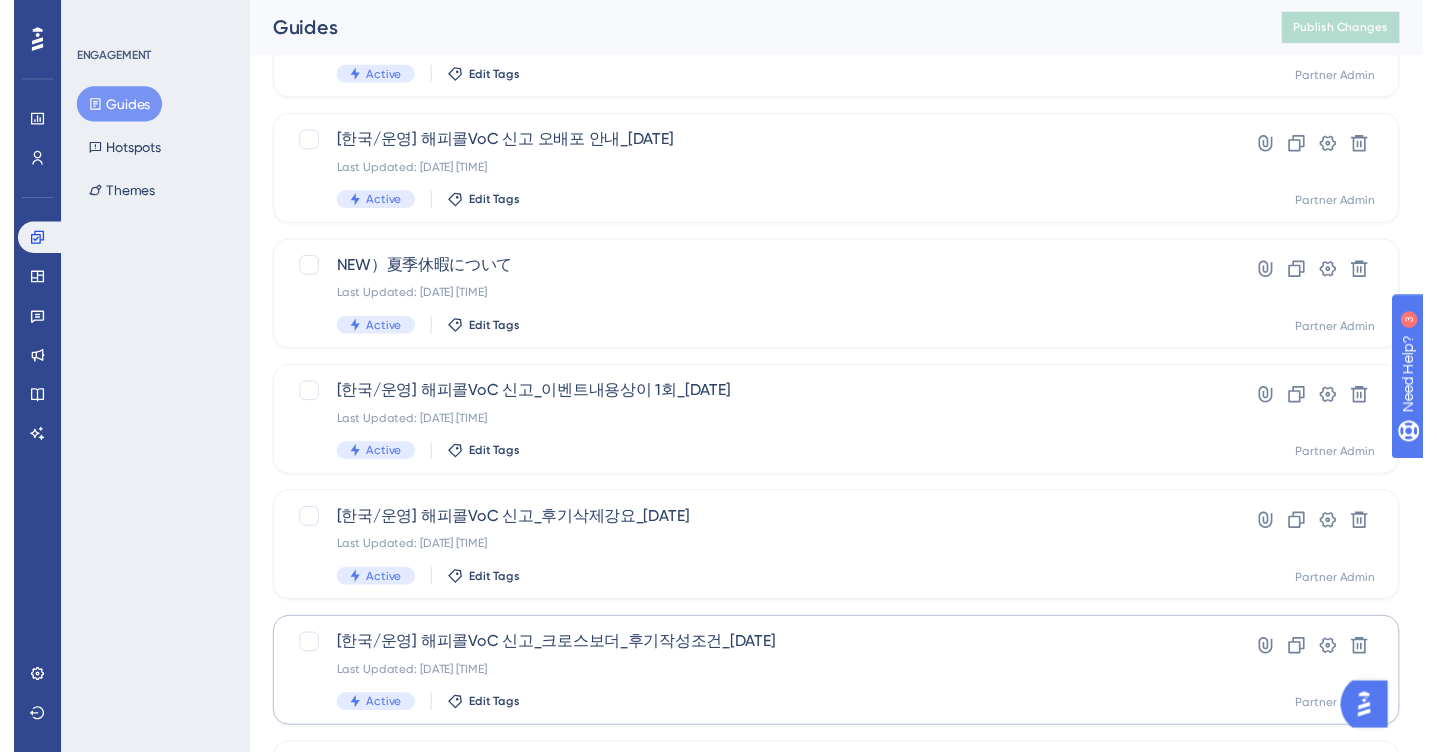 scroll, scrollTop: 0, scrollLeft: 0, axis: both 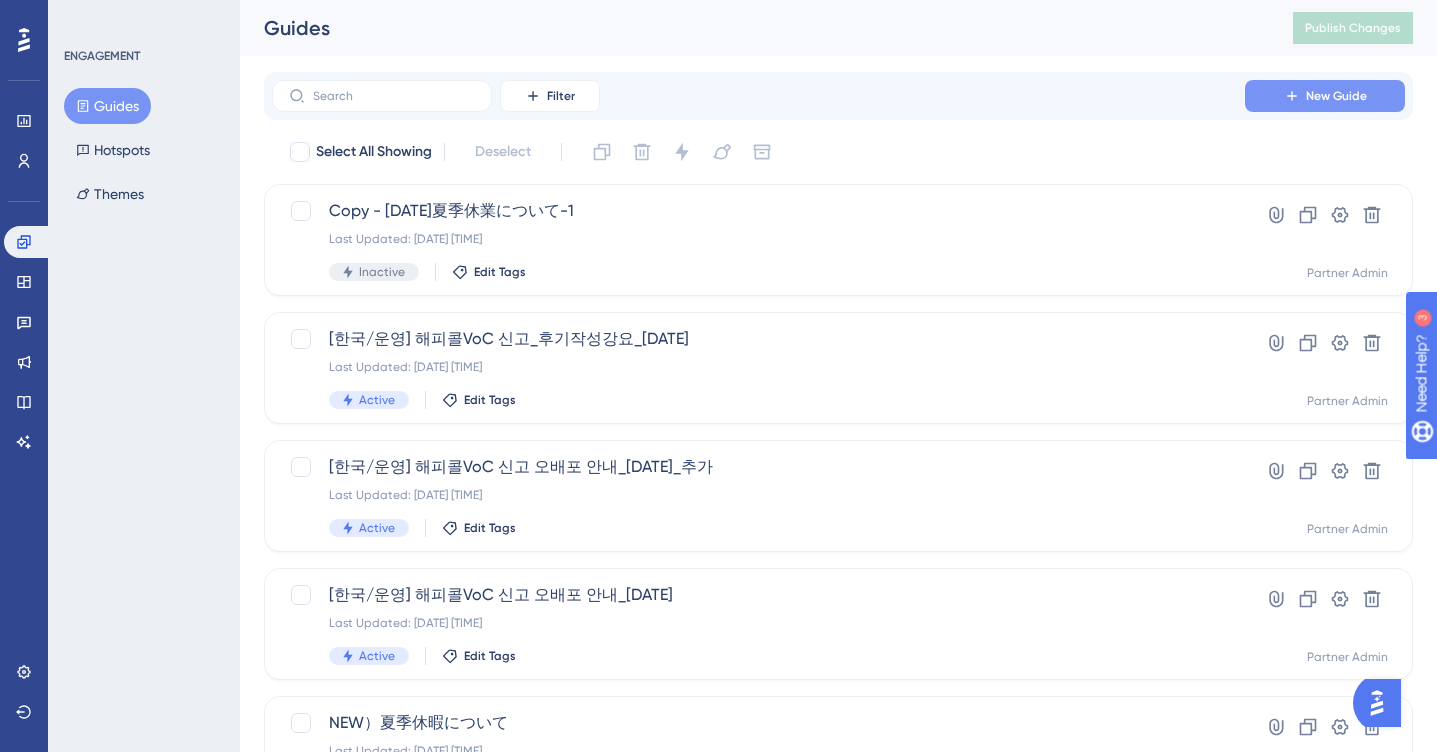 click 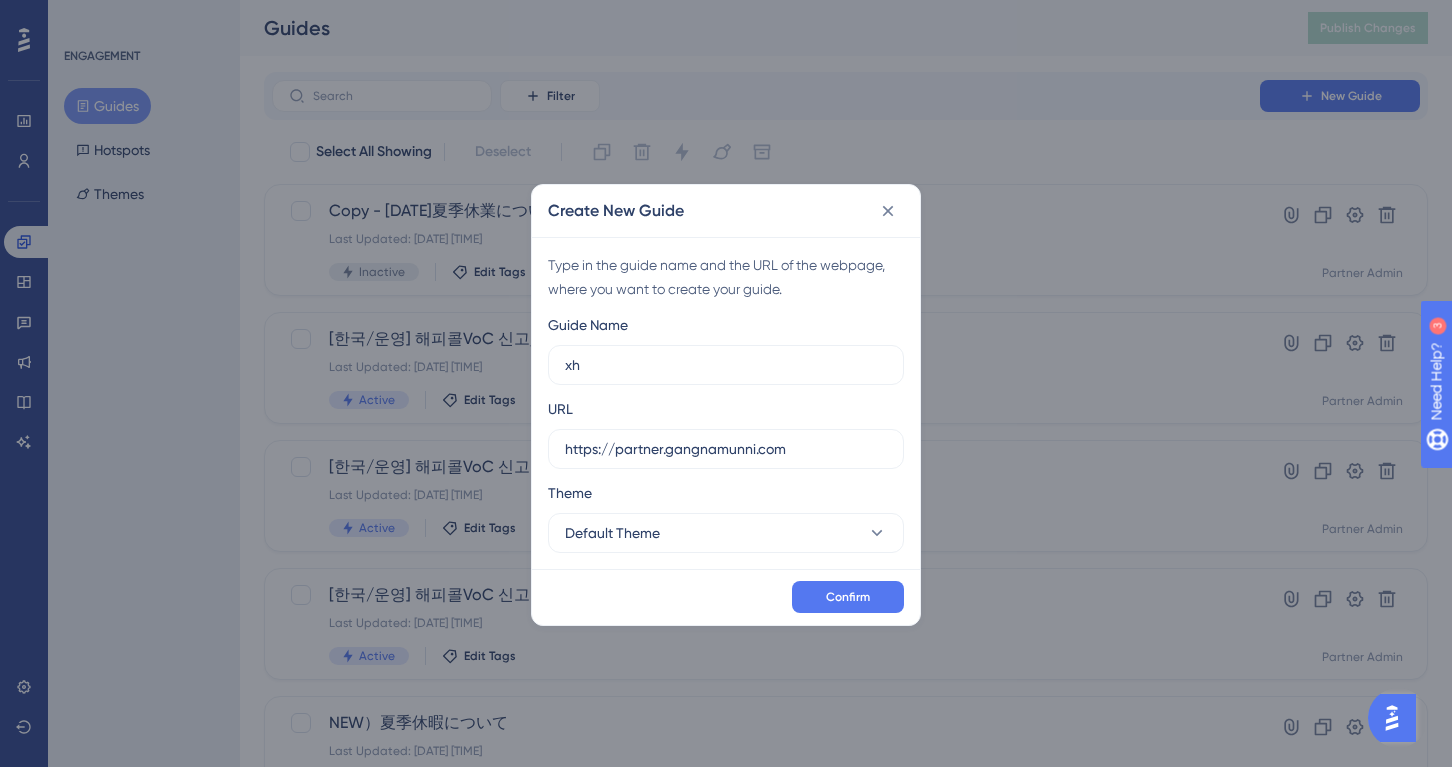 type on "x" 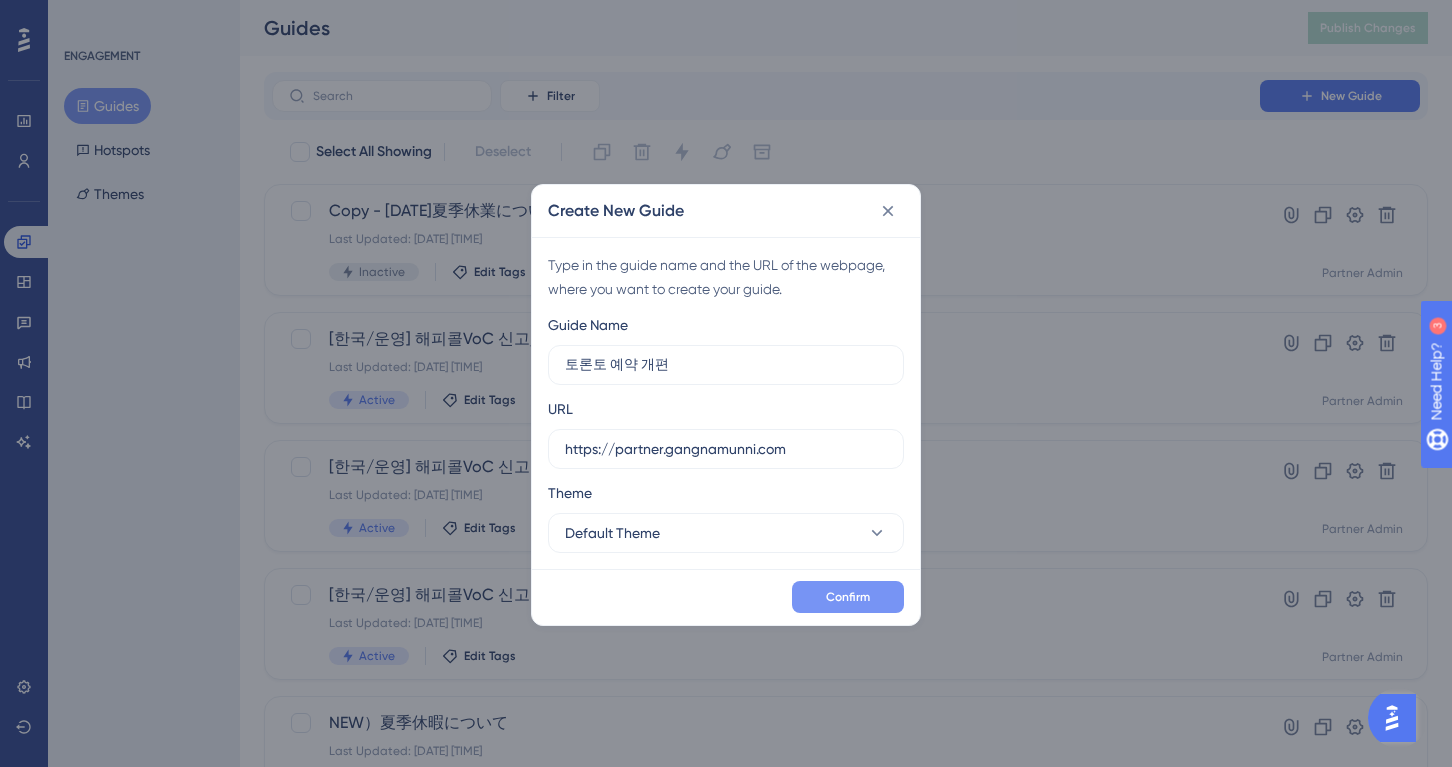 type on "토론토 예약 개편" 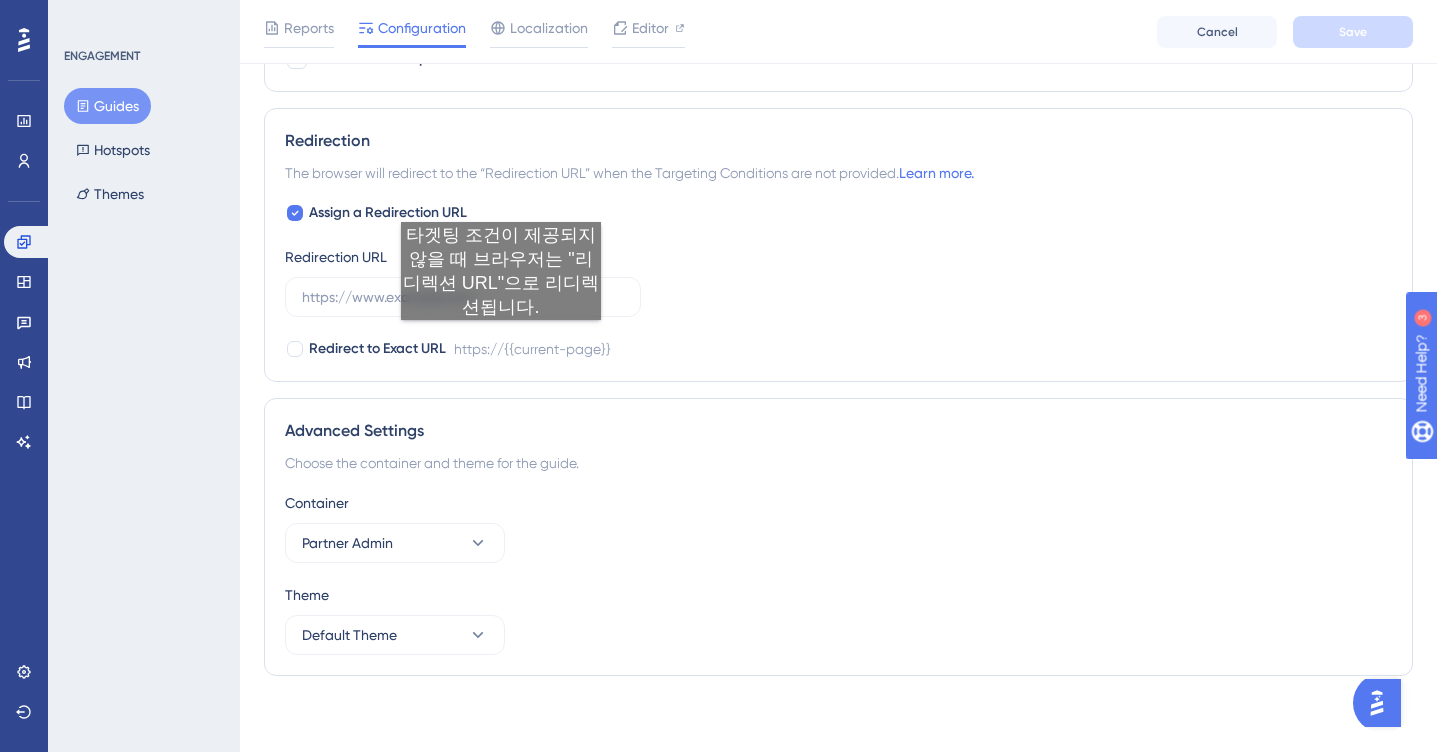 scroll, scrollTop: 1378, scrollLeft: 0, axis: vertical 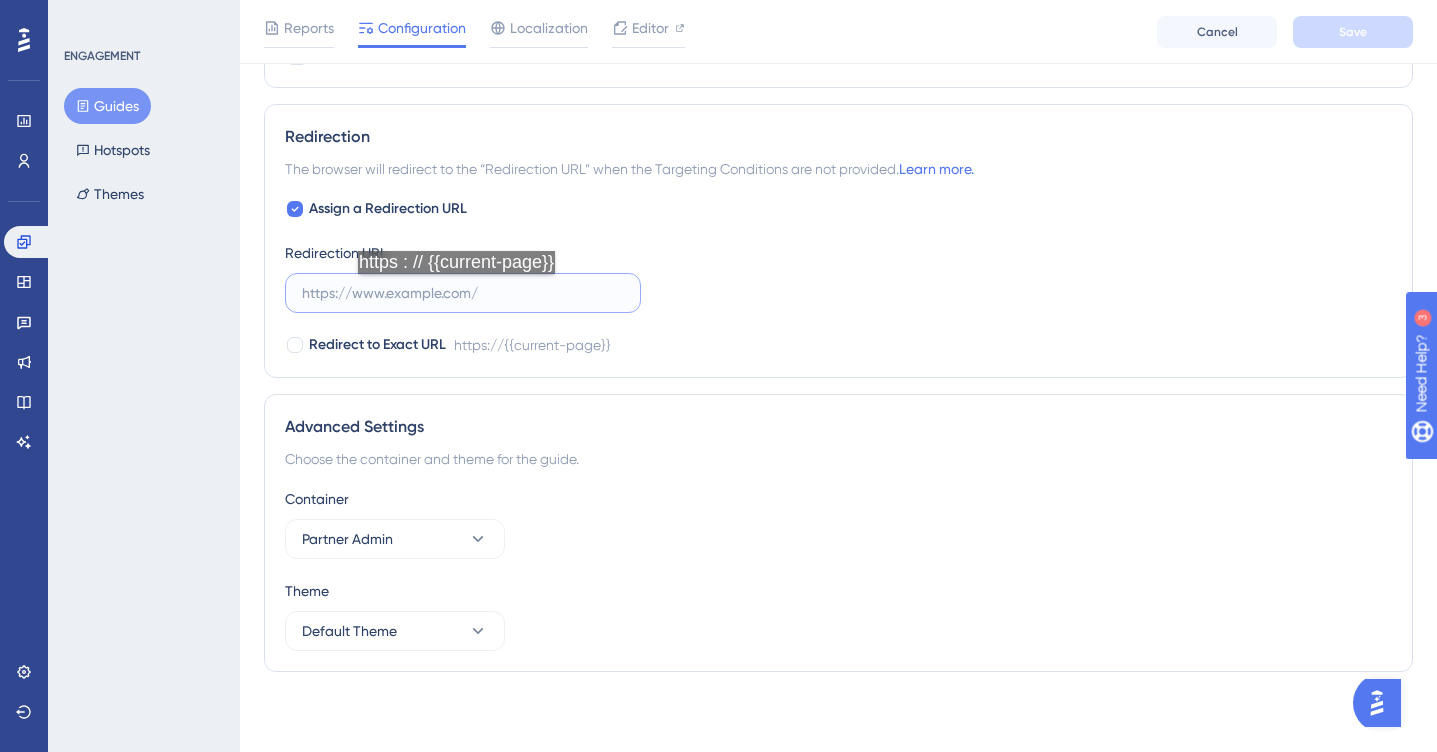 click at bounding box center [463, 293] 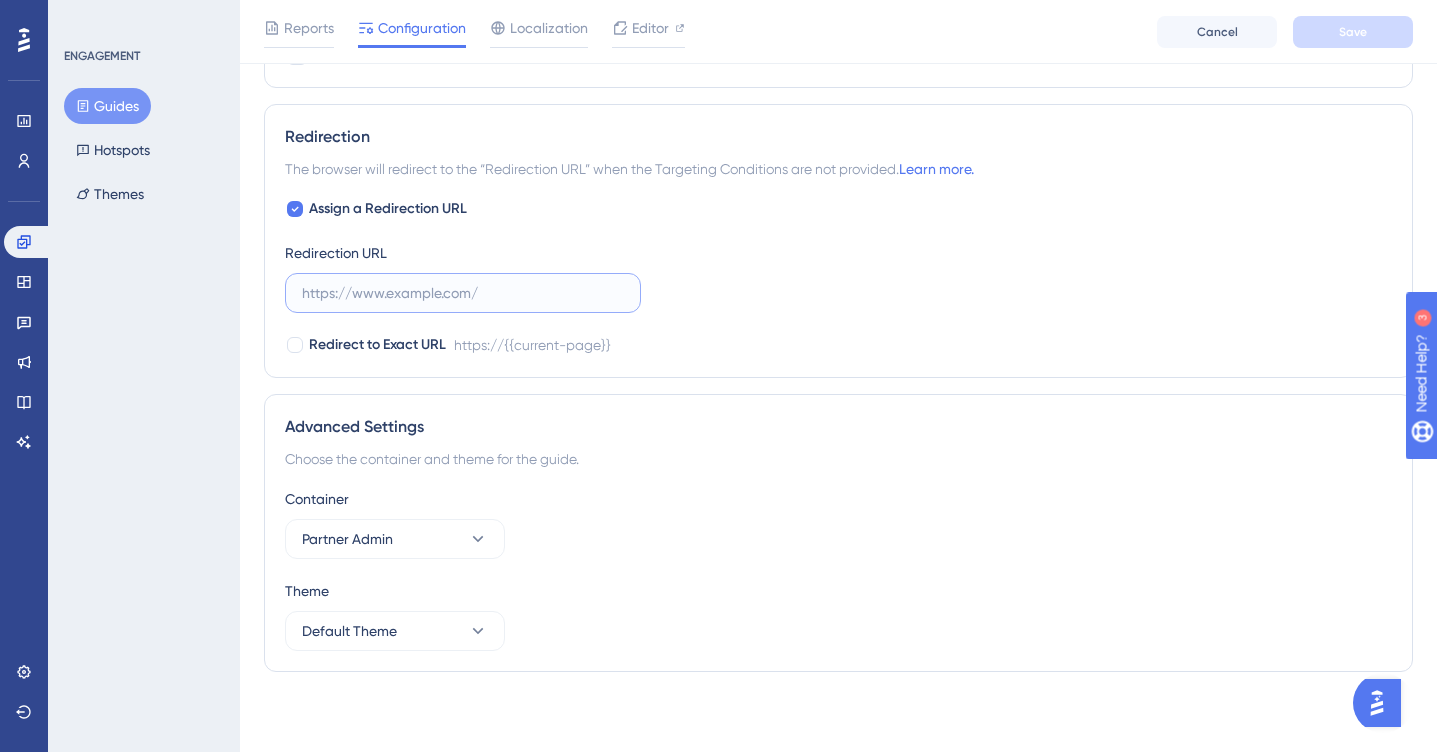 paste on "https://partner.test.gangnamunni.com/home" 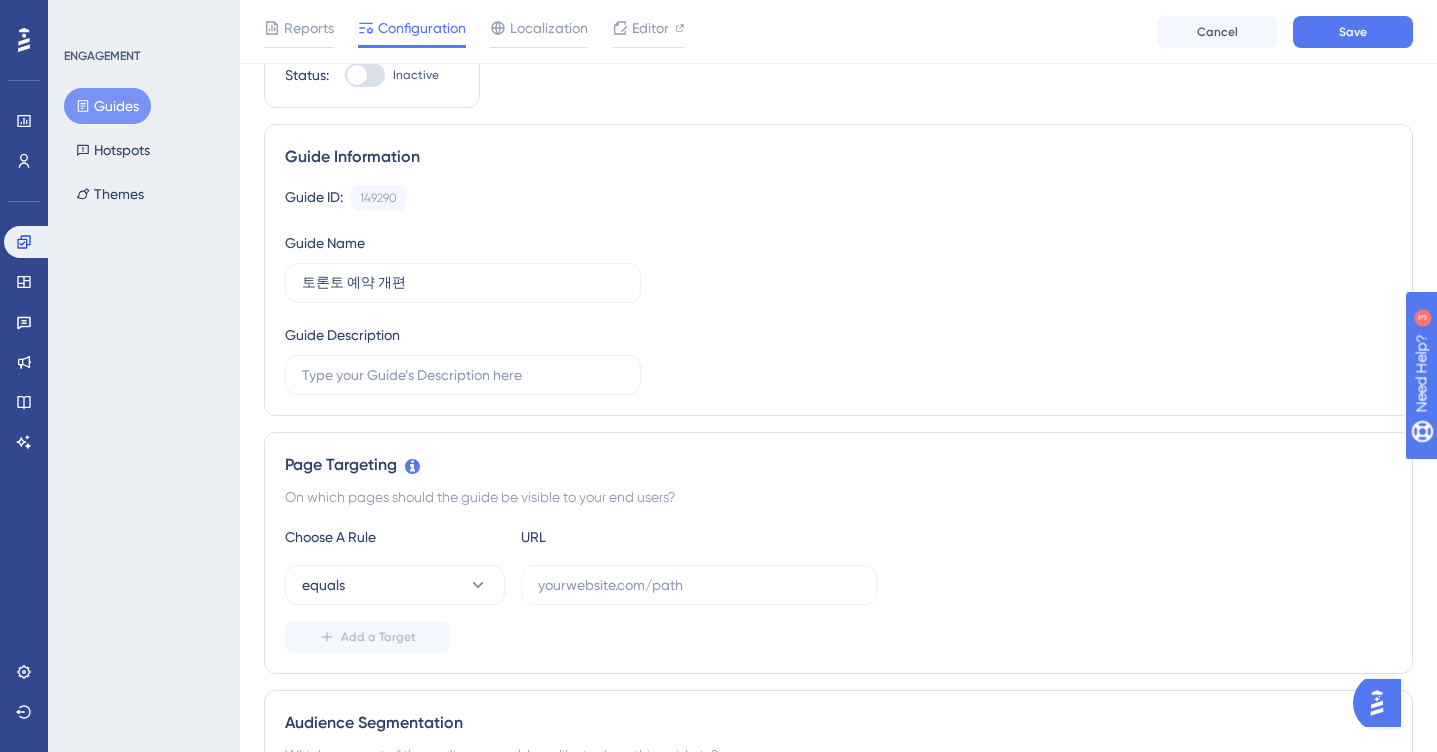 scroll, scrollTop: 0, scrollLeft: 0, axis: both 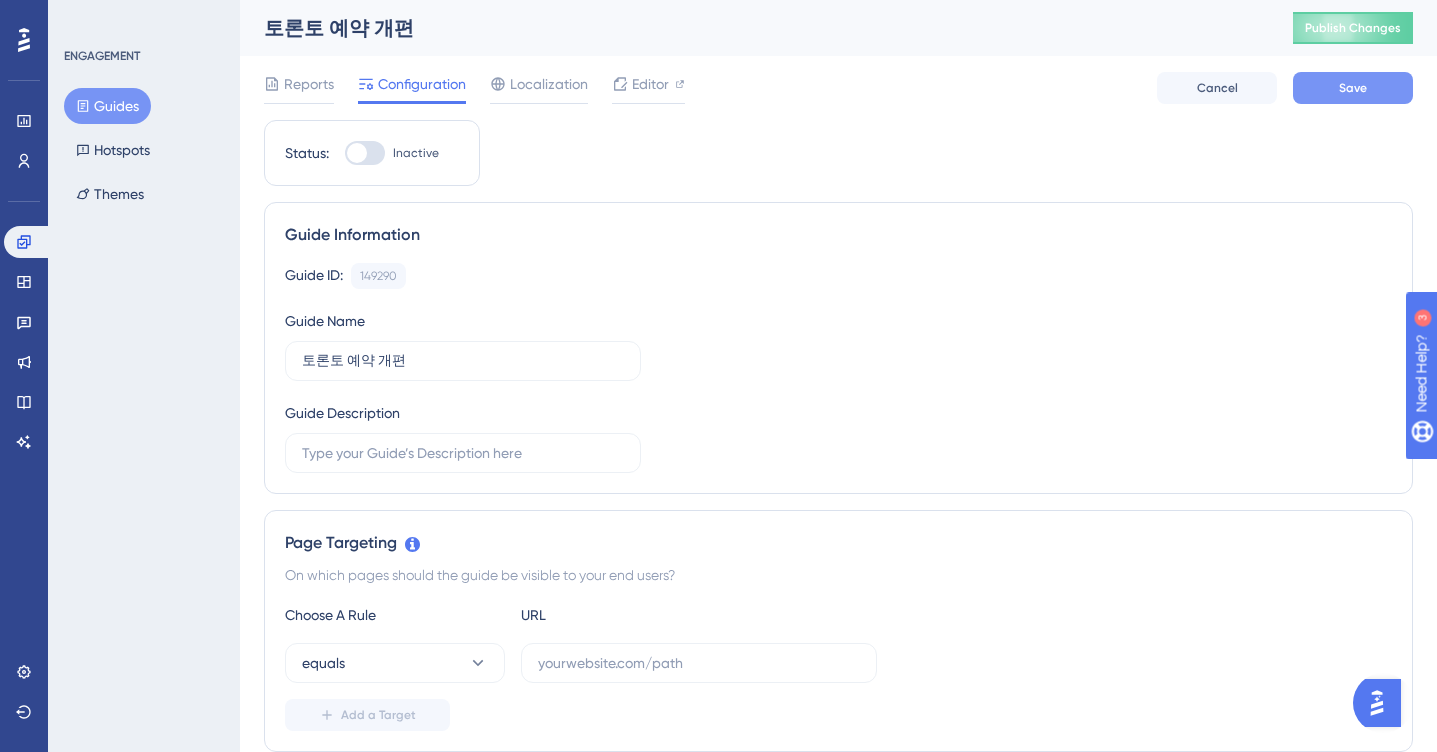 type on "https://partner.test.gangnamunni.com/home" 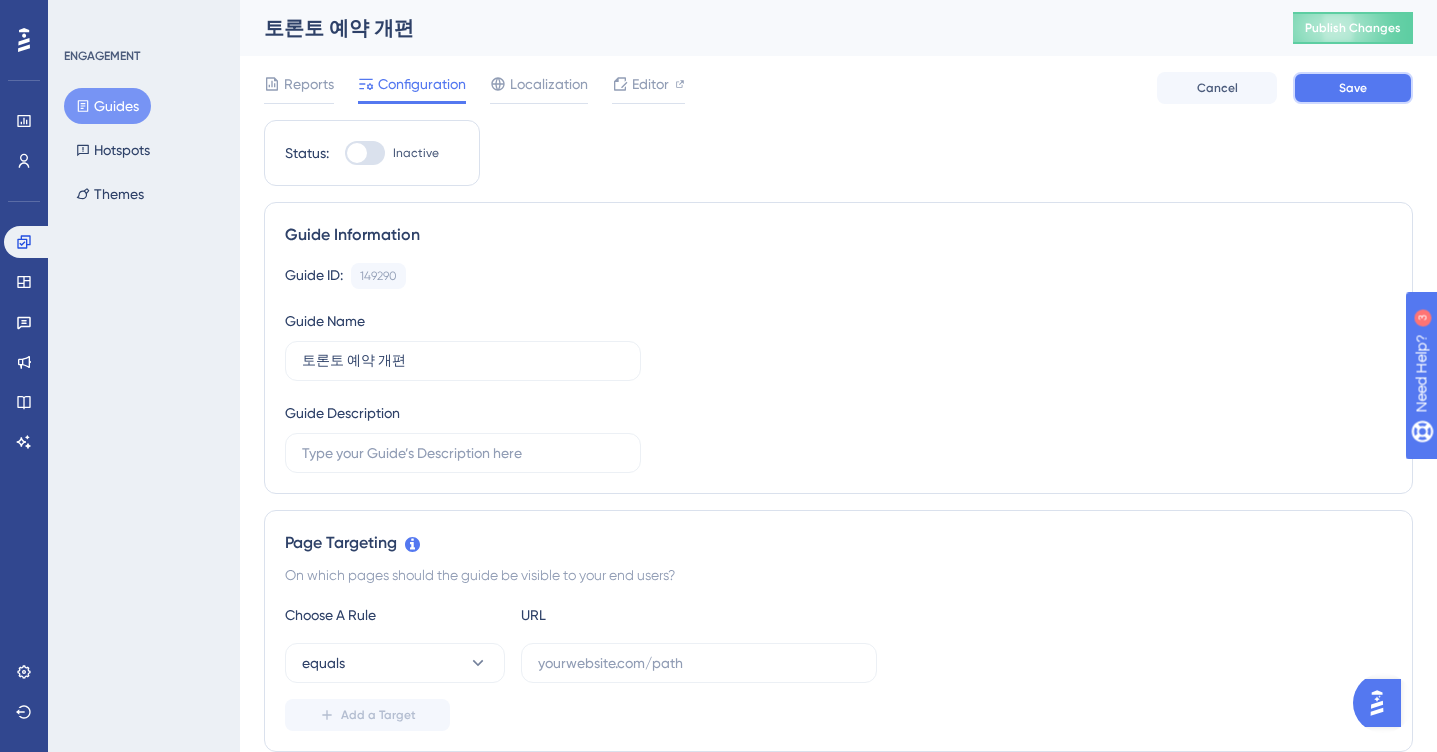 click on "Save" at bounding box center (1353, 88) 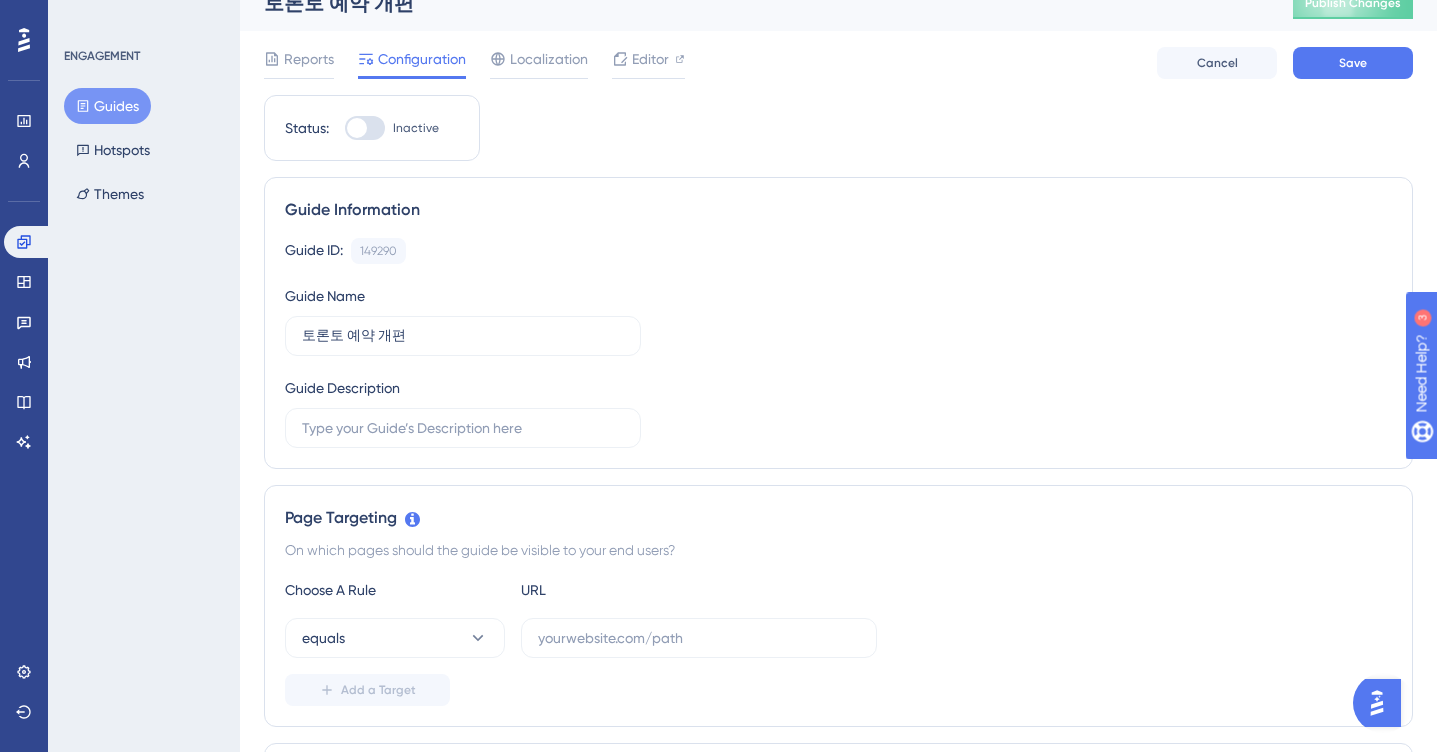 scroll, scrollTop: 36, scrollLeft: 0, axis: vertical 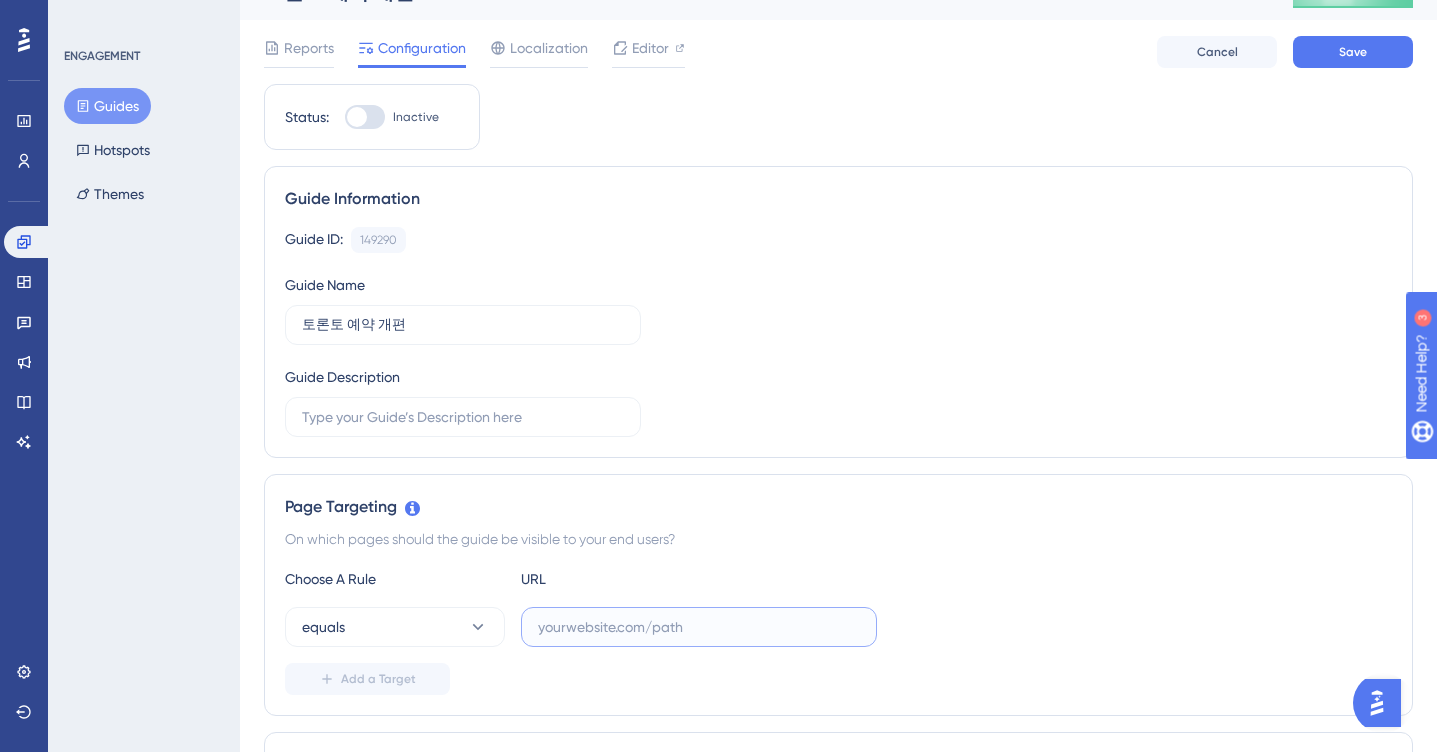 click at bounding box center [699, 627] 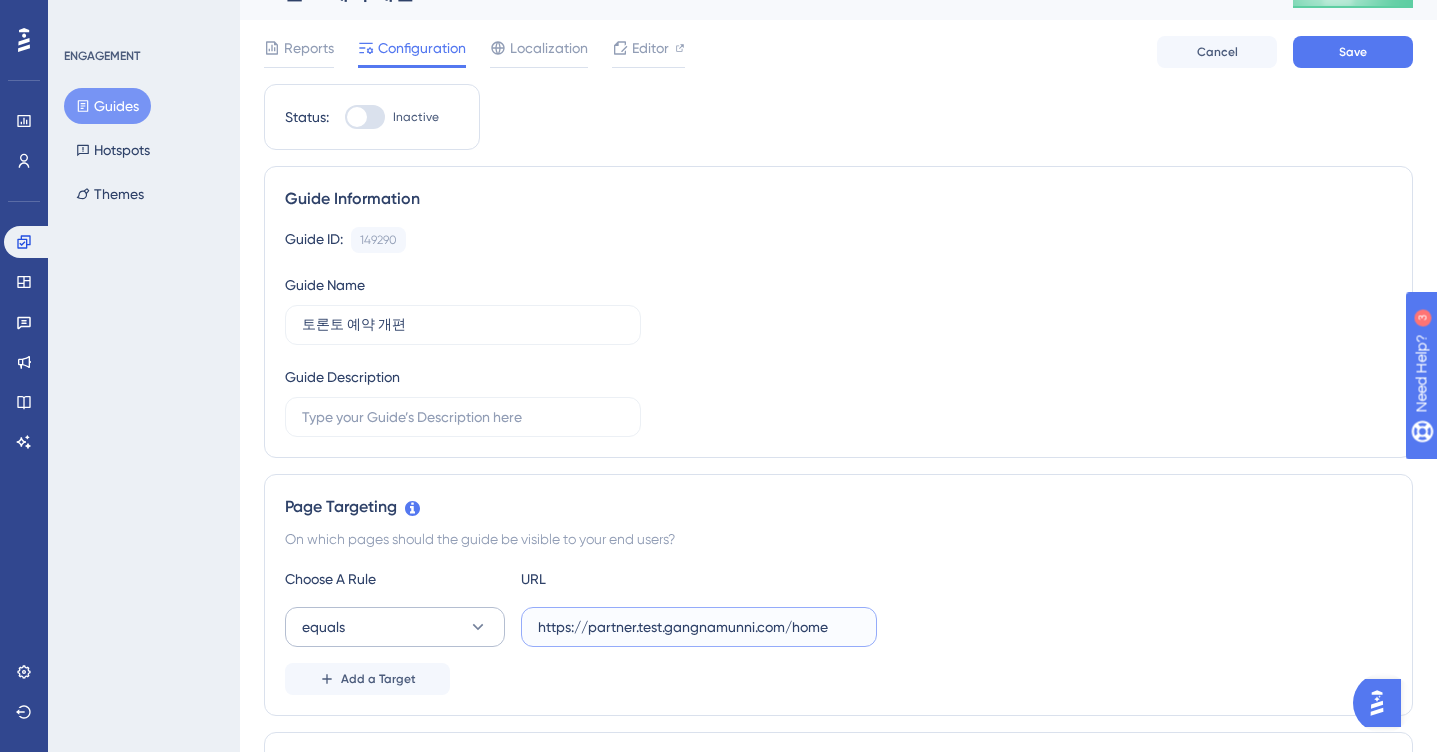 type on "https://partner.test.gangnamunni.com/home" 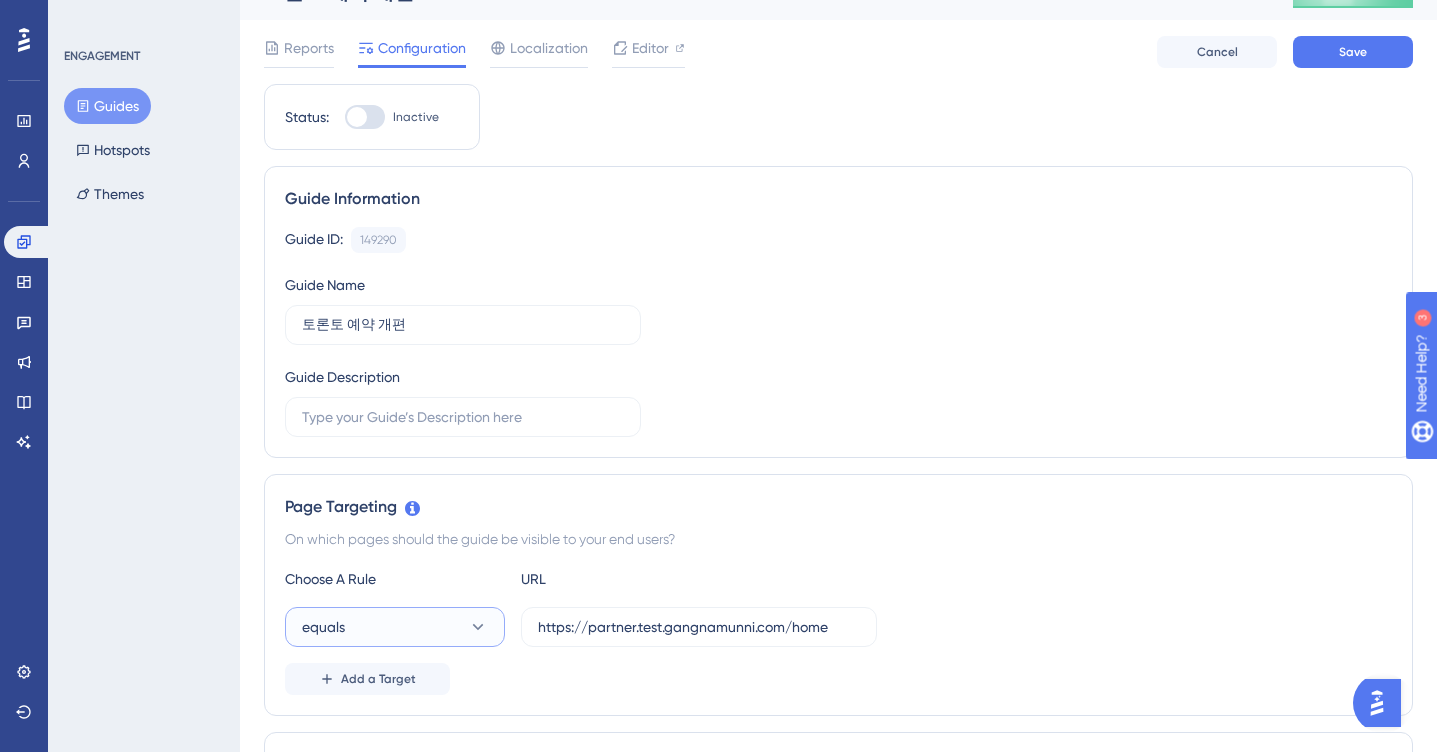 click 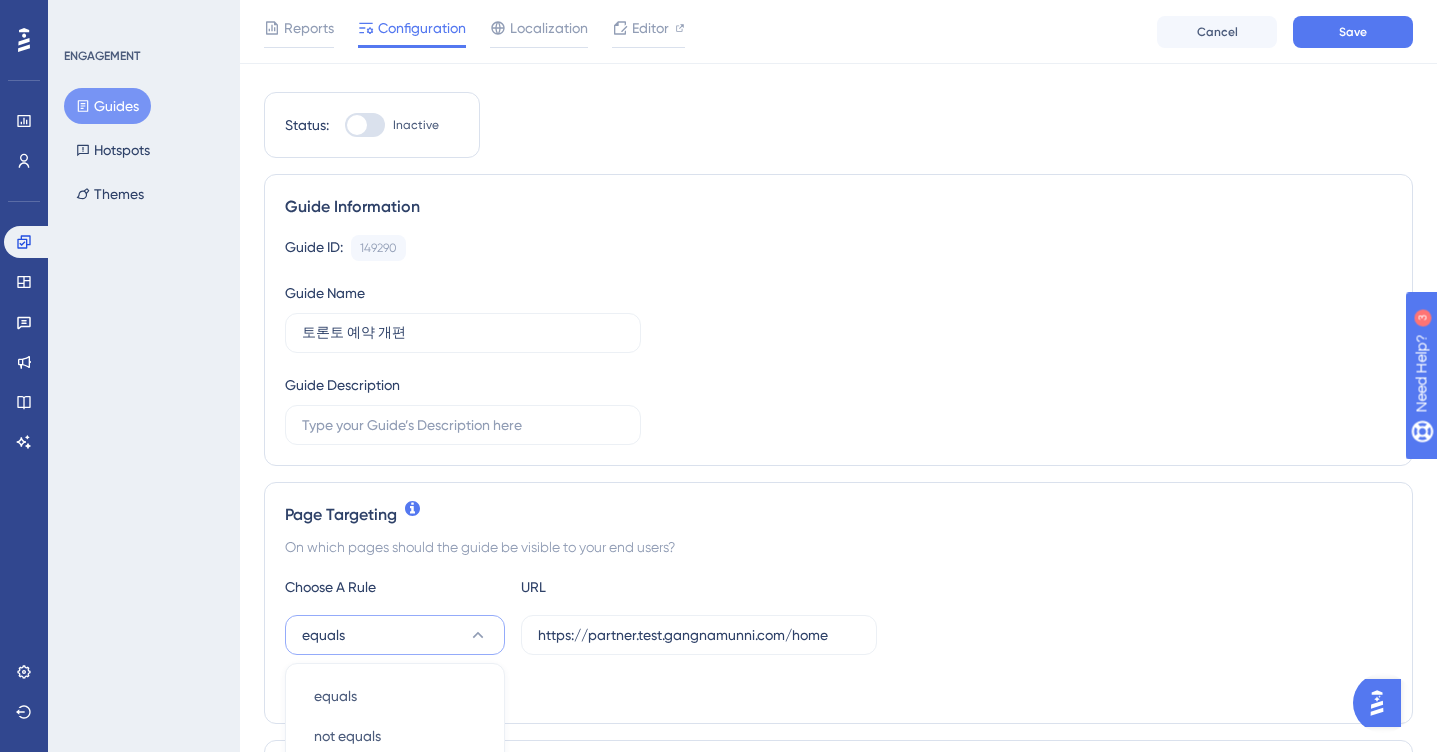 scroll, scrollTop: 476, scrollLeft: 0, axis: vertical 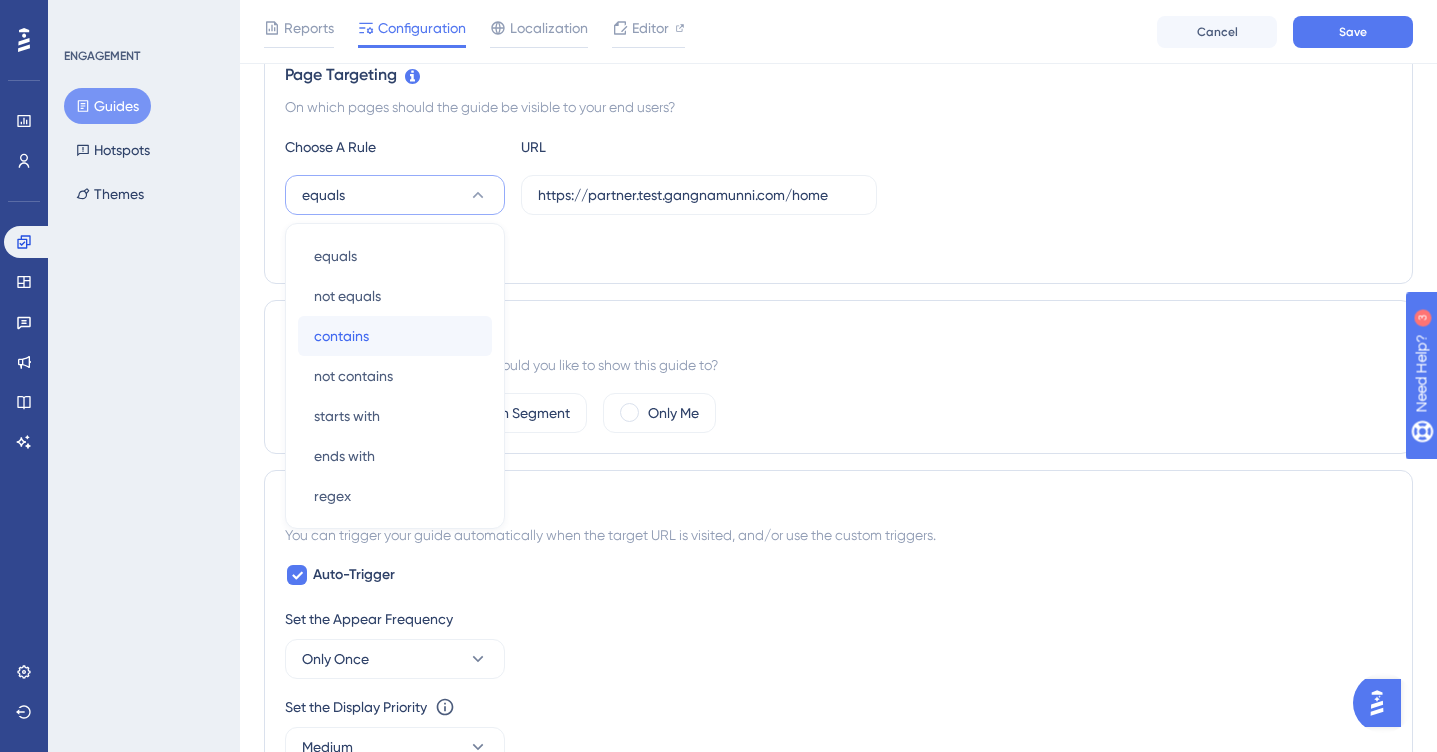 click on "contains contains" at bounding box center [395, 336] 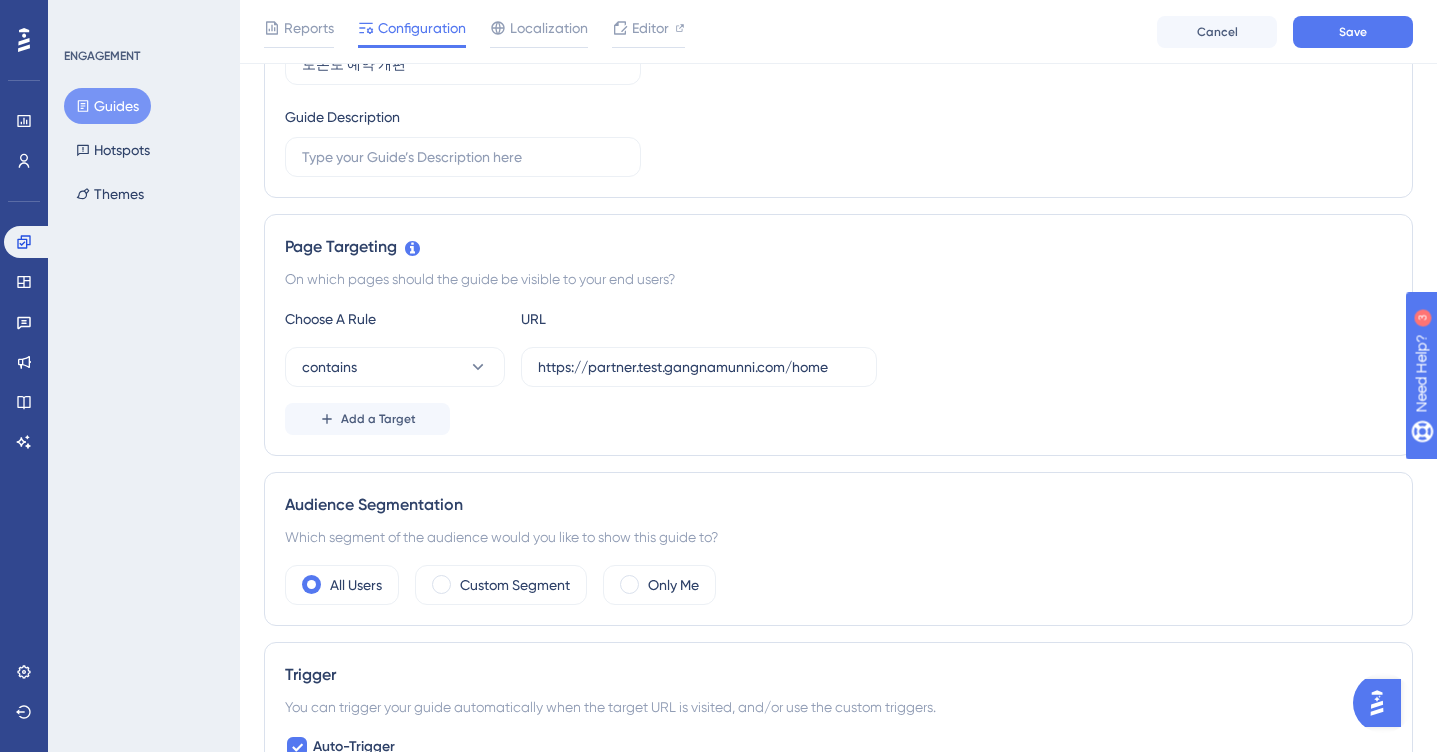 scroll, scrollTop: 253, scrollLeft: 0, axis: vertical 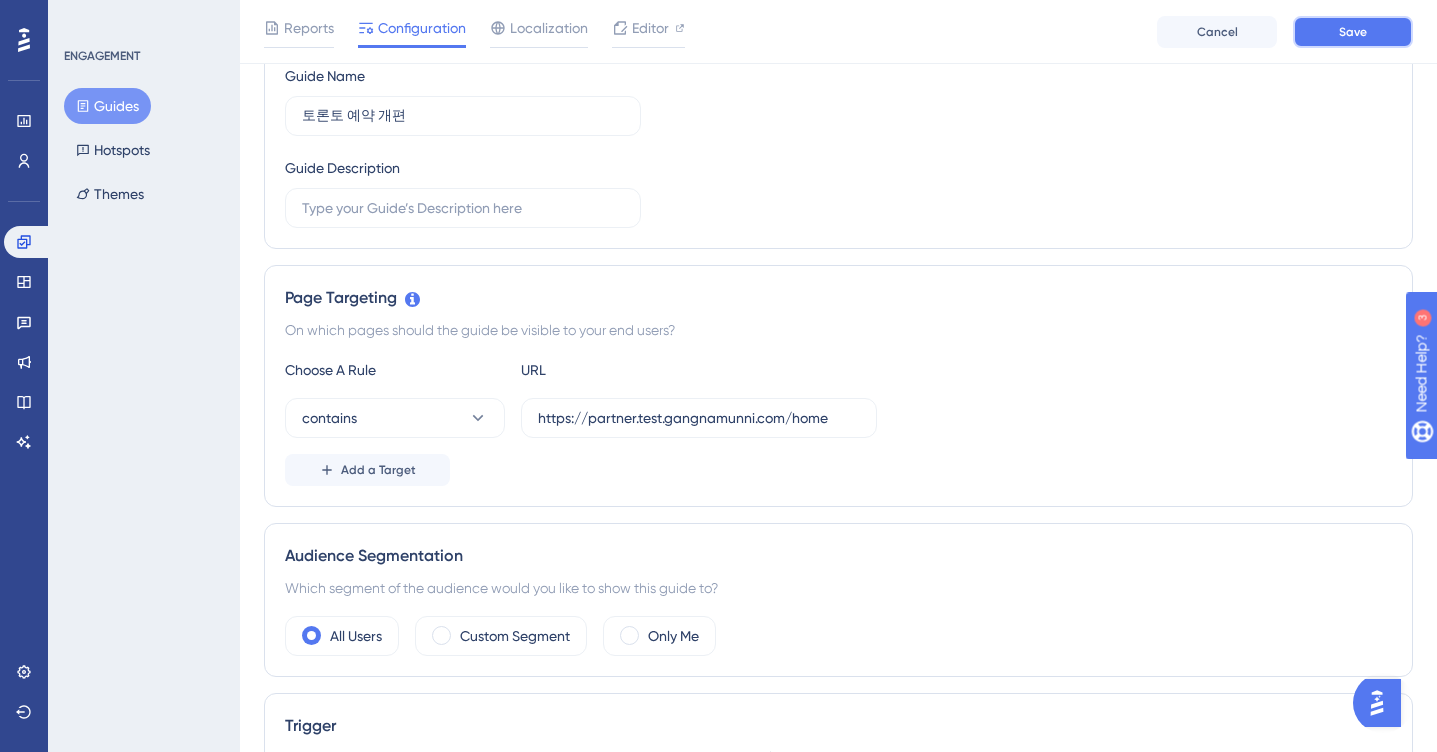 click on "Save" at bounding box center [1353, 32] 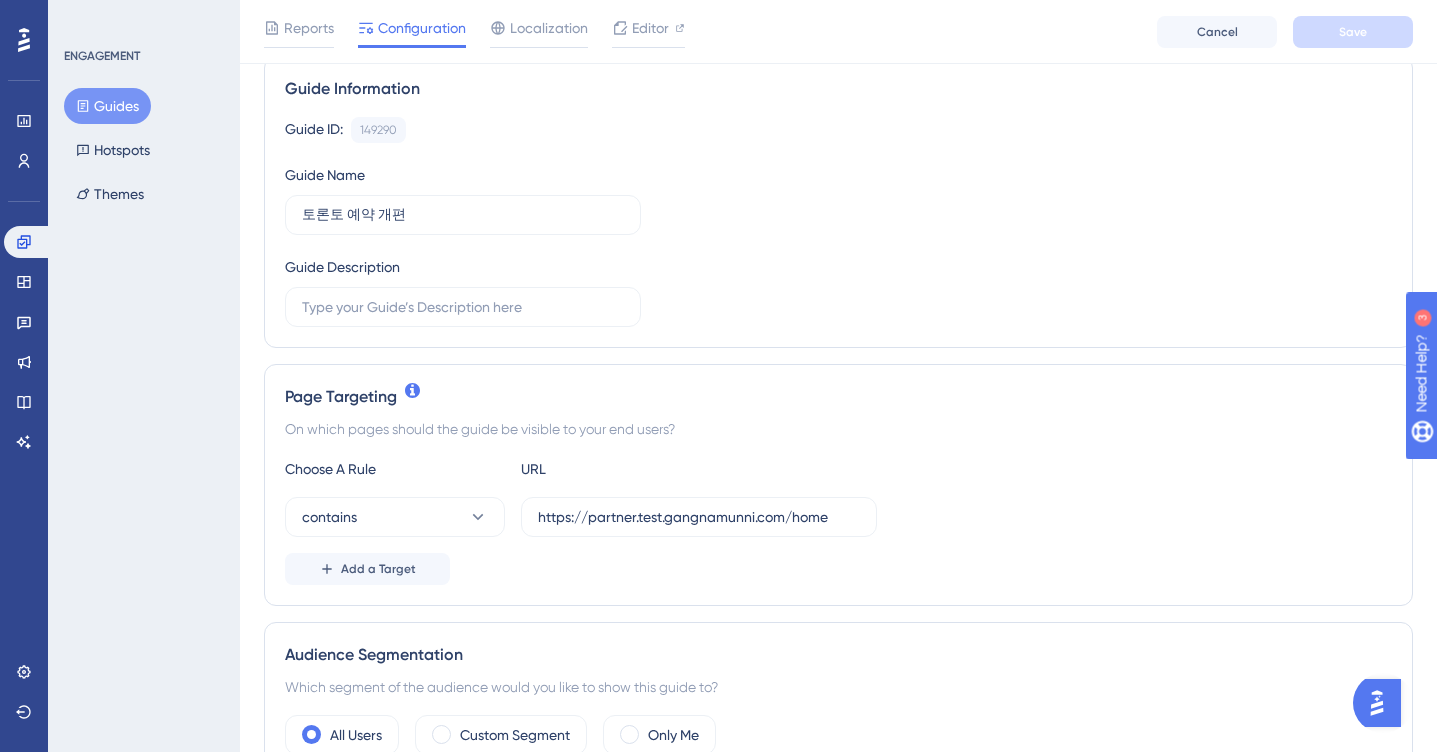 scroll, scrollTop: 0, scrollLeft: 0, axis: both 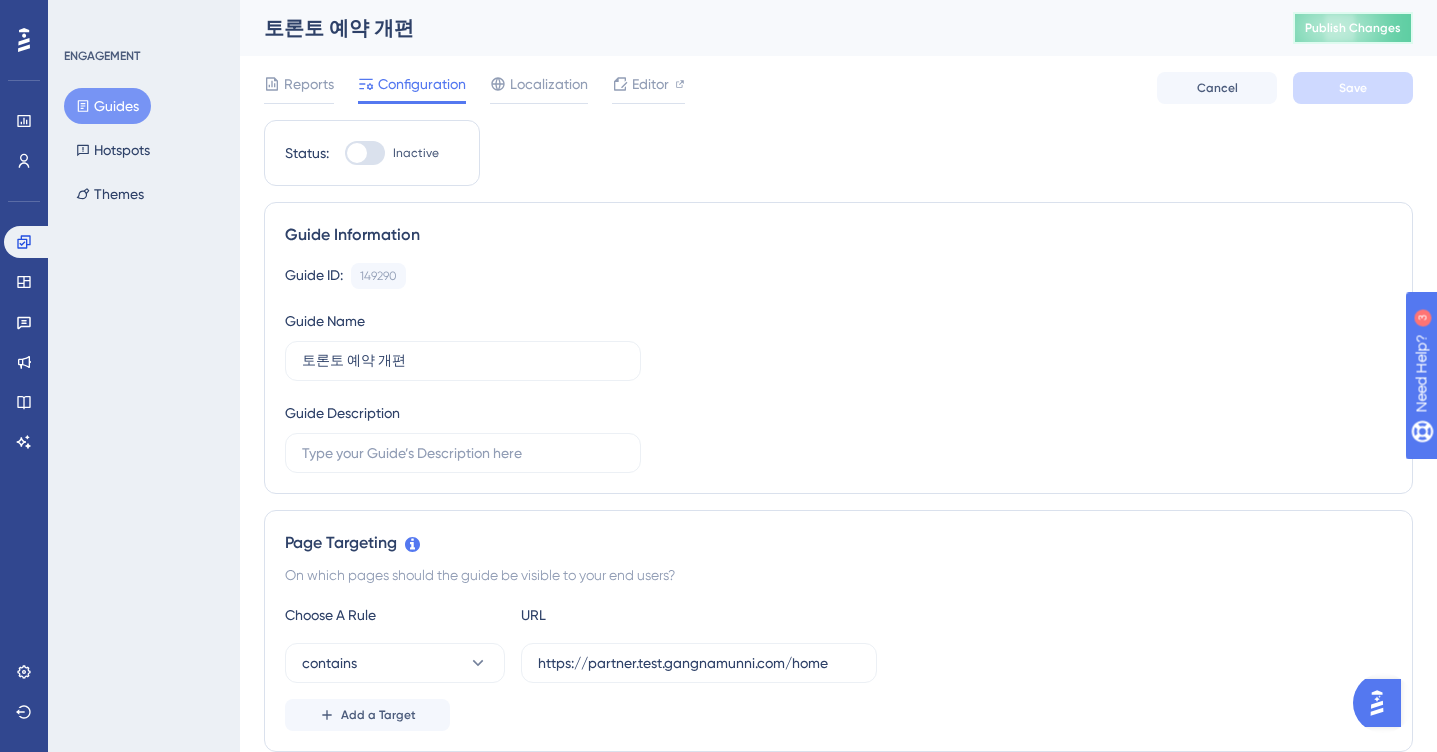 click on "Publish Changes" at bounding box center (1353, 28) 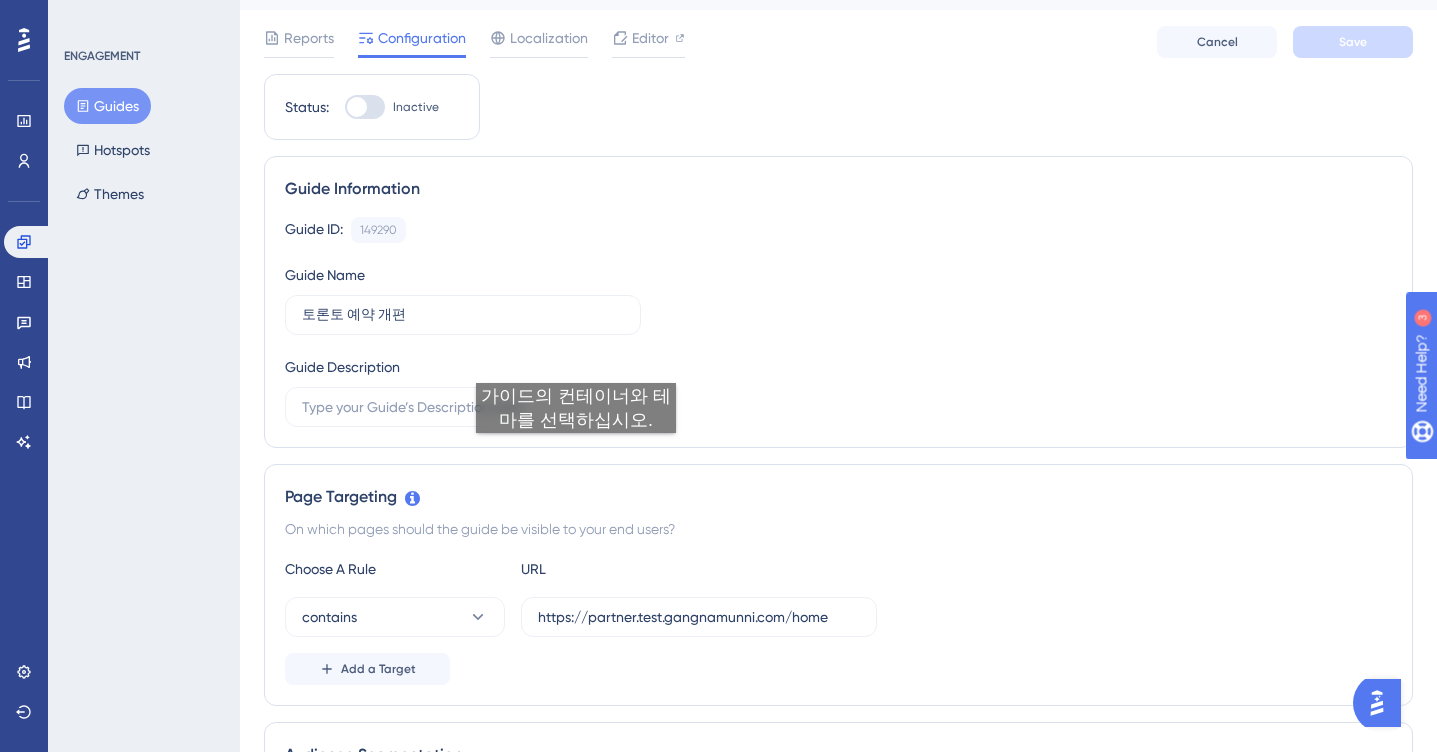 scroll, scrollTop: 0, scrollLeft: 0, axis: both 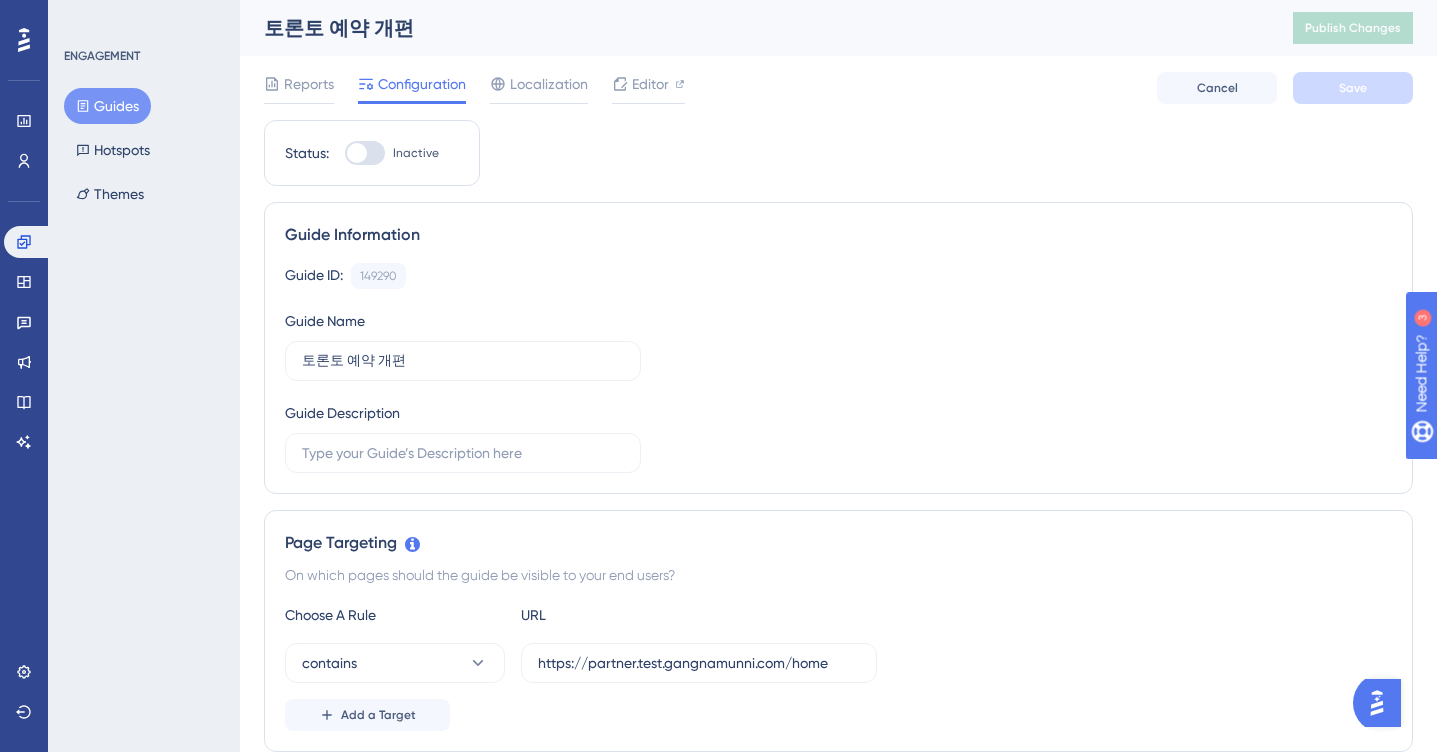 click at bounding box center (365, 153) 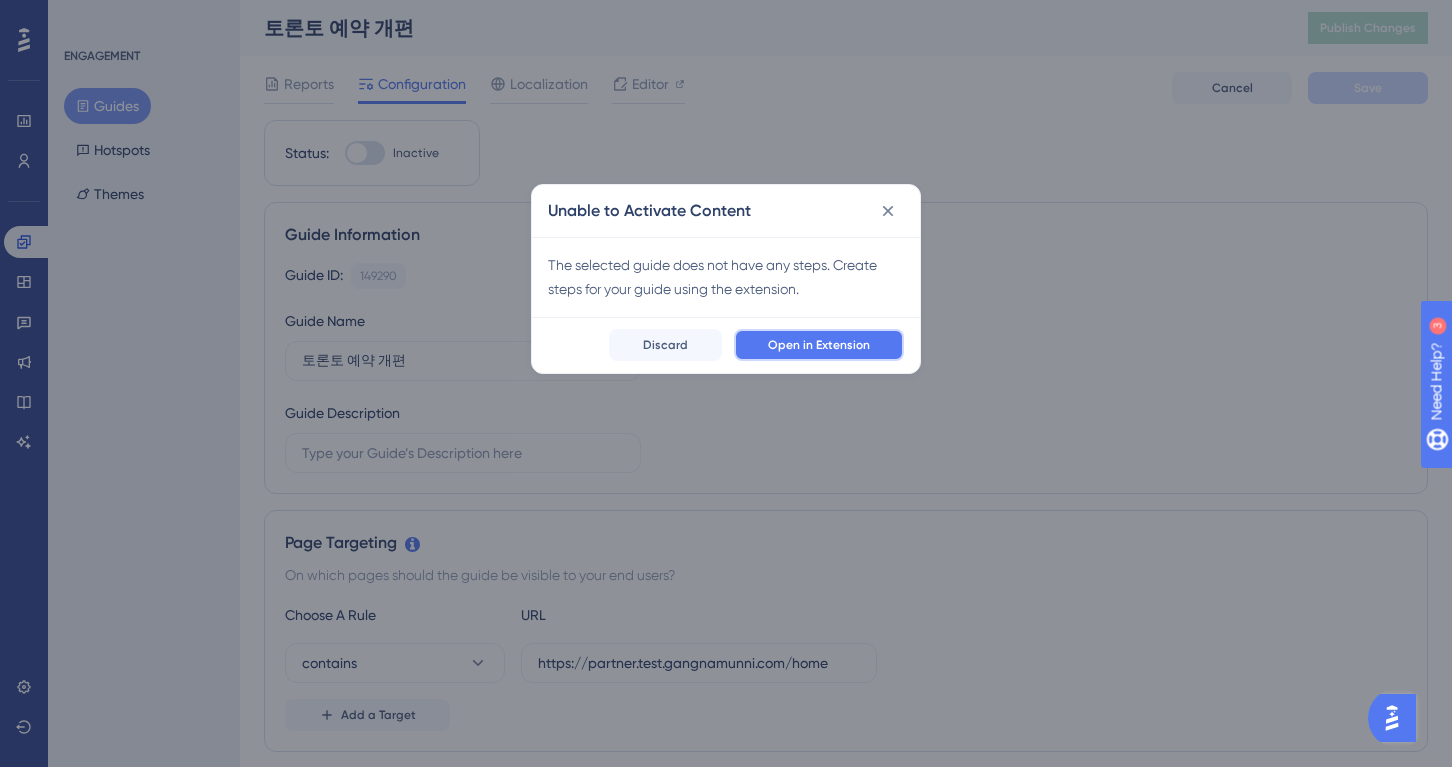 click on "Open in Extension" at bounding box center (819, 345) 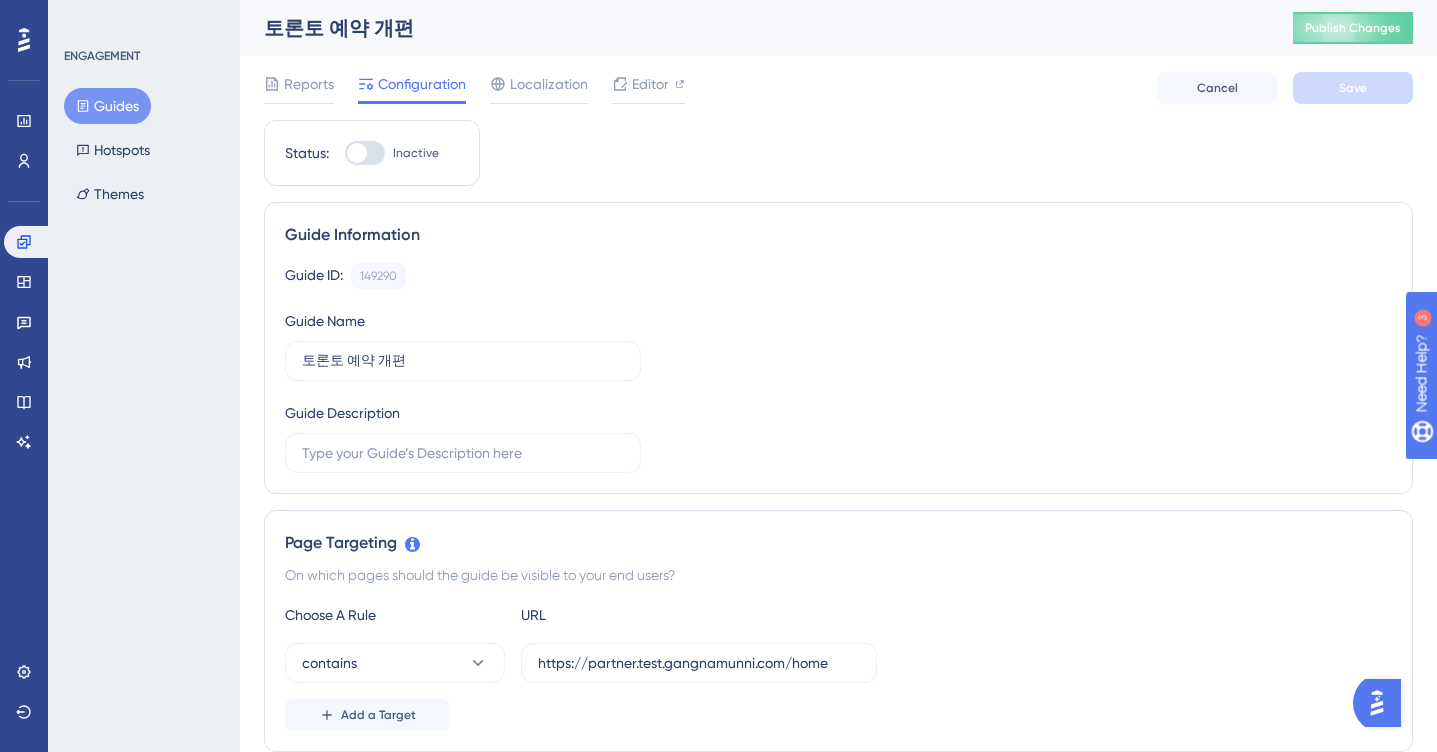 click on "Guides" at bounding box center [107, 106] 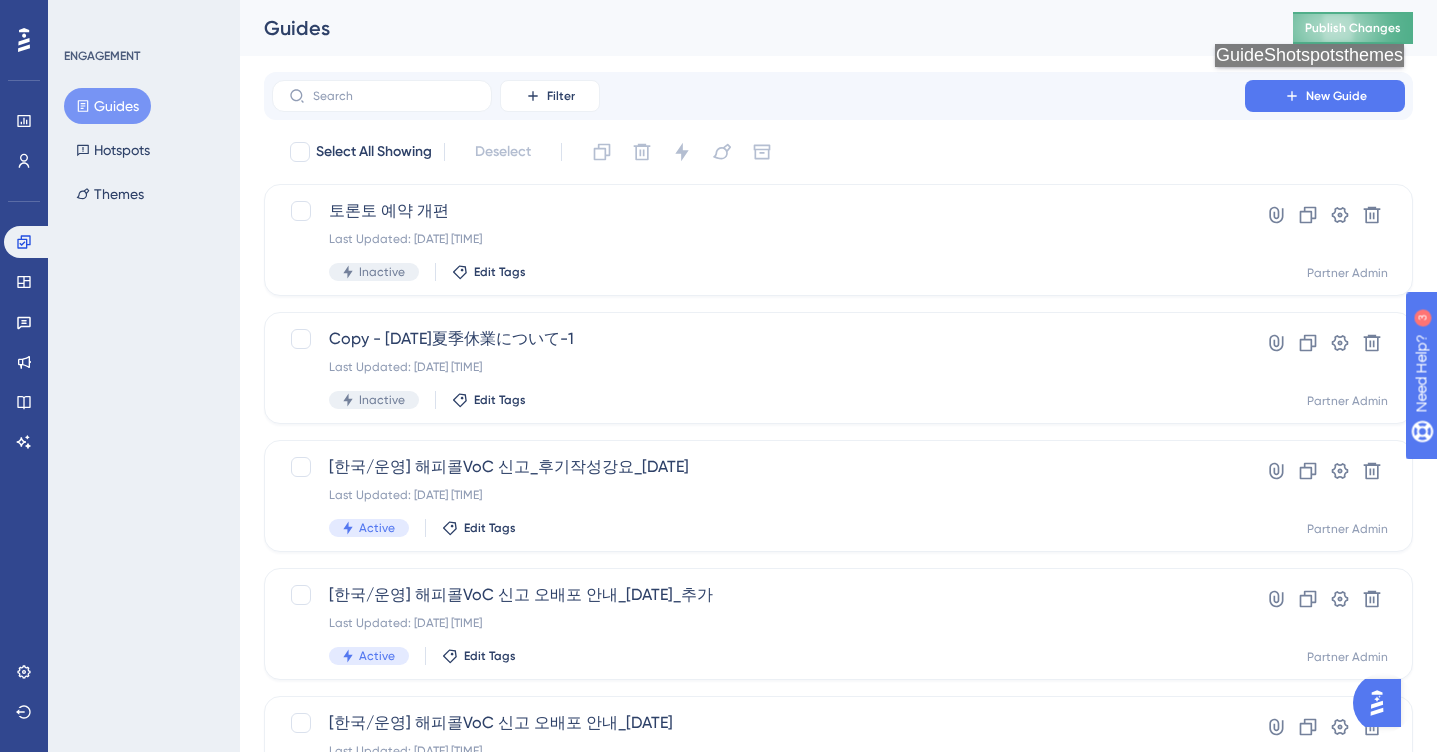 click on "Publish Changes" at bounding box center [1353, 28] 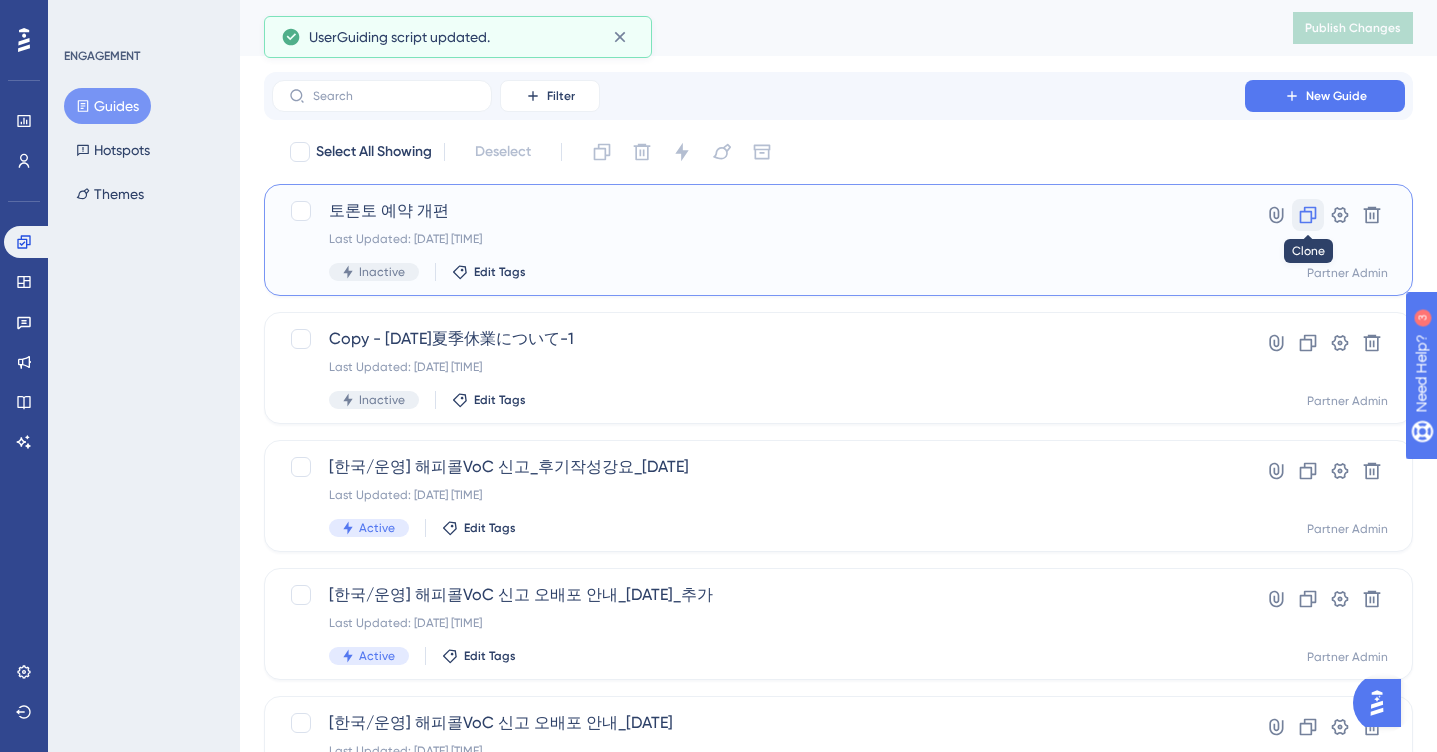 click 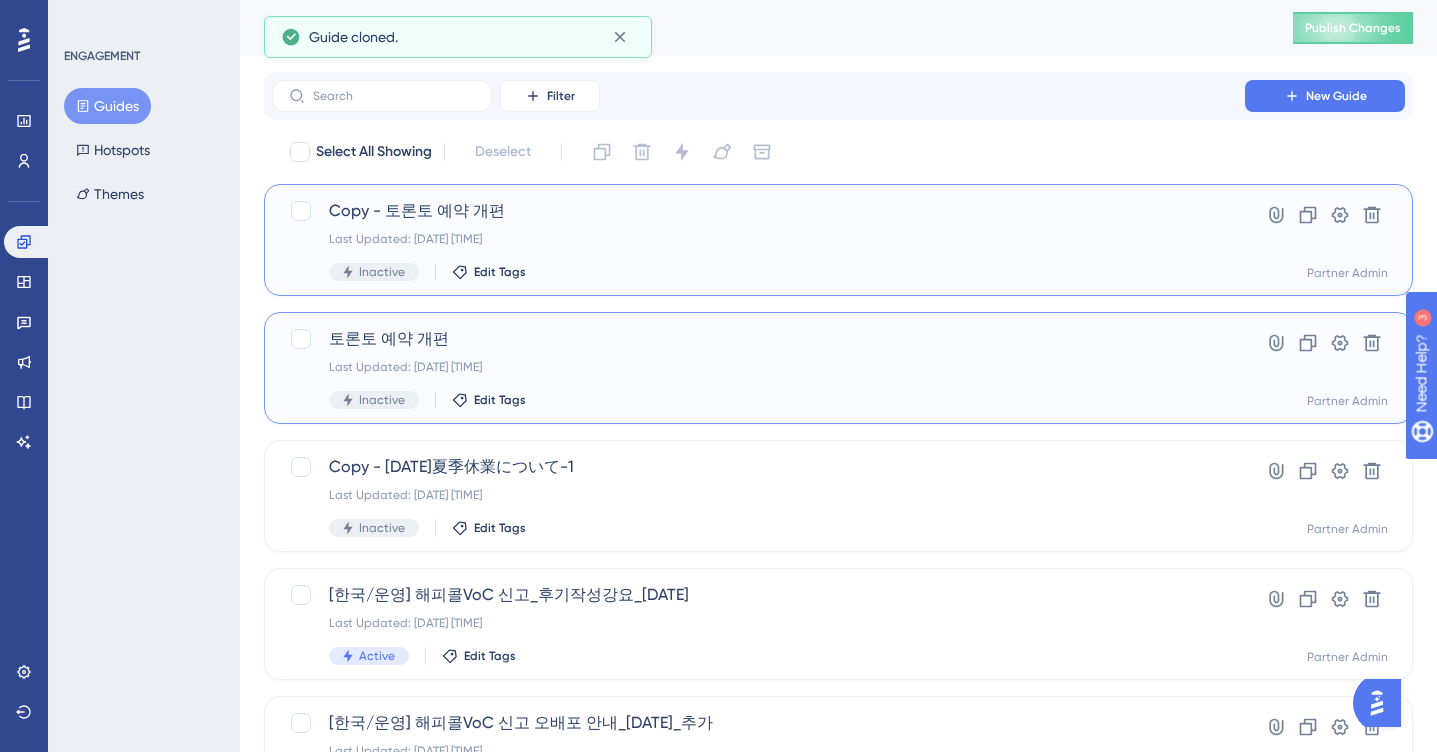 click on "토론토 예약 개편" at bounding box center (758, 339) 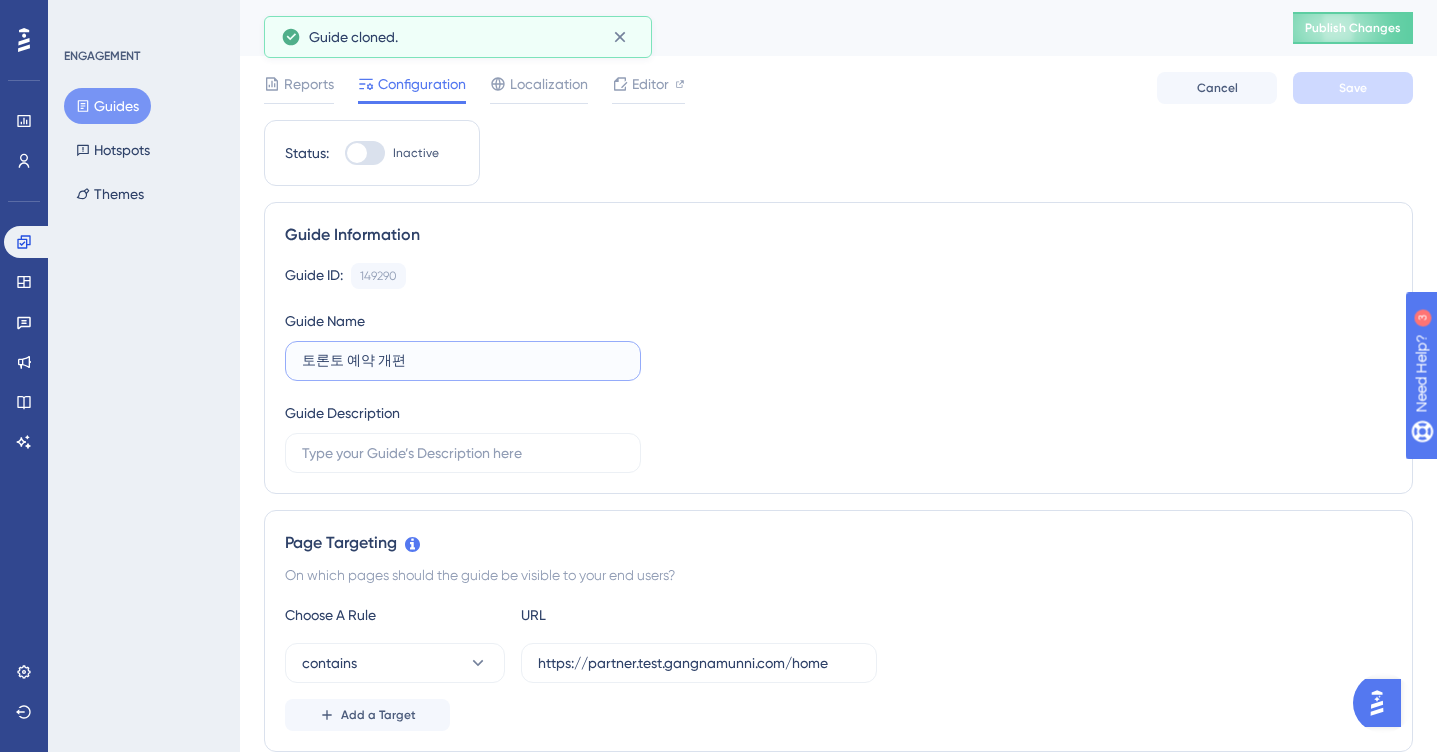 click on "토론토 예약 개편" at bounding box center [463, 361] 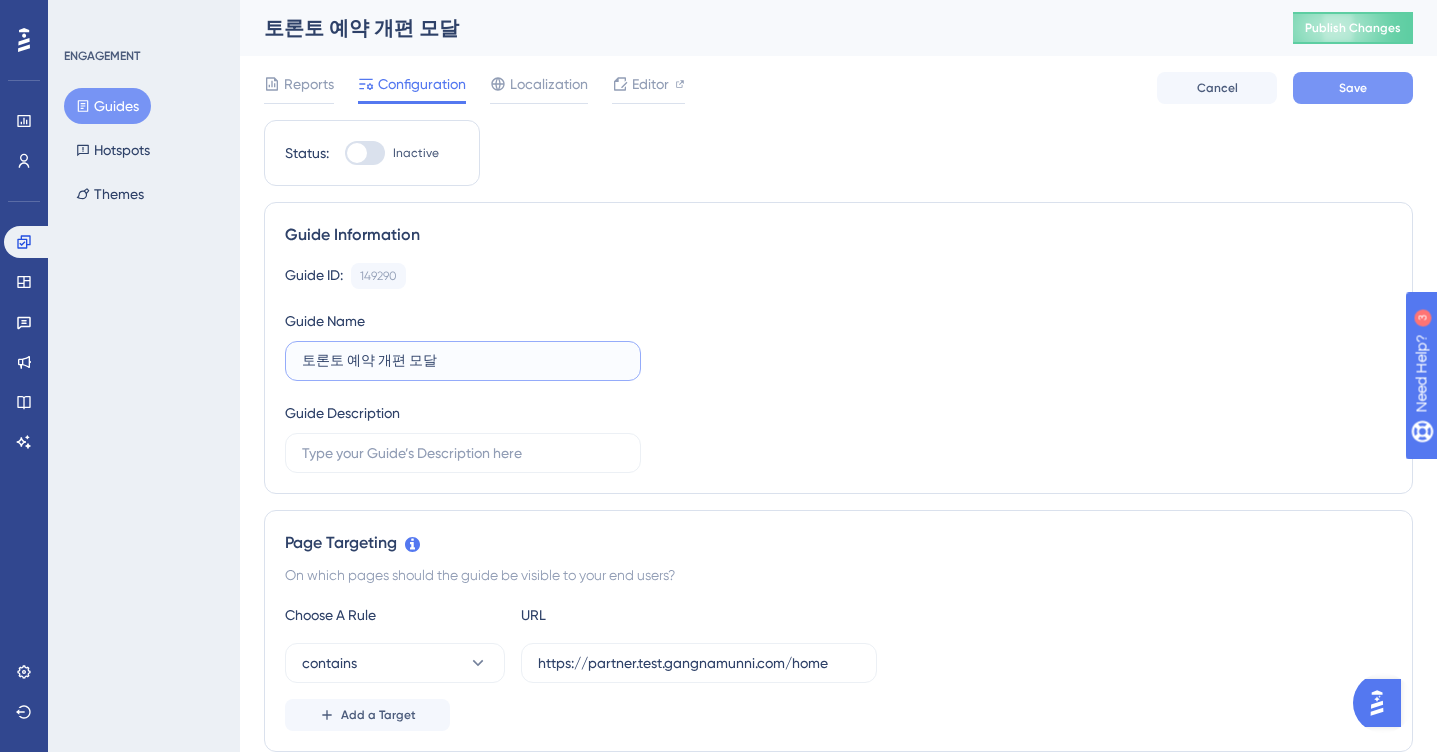 type on "토론토 예약 개편 모달" 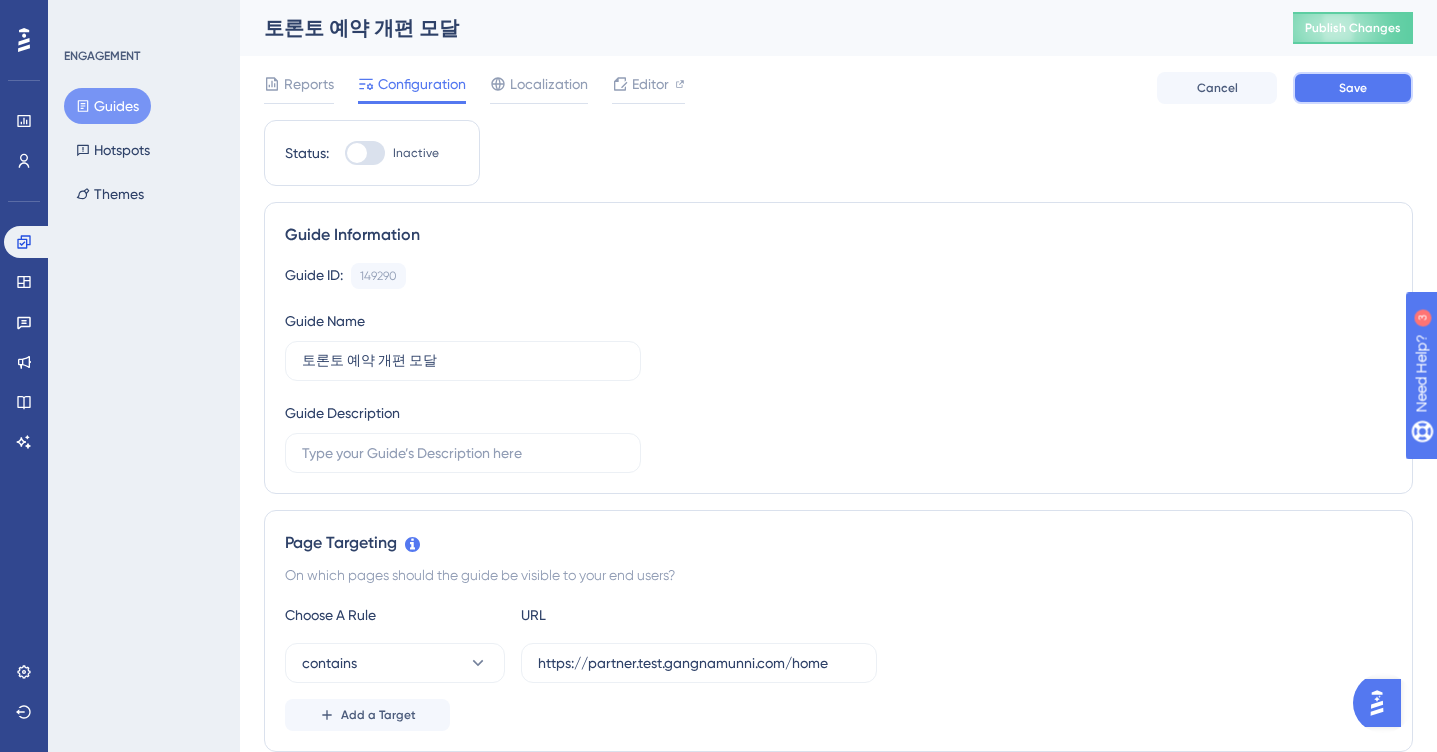 click on "Save" at bounding box center [1353, 88] 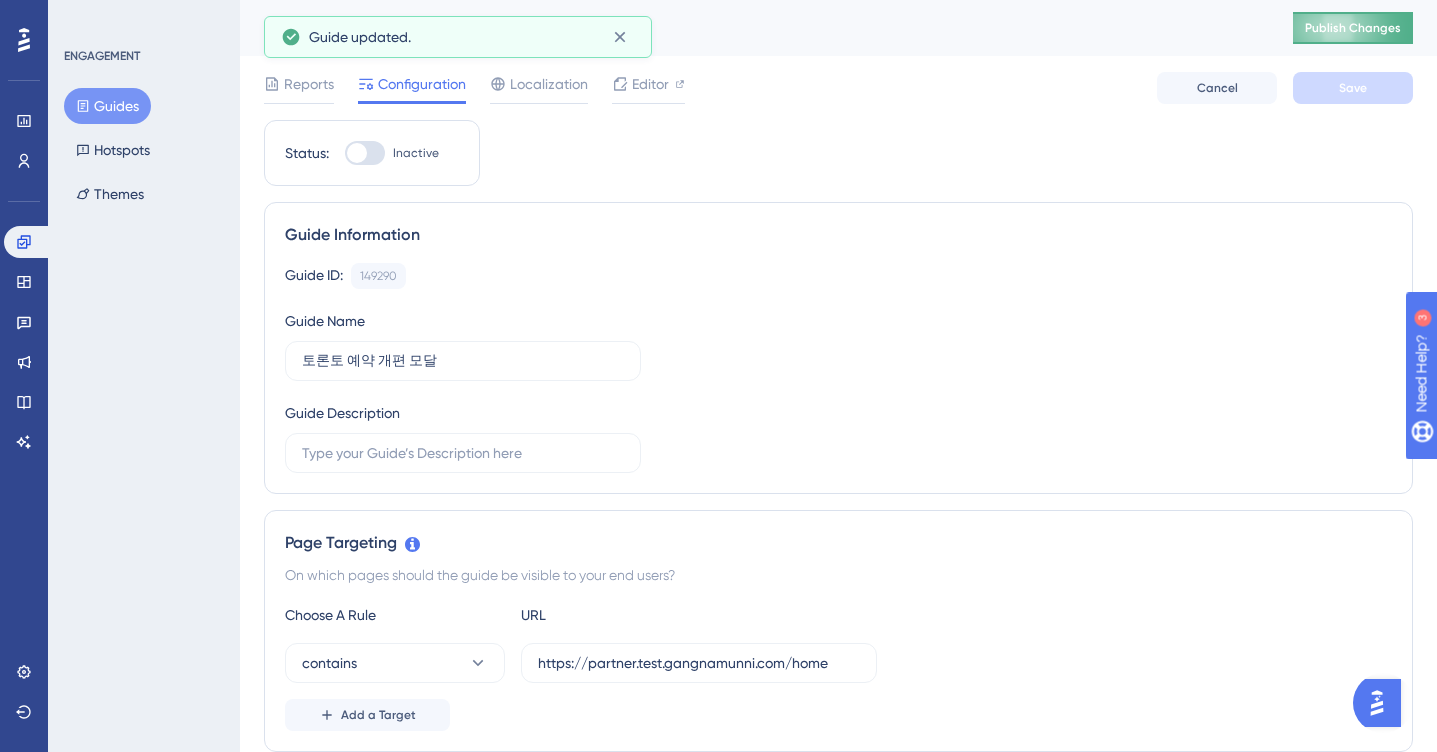 click on "Publish Changes" at bounding box center (1353, 28) 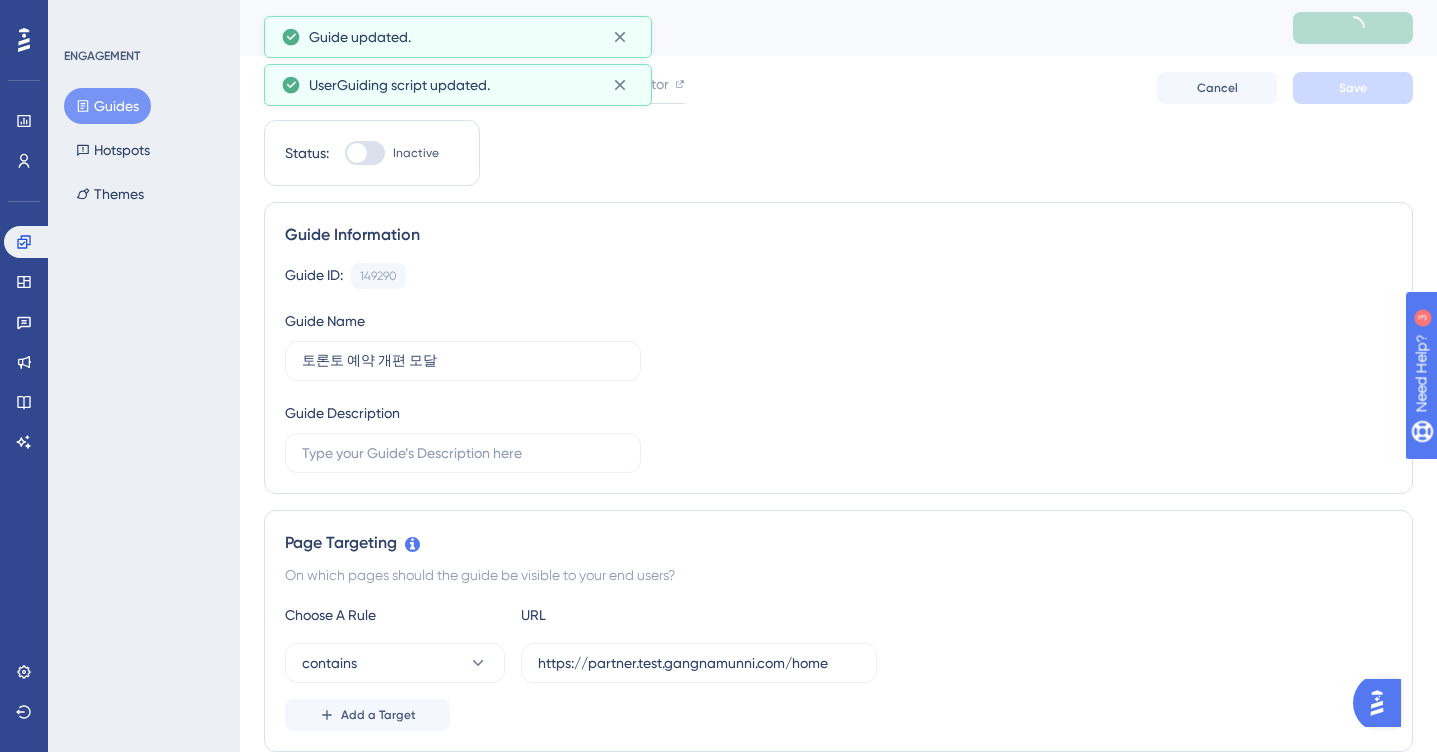 click on "Guides" at bounding box center (107, 106) 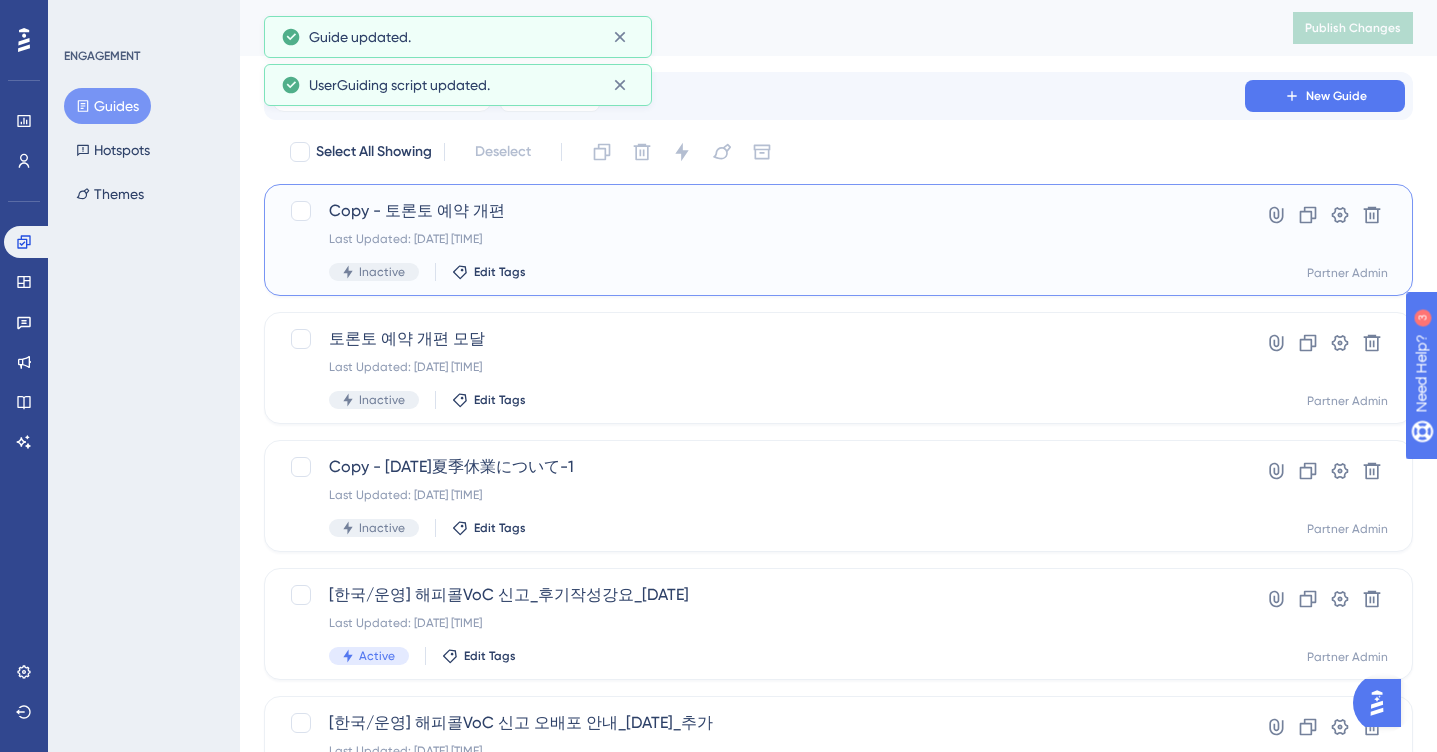 click on "Copy - 토론토 예약 개편" at bounding box center (758, 211) 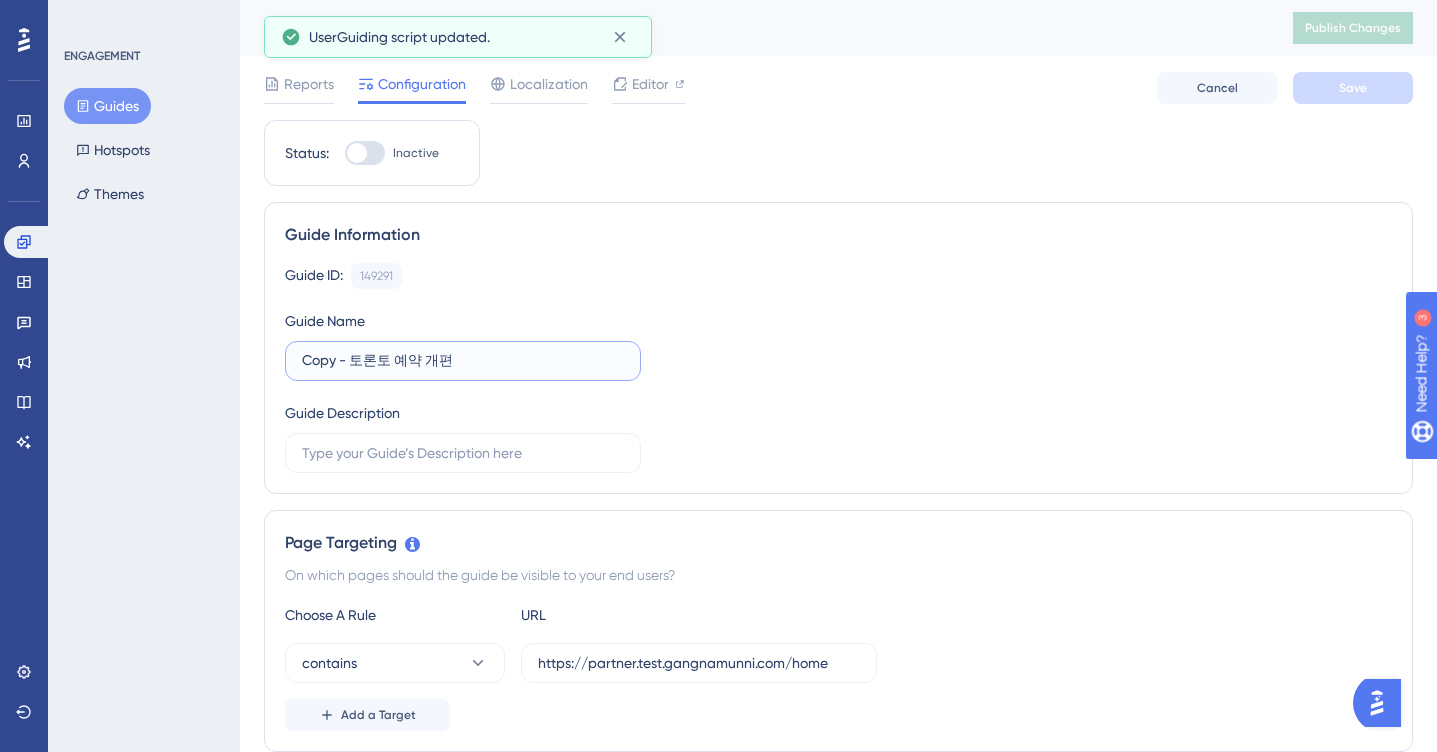 drag, startPoint x: 354, startPoint y: 356, endPoint x: 261, endPoint y: 352, distance: 93.08598 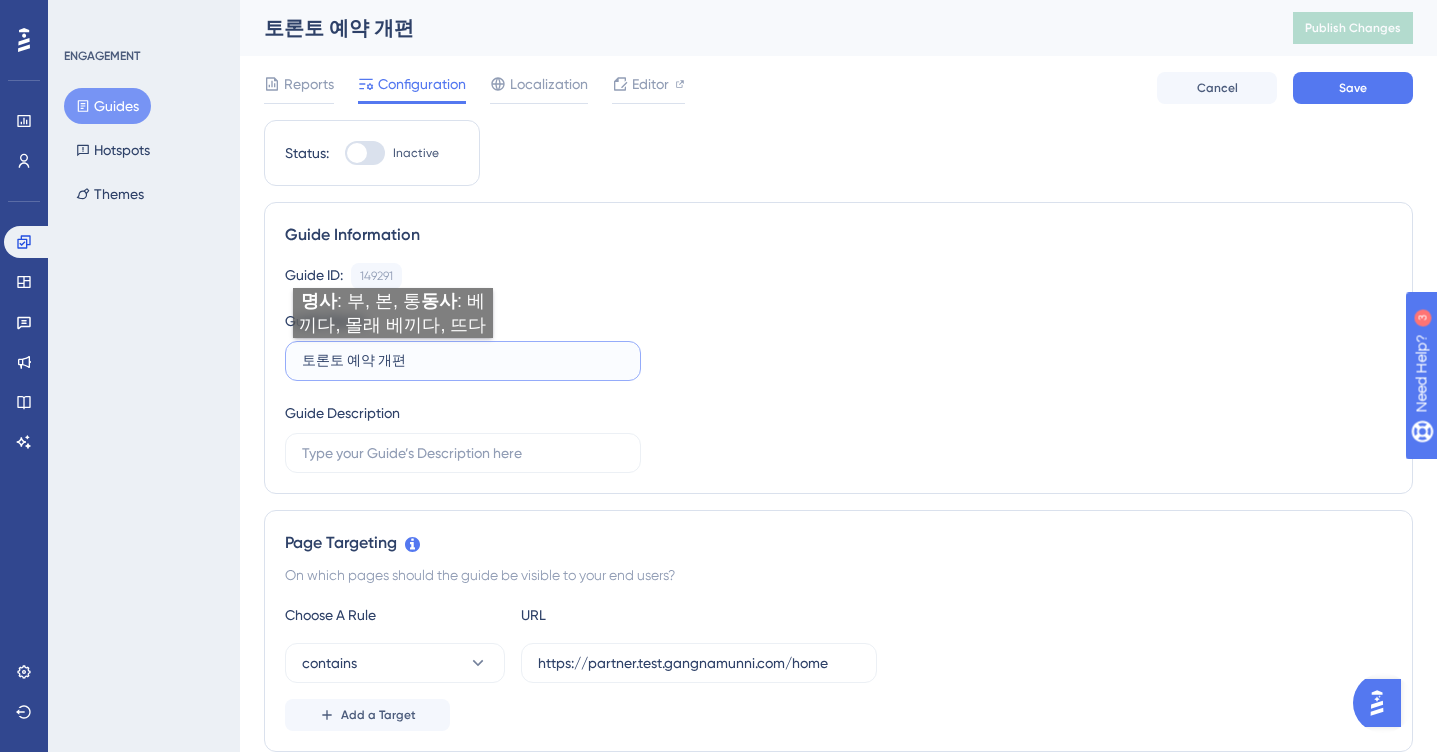 click on "토론토 예약 개편" at bounding box center (463, 361) 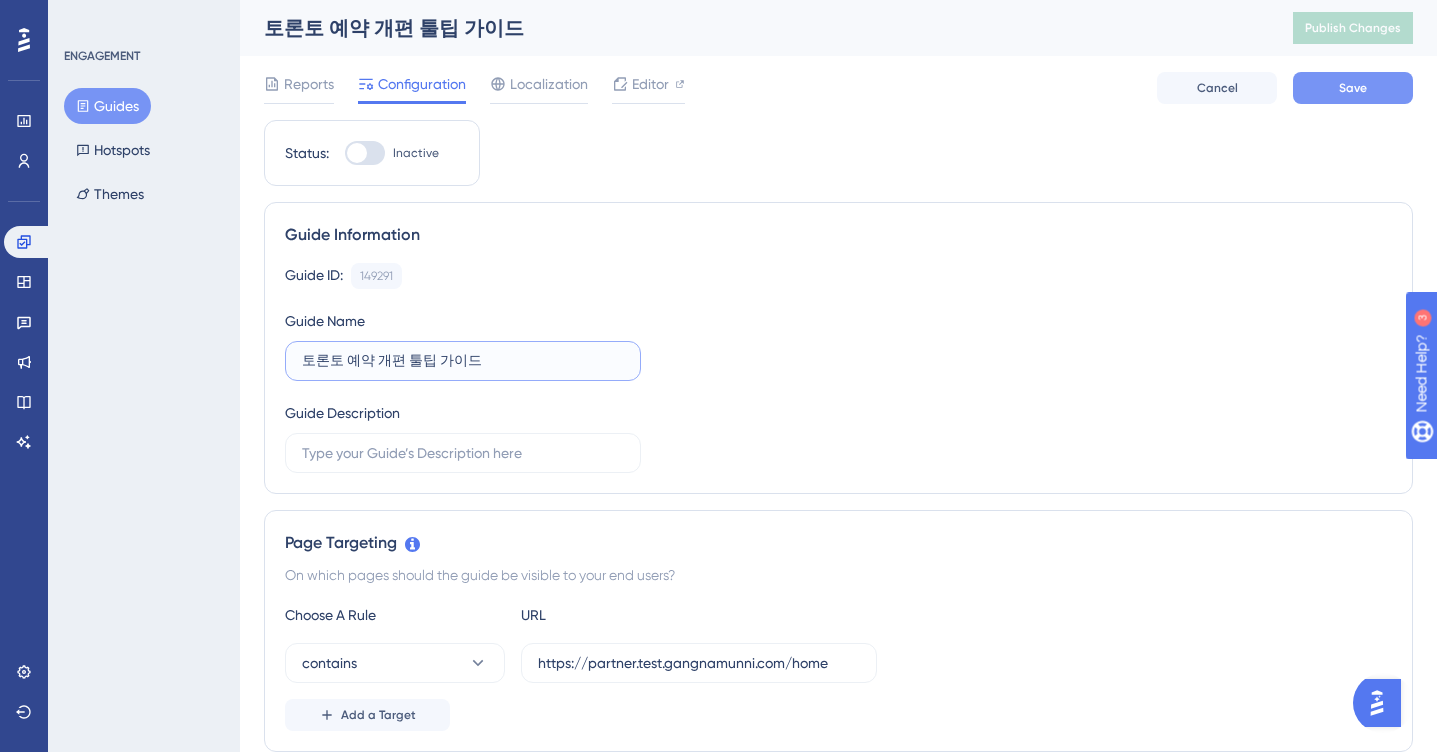 type on "토론토 예약 개편 툴팁 가이드" 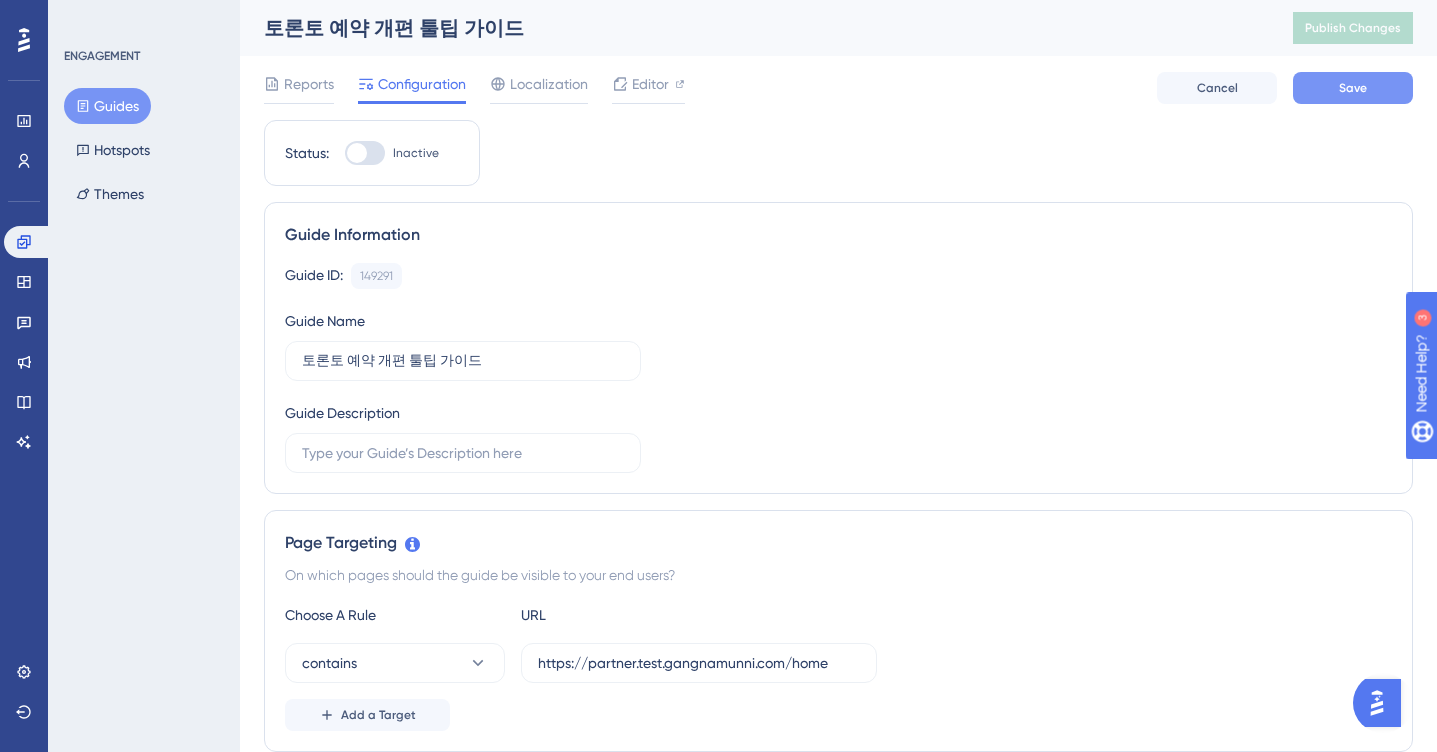 click on "Save" at bounding box center (1353, 88) 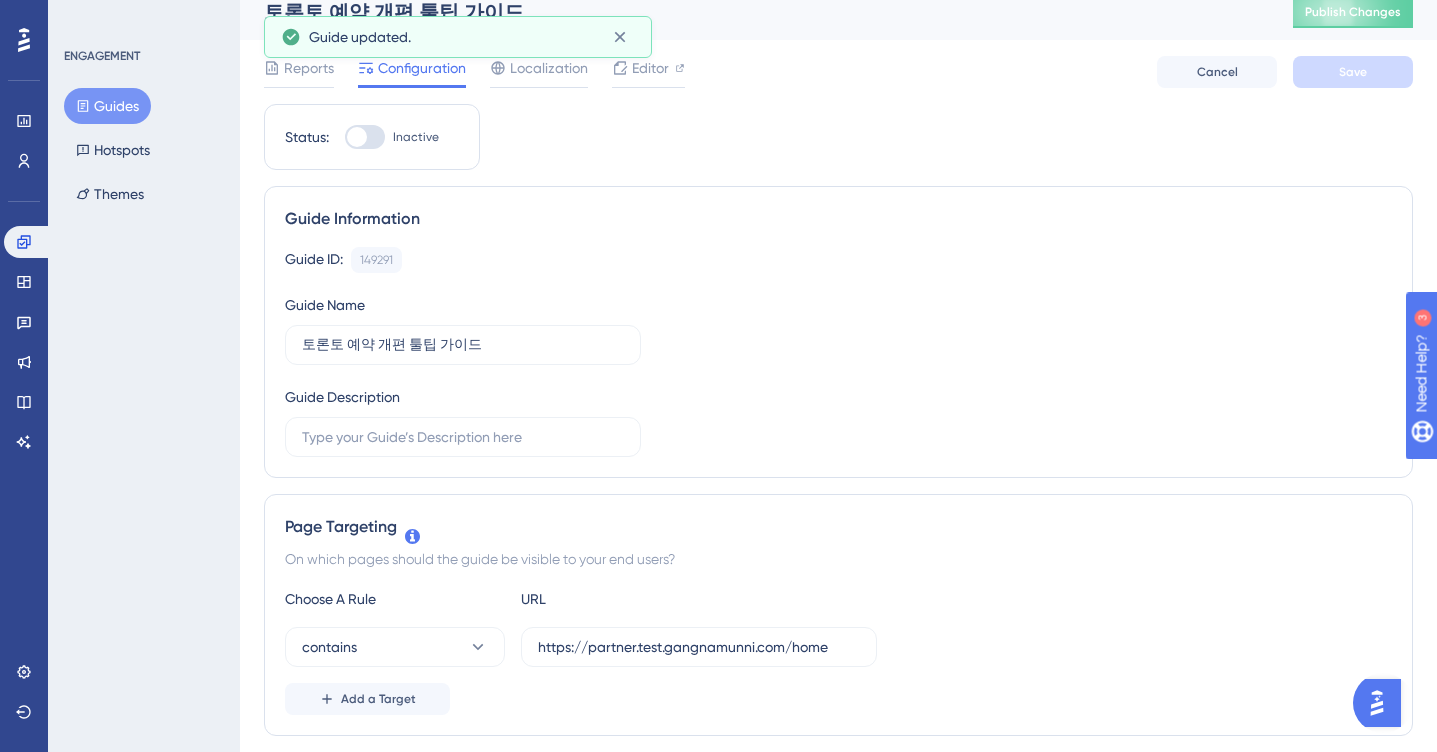 scroll, scrollTop: 0, scrollLeft: 0, axis: both 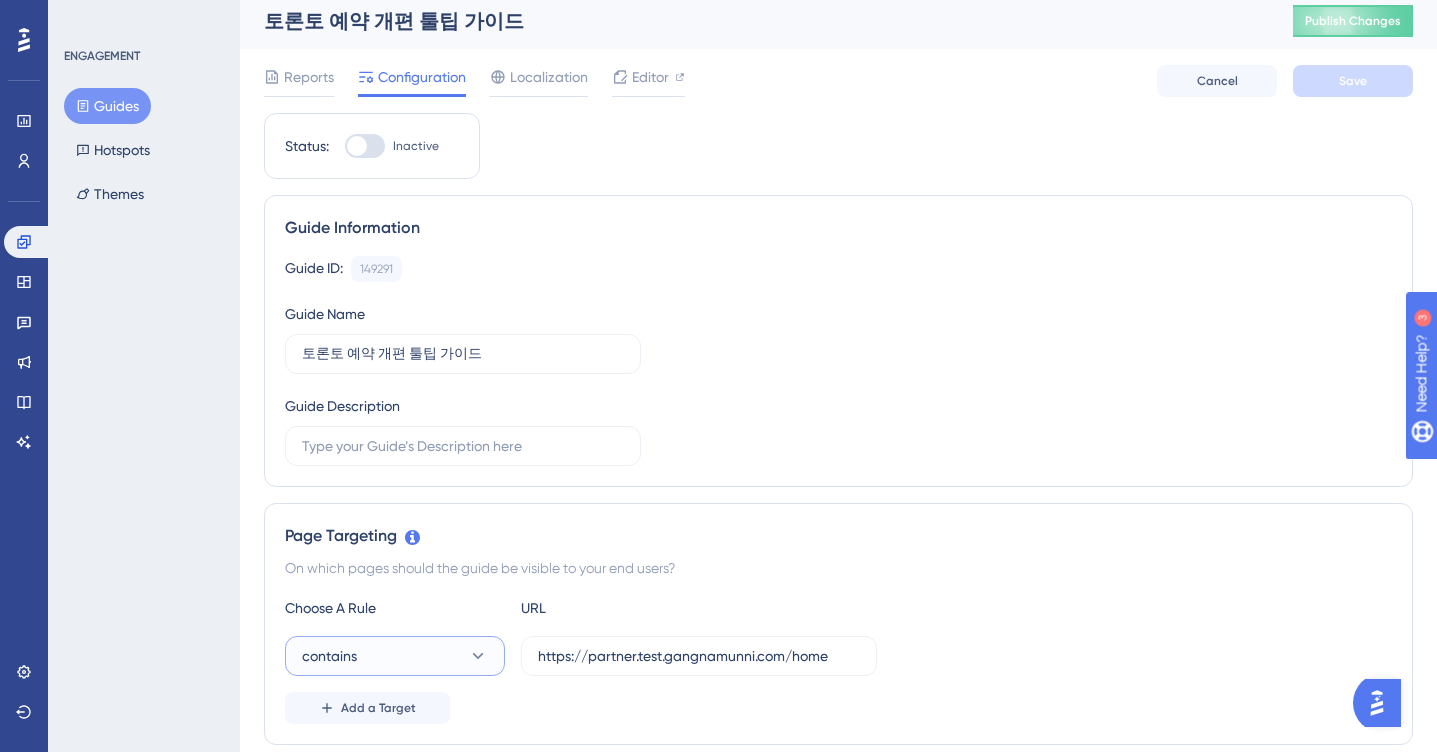 click on "contains" at bounding box center (395, 656) 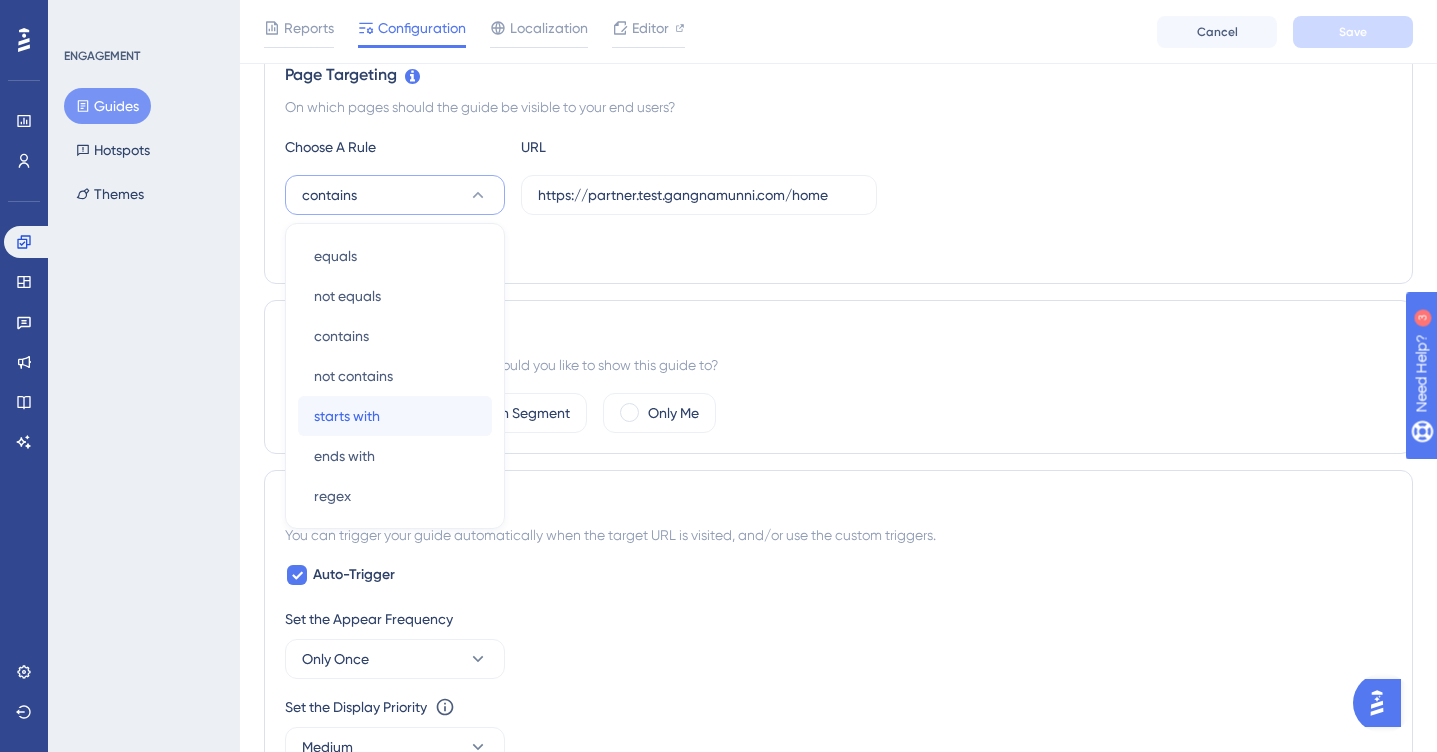 click on "starts with starts with" at bounding box center (395, 416) 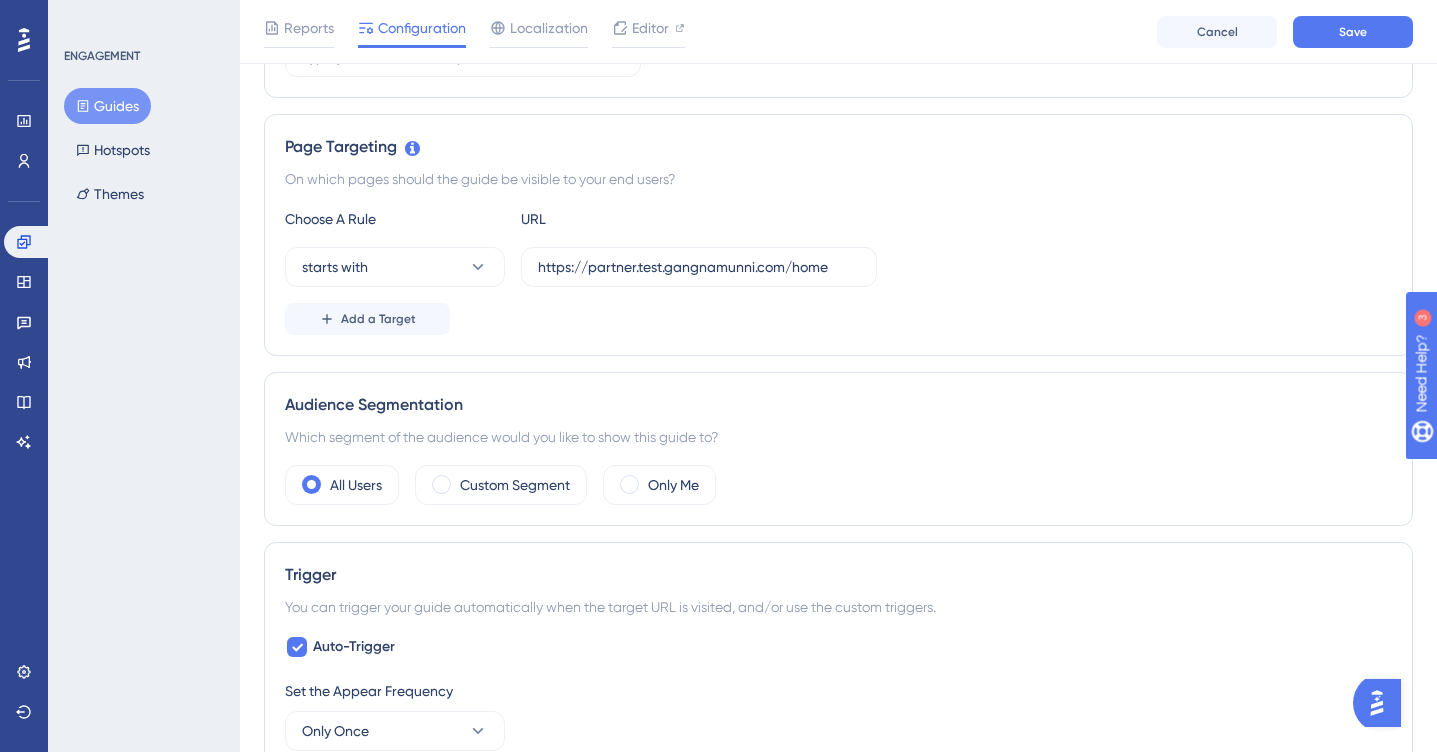 scroll, scrollTop: 170, scrollLeft: 0, axis: vertical 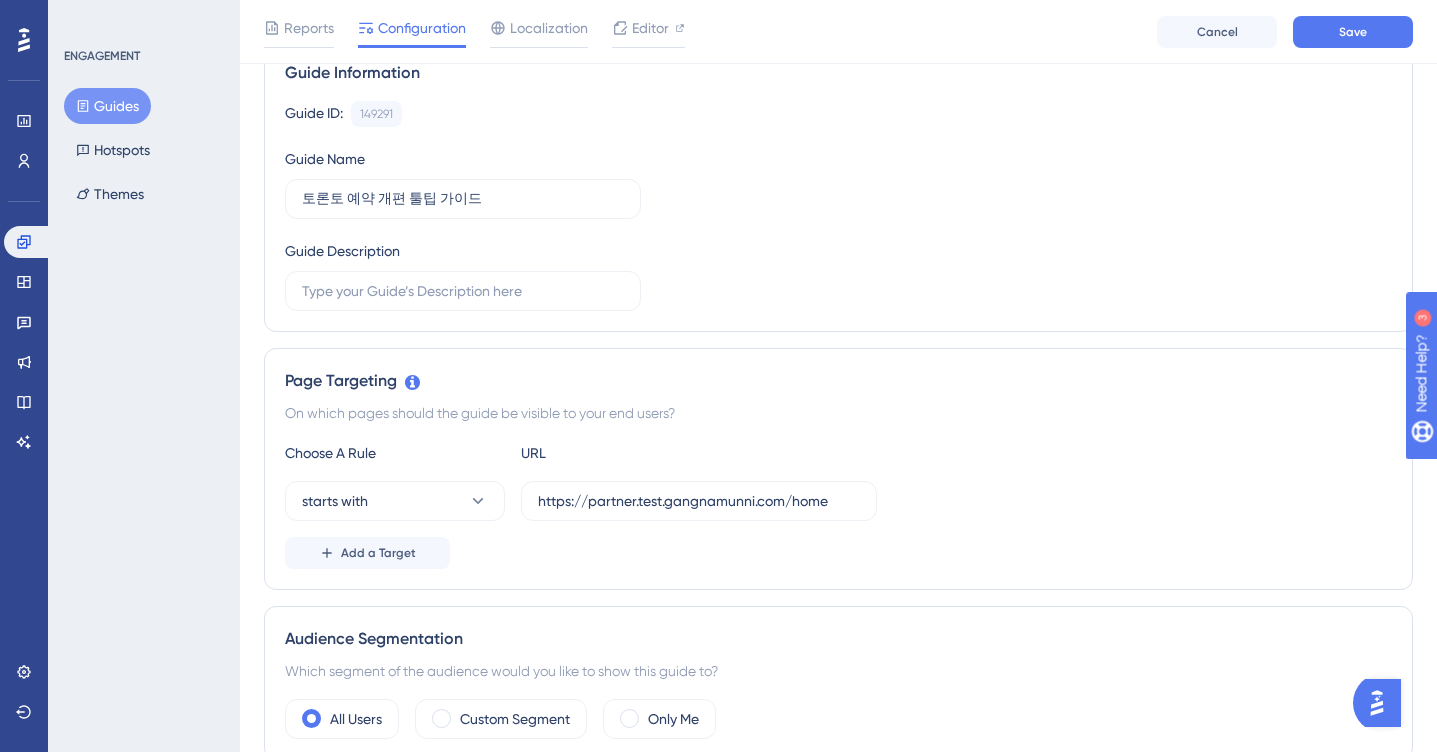click on "Reports Configuration Localization Editor Cancel Save" at bounding box center [838, 32] 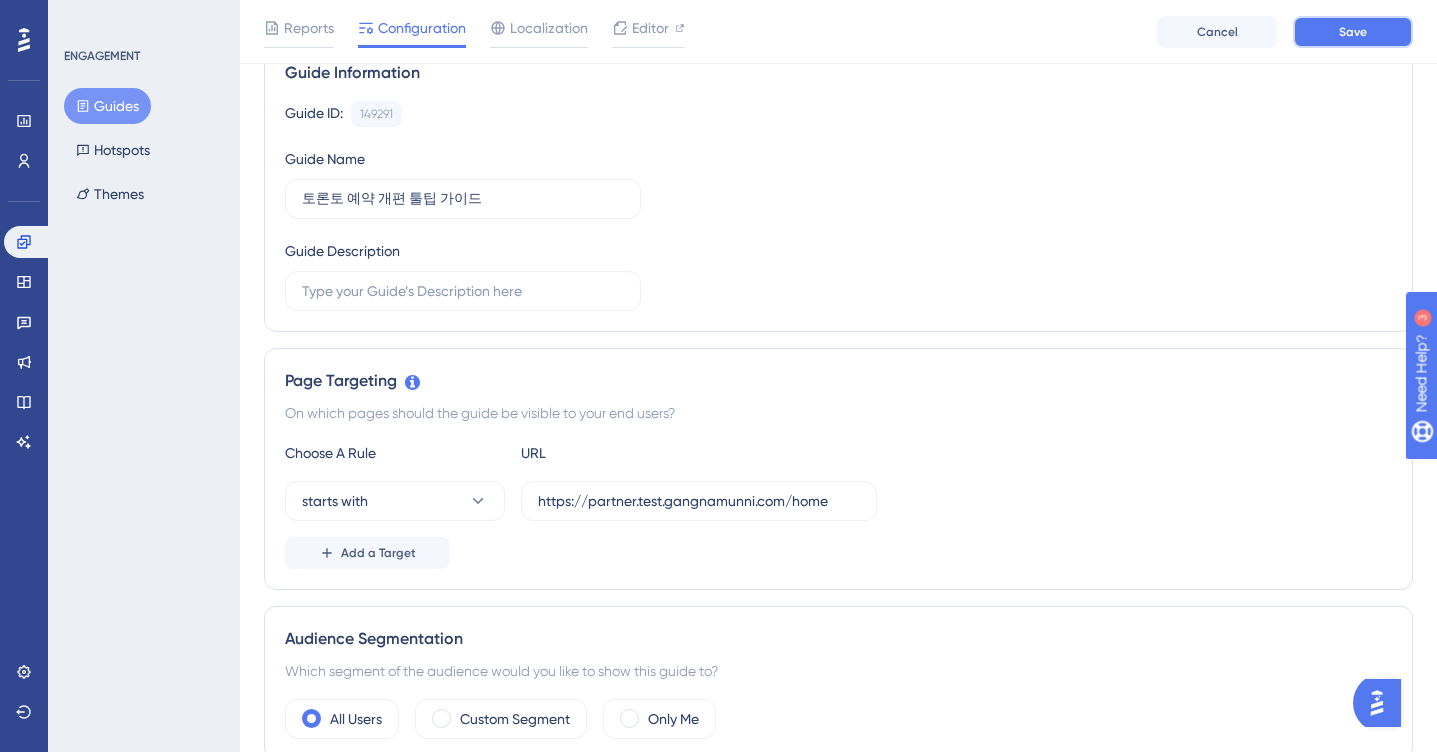 click on "Save" at bounding box center [1353, 32] 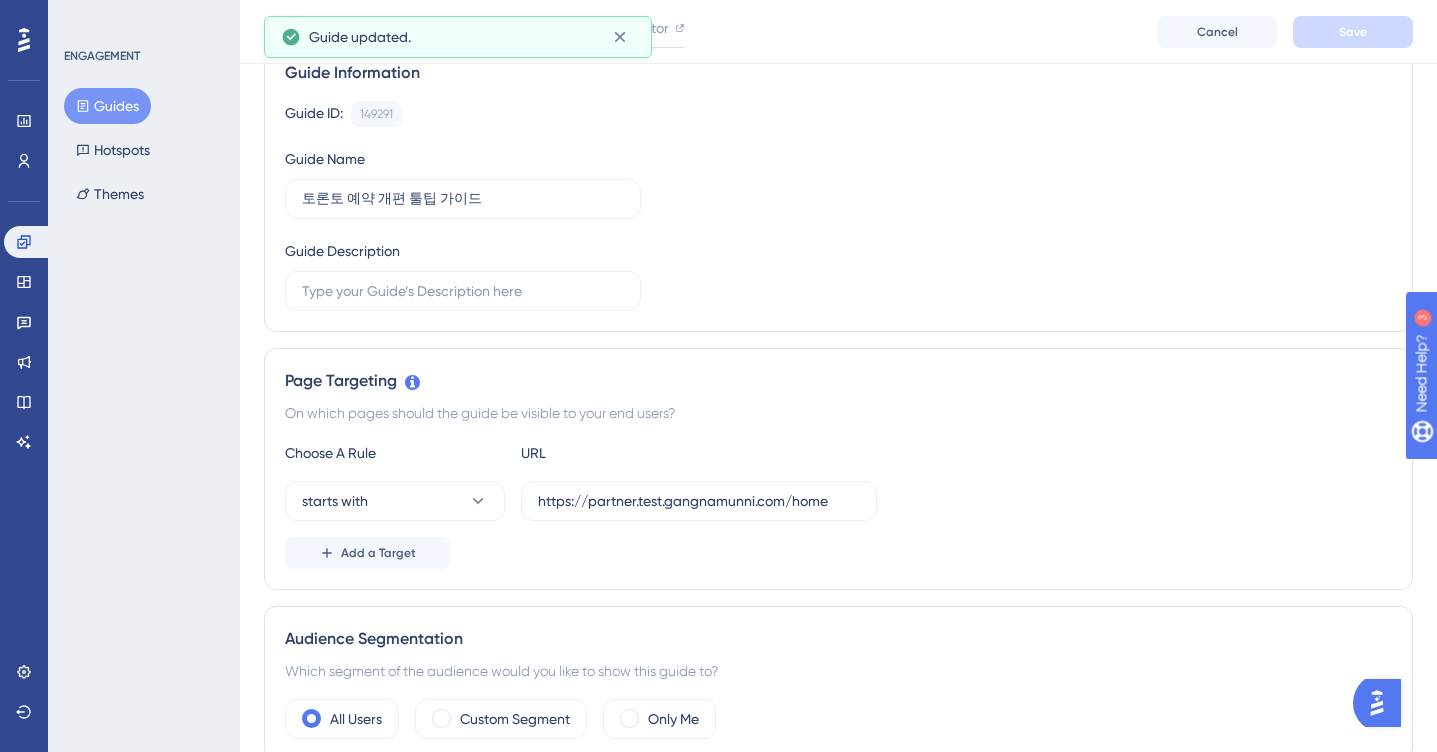 scroll, scrollTop: 0, scrollLeft: 0, axis: both 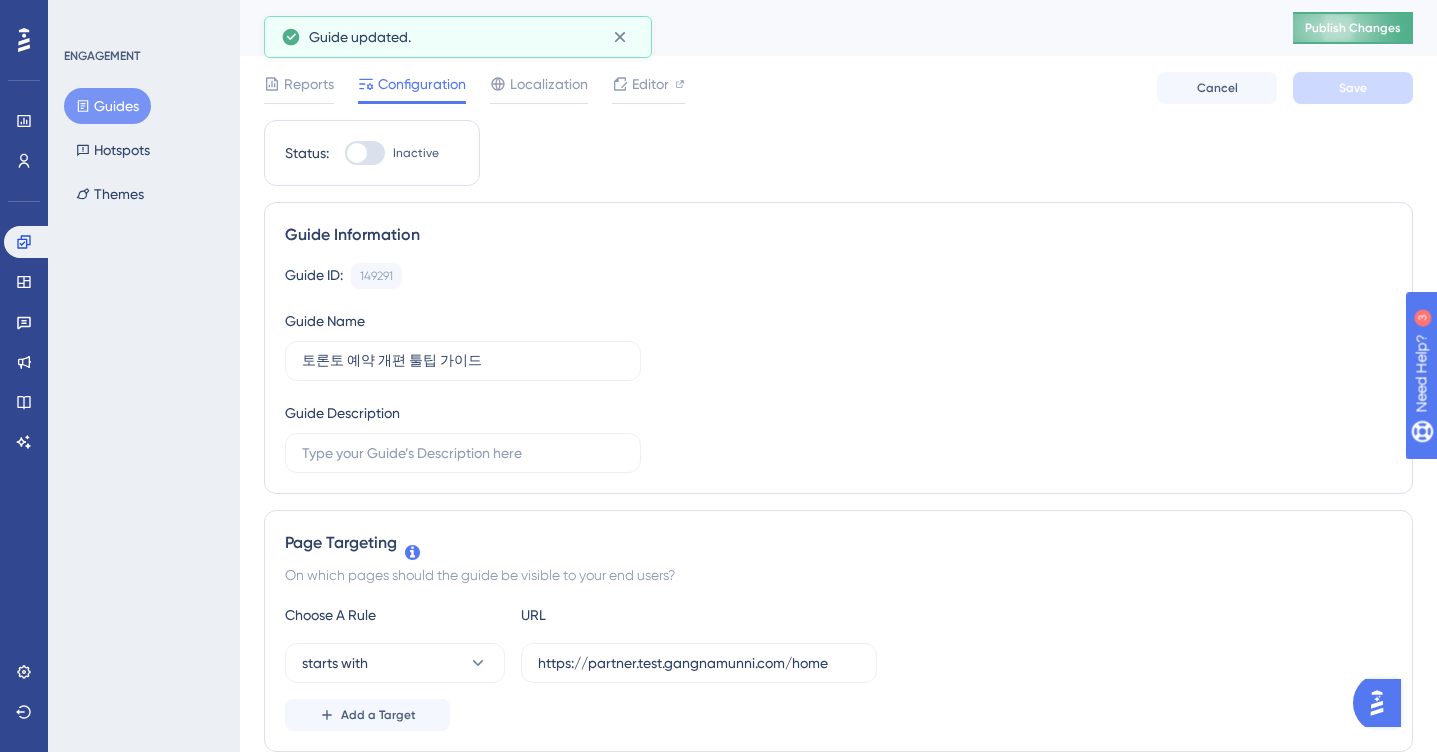 click on "Publish Changes" at bounding box center (1353, 28) 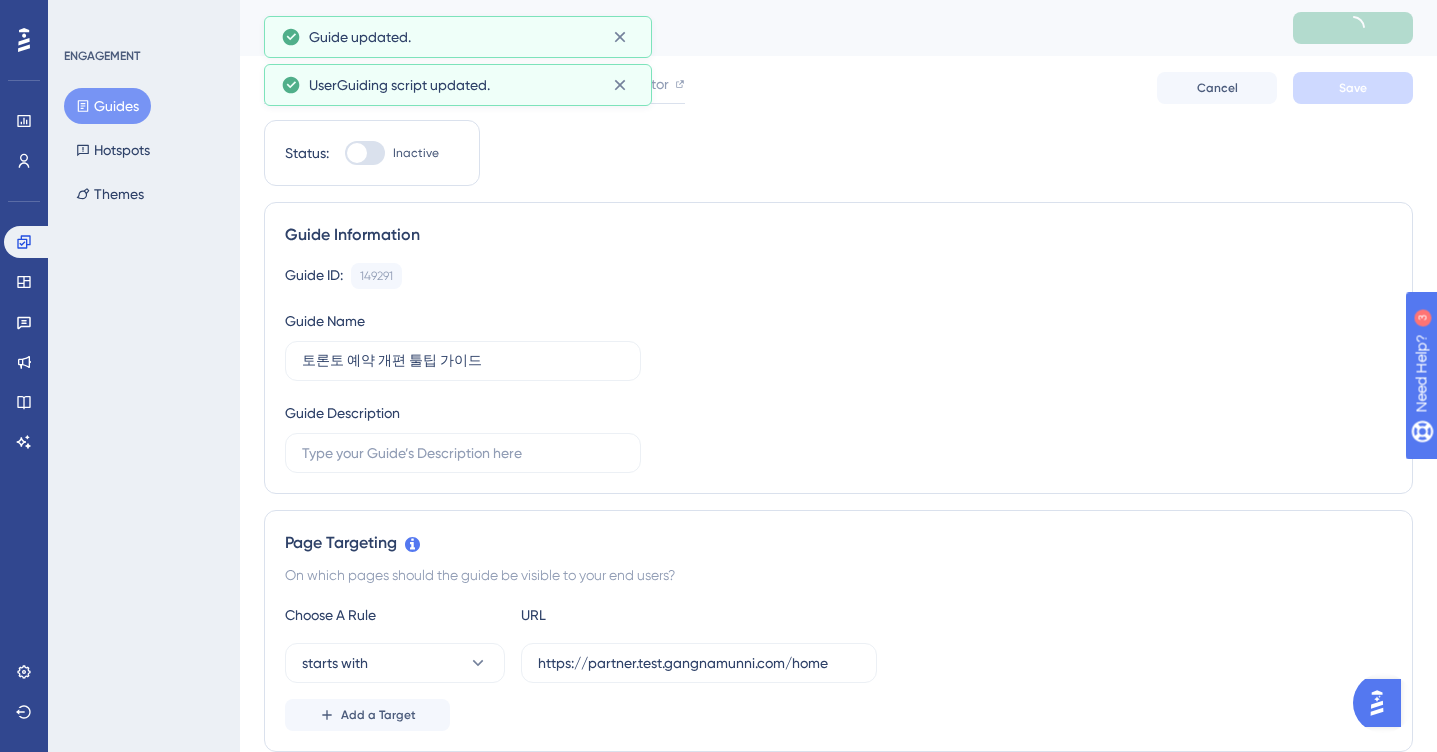 click on "Guides" at bounding box center [107, 106] 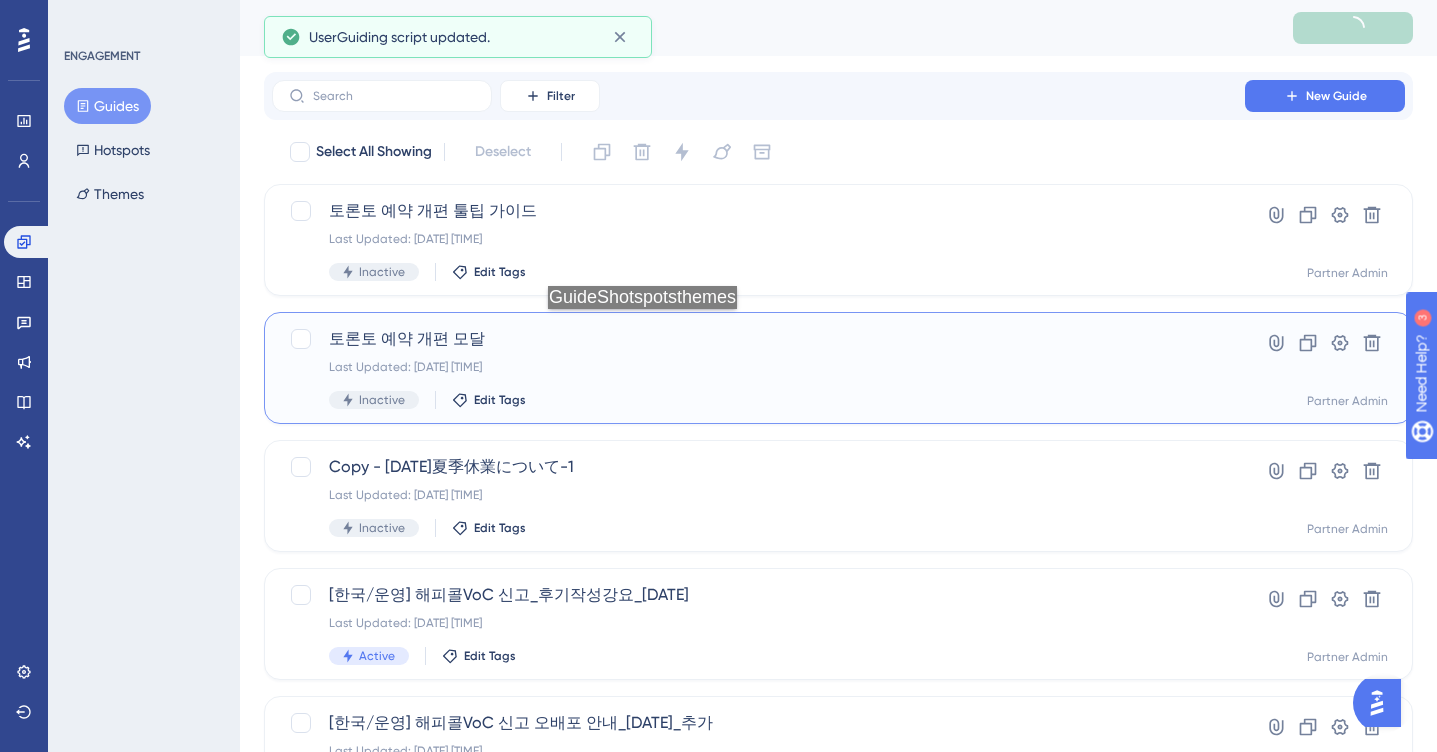 click on "토론토 예약 개편 모달" at bounding box center (758, 339) 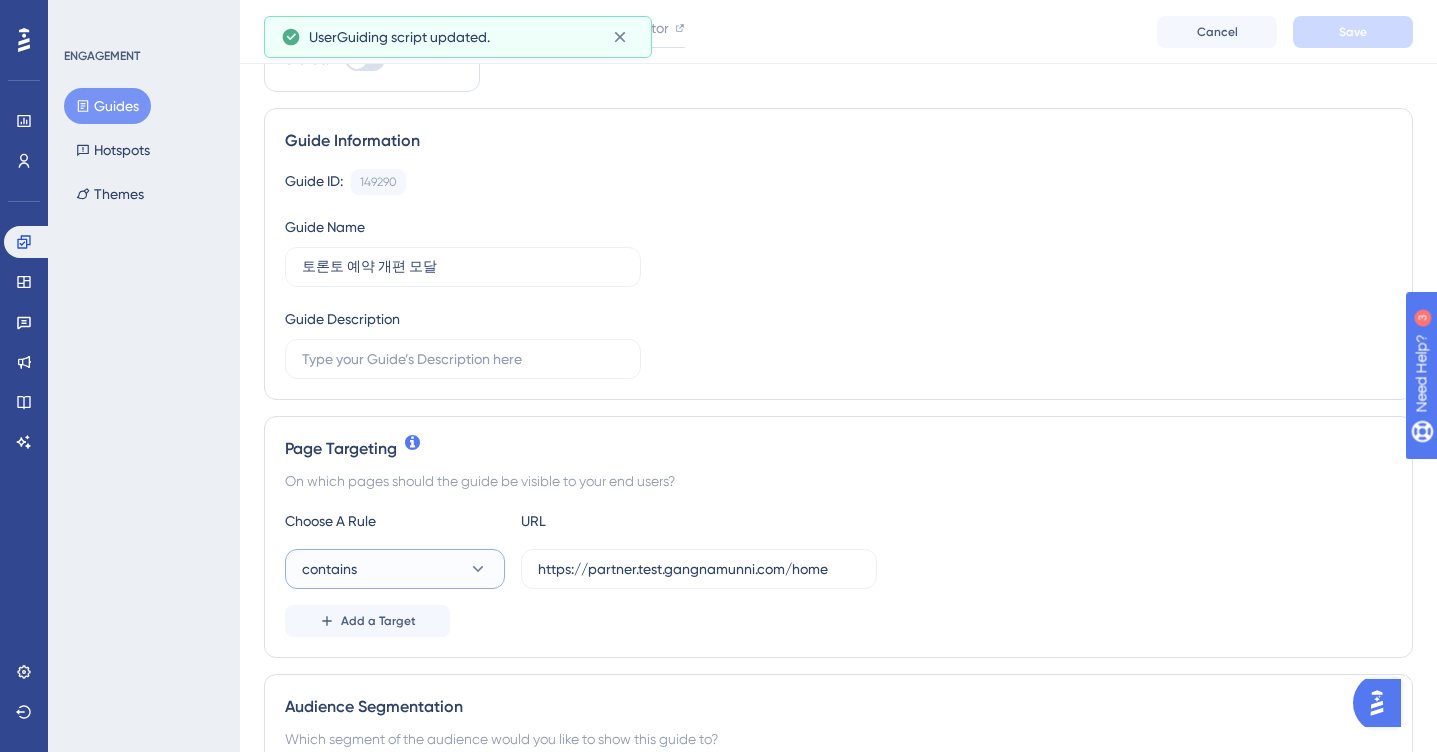 click on "contains" at bounding box center [395, 569] 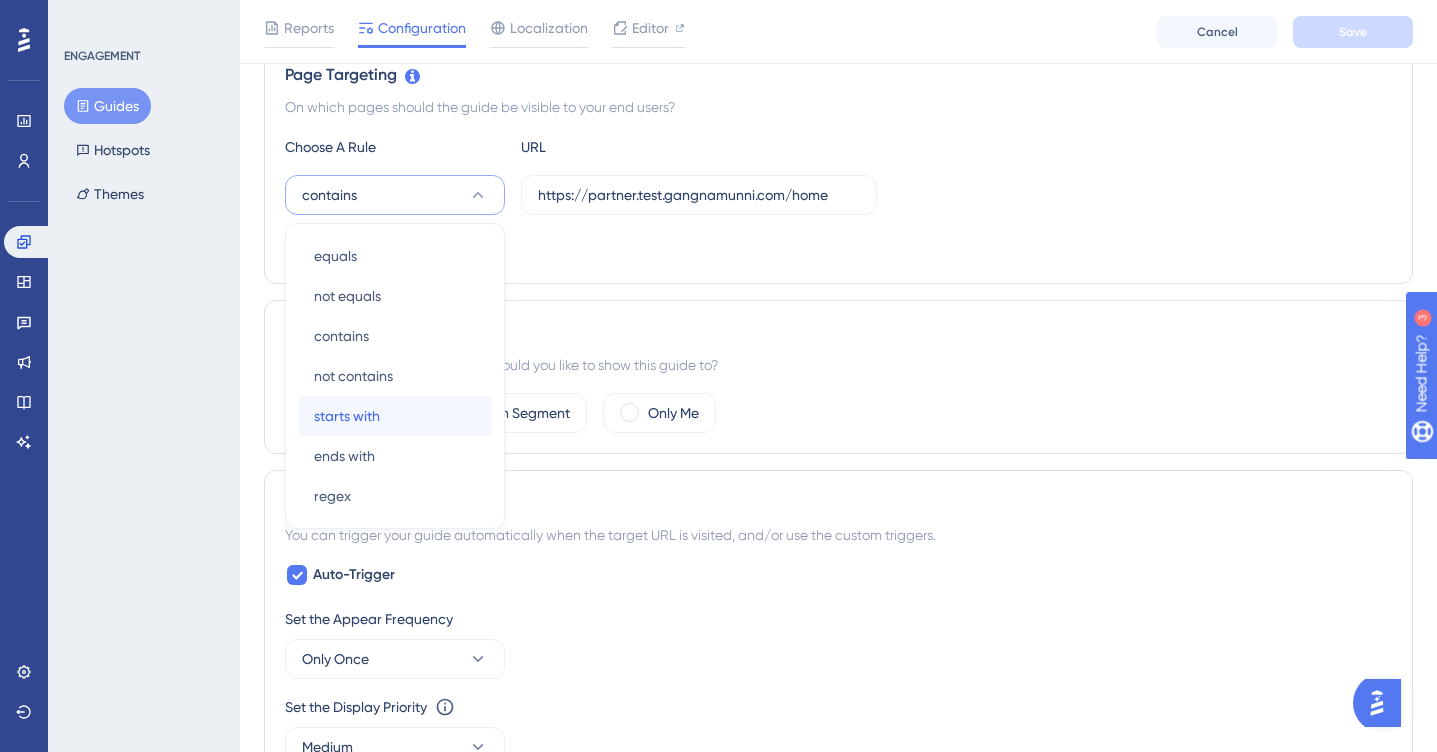 click on "starts with" at bounding box center [347, 416] 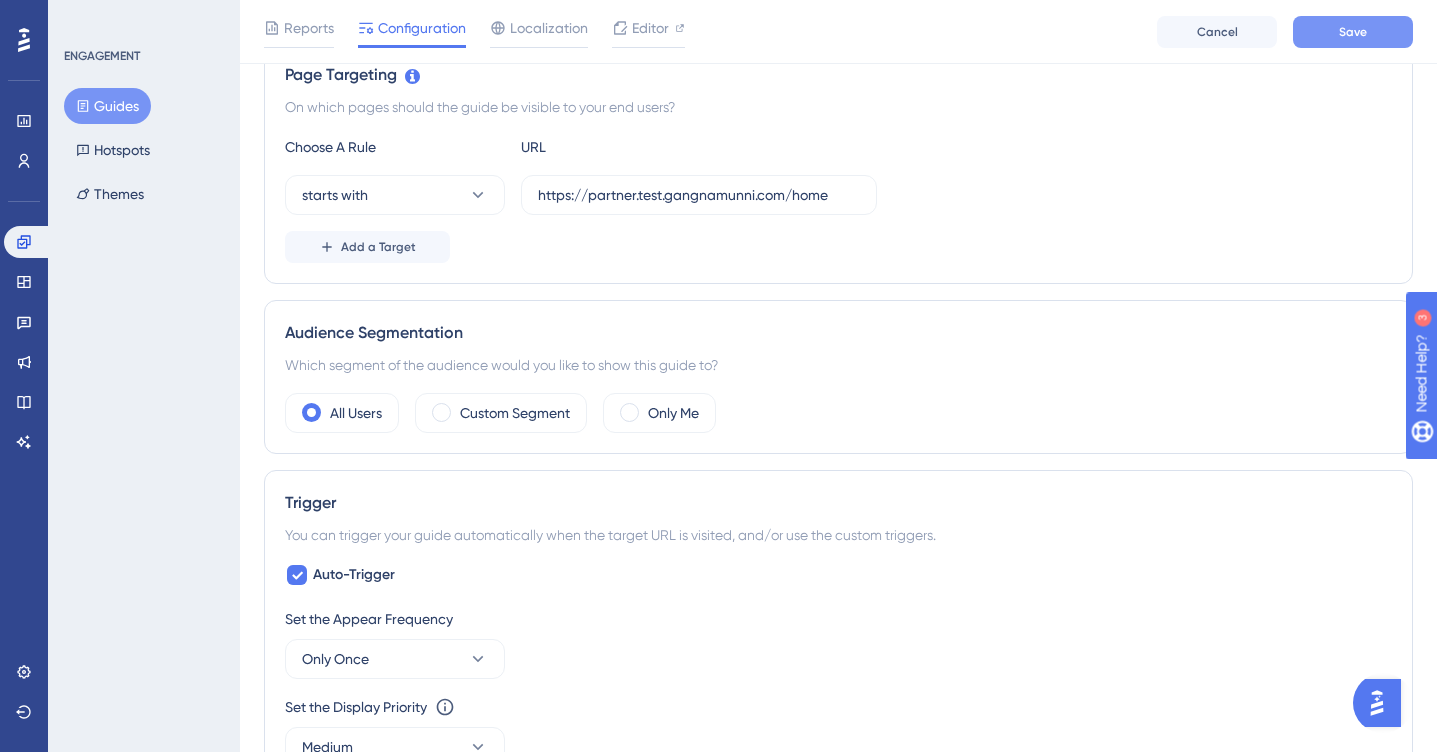 click on "Save" at bounding box center [1353, 32] 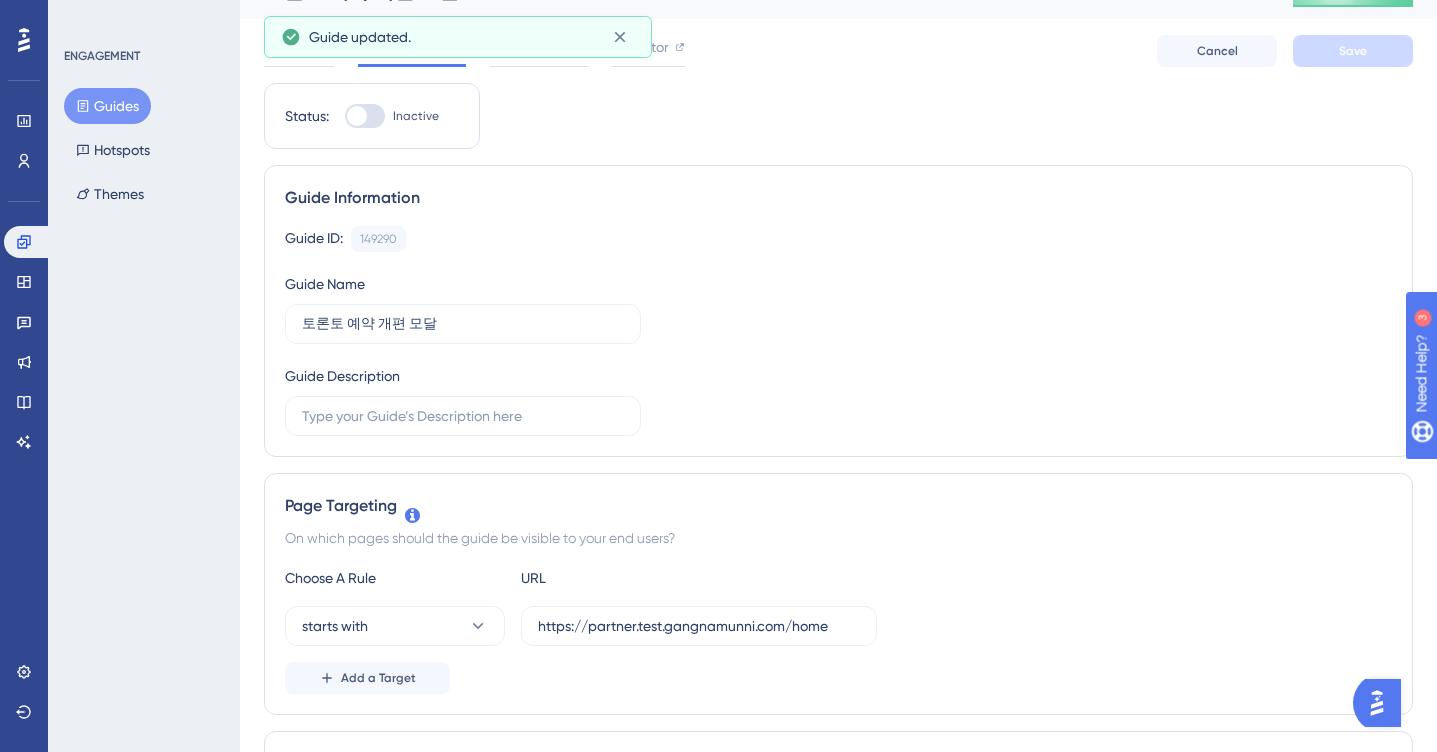scroll, scrollTop: 0, scrollLeft: 0, axis: both 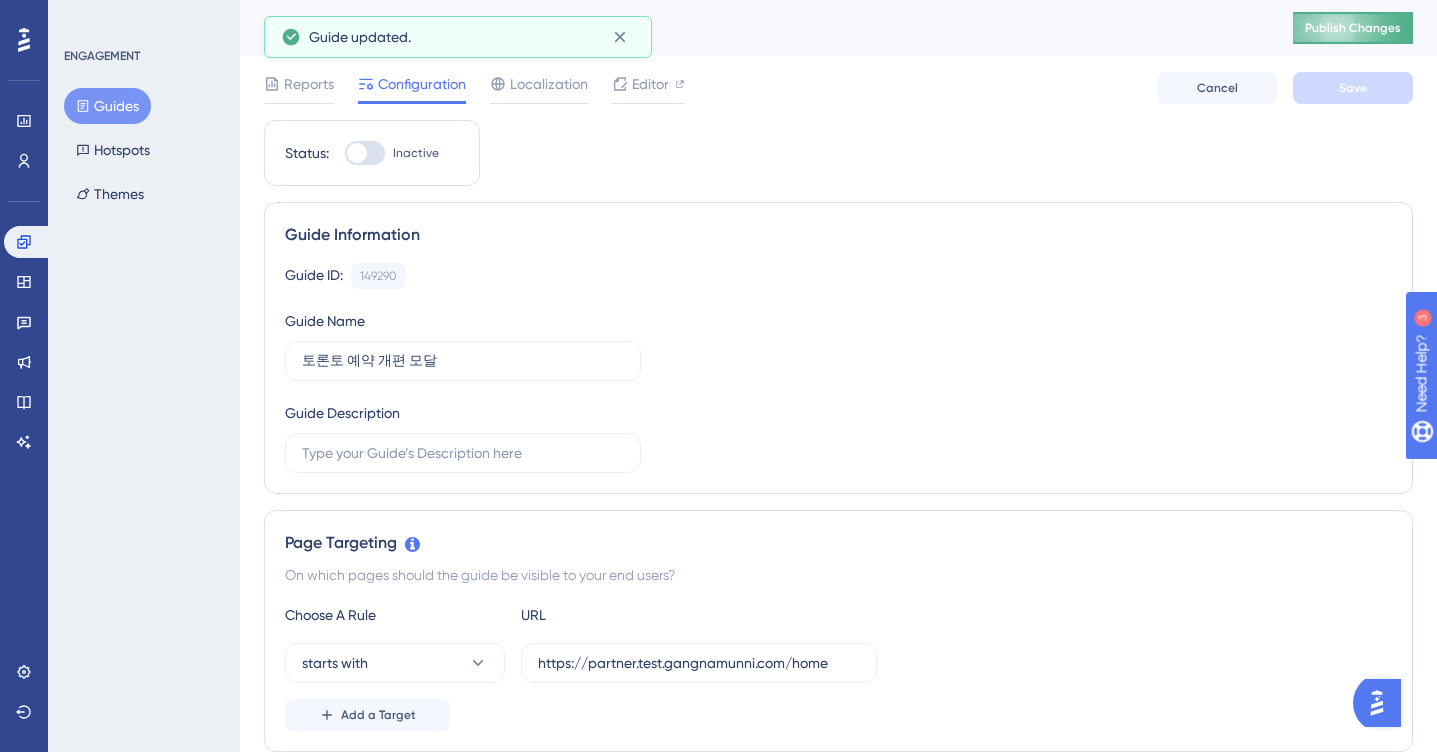 click on "Publish Changes" at bounding box center [1353, 28] 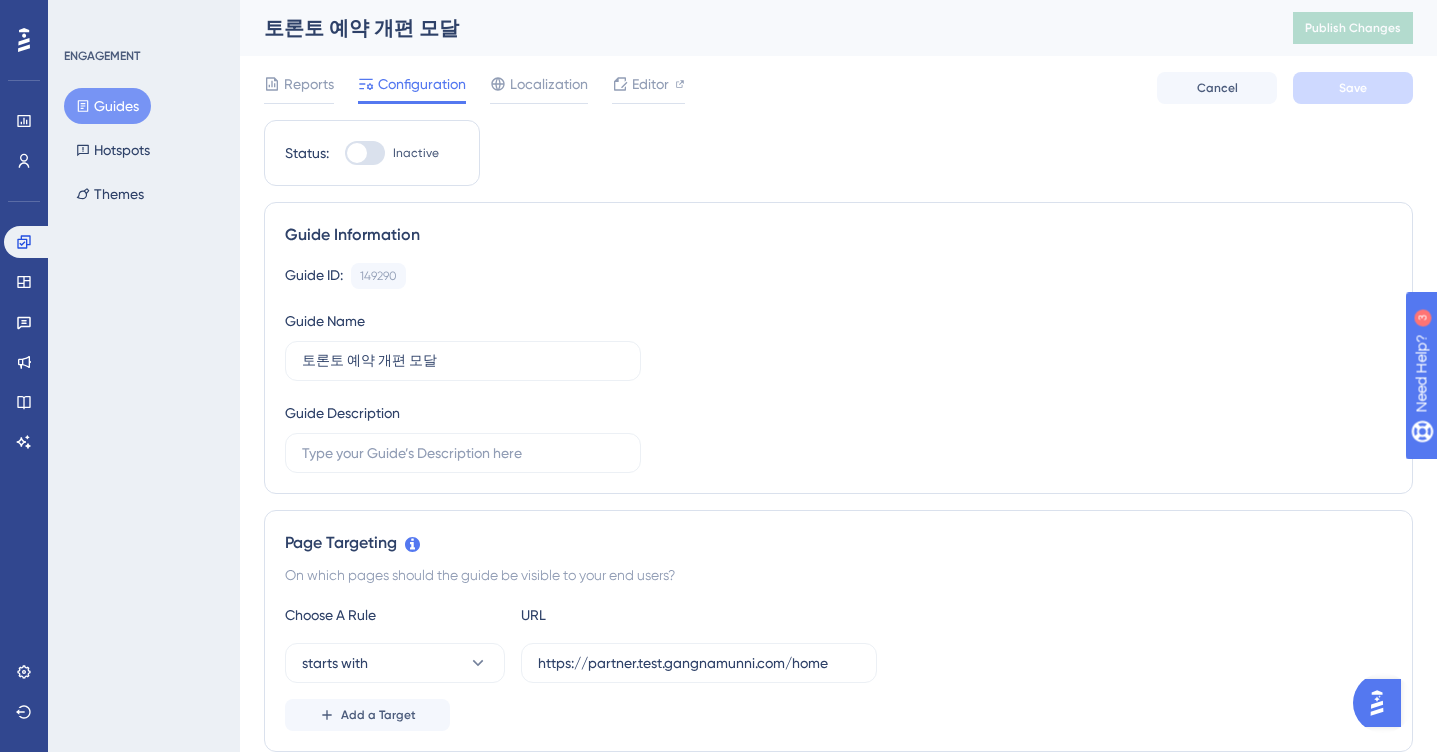 click on "Guides" at bounding box center (107, 106) 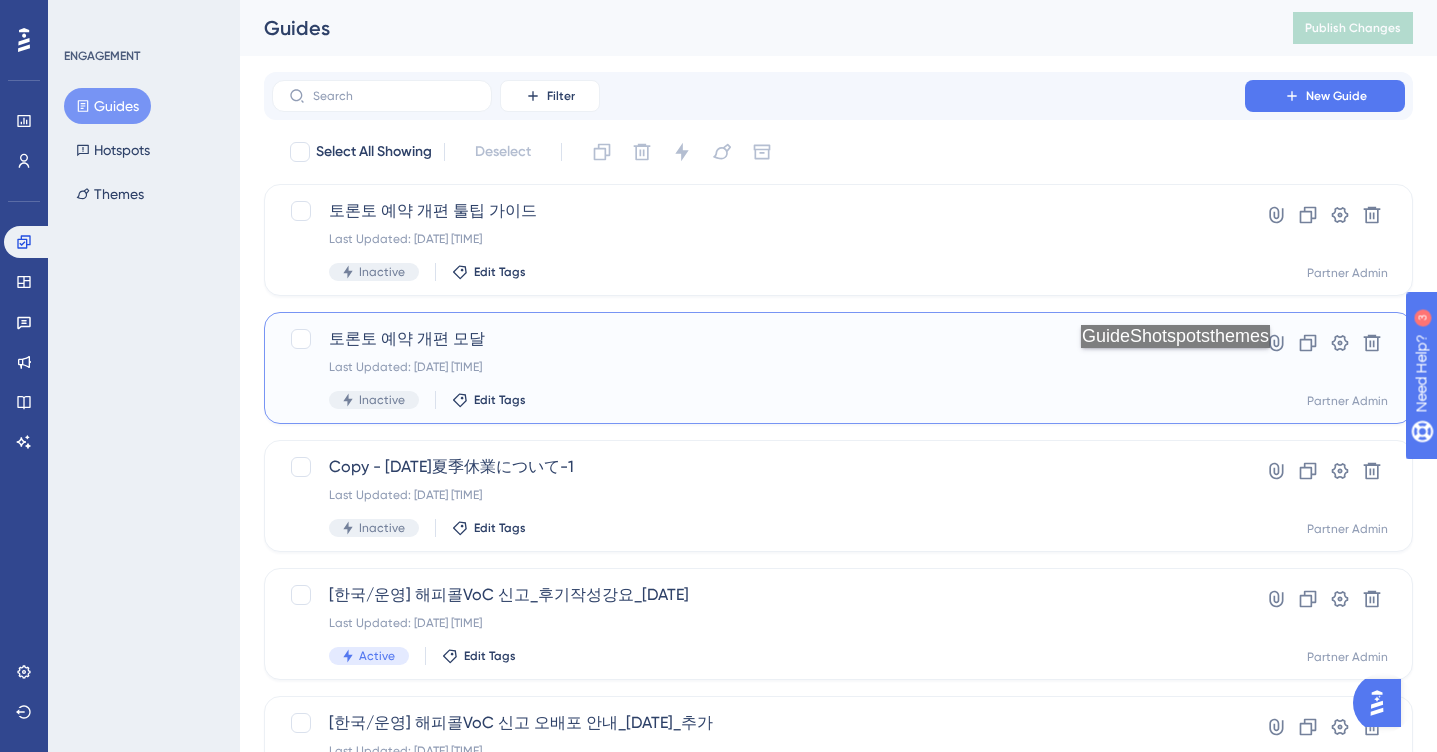 click on "Last Updated: [DATE] [TIME]" at bounding box center [758, 367] 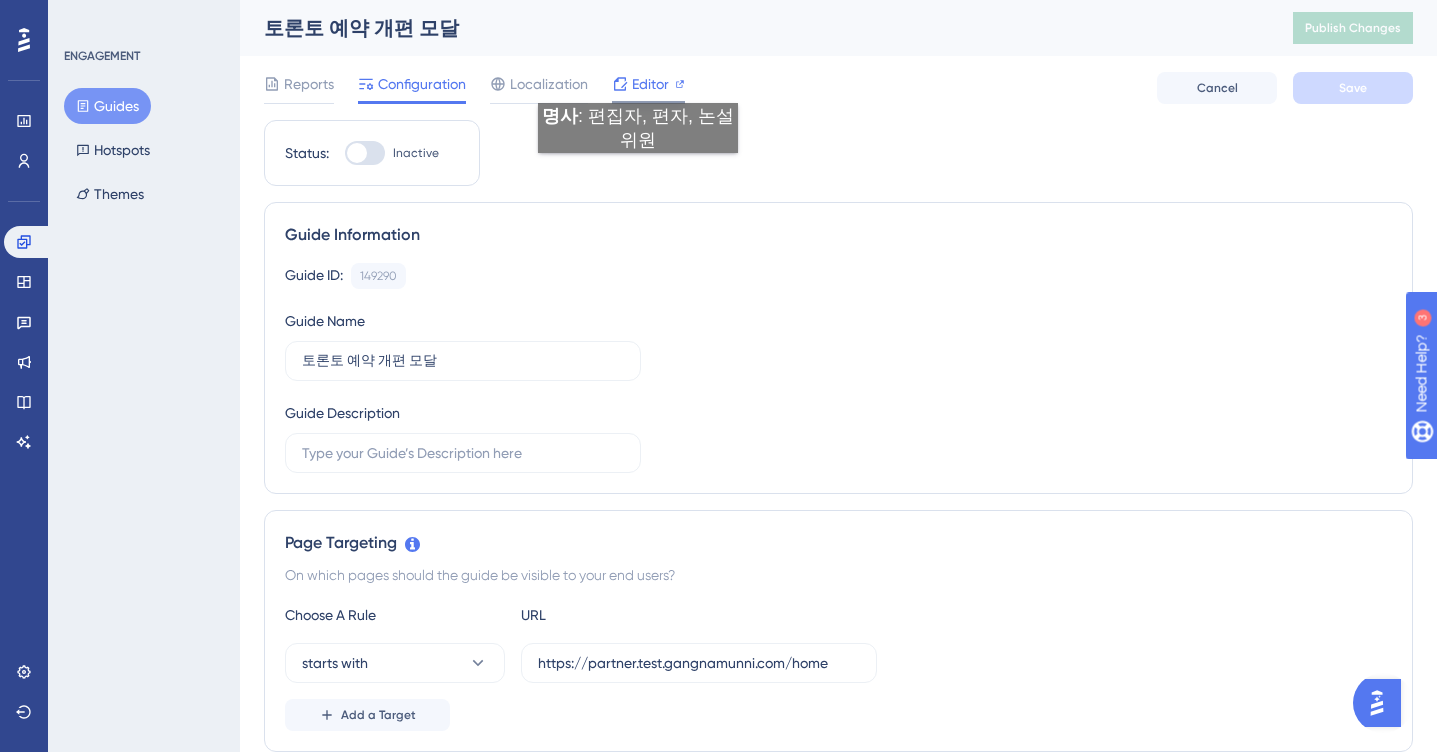 click on "Editor" at bounding box center [650, 84] 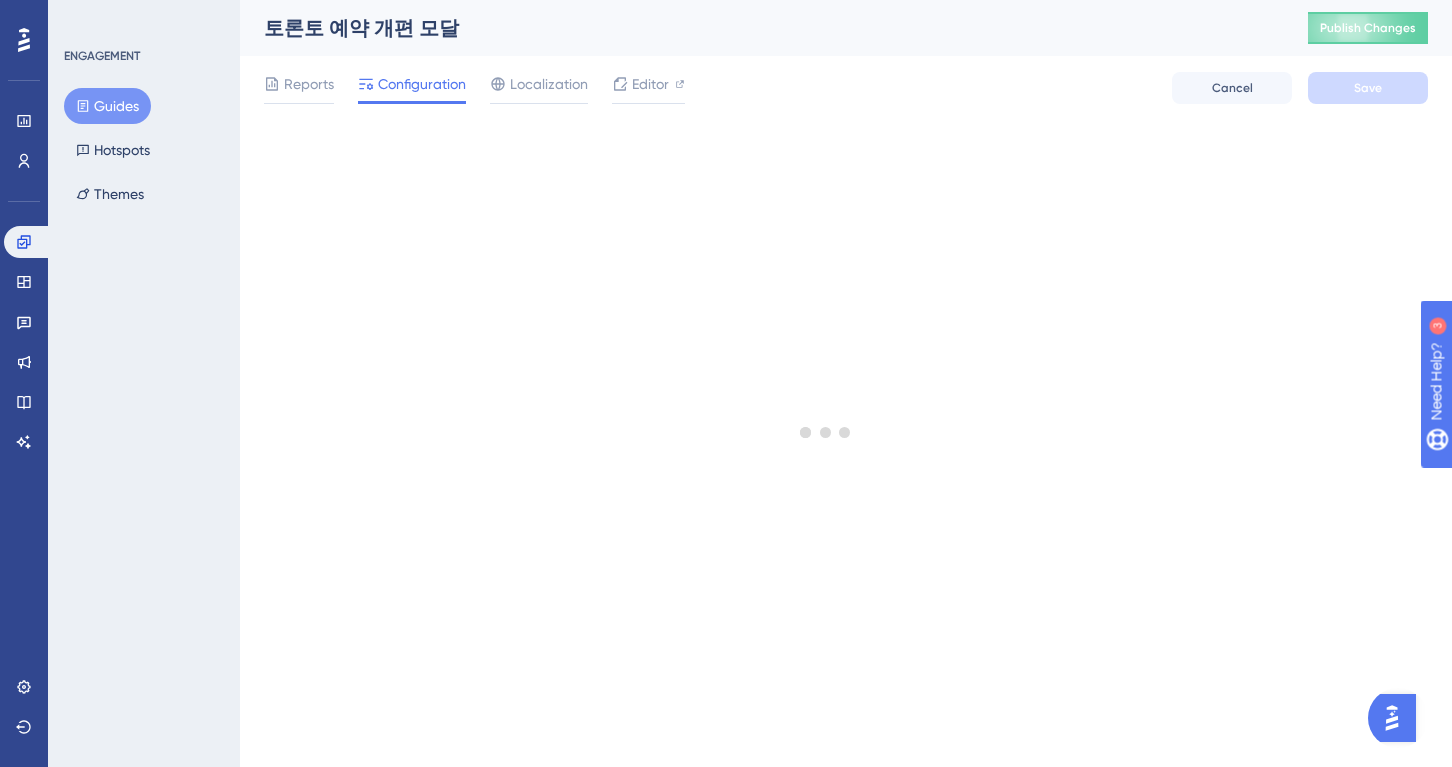 click on "Guides" at bounding box center [107, 106] 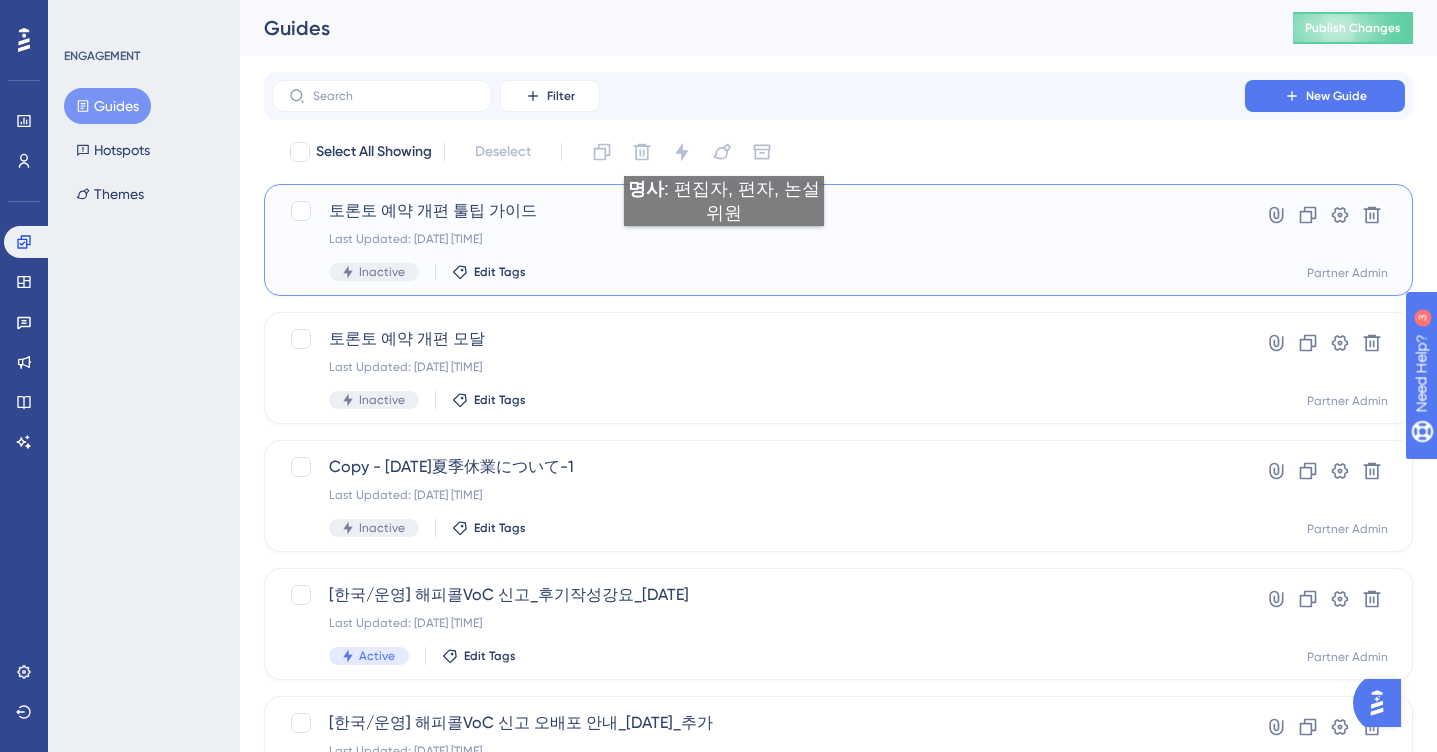 click on "Last Updated: [DATE] [TIME]" at bounding box center (758, 239) 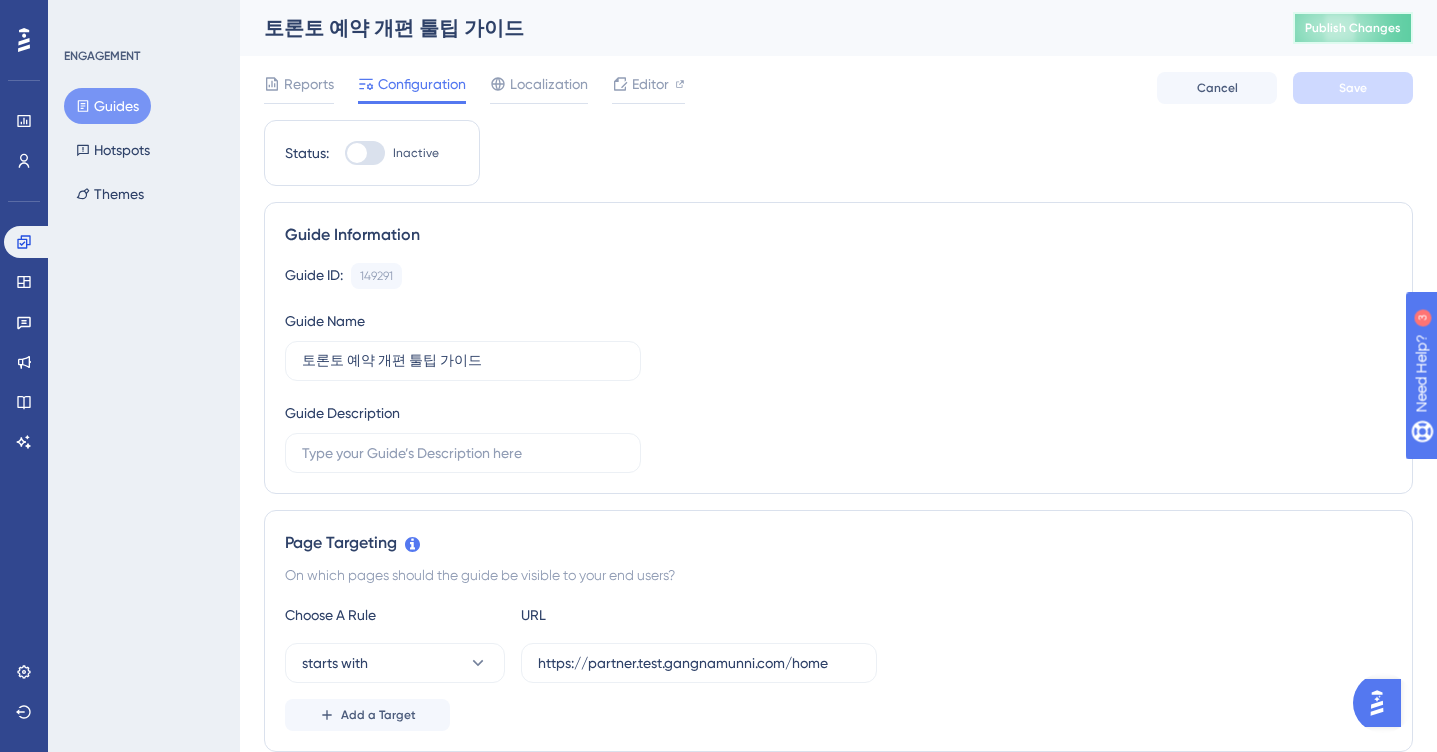click on "Publish Changes" at bounding box center [1353, 28] 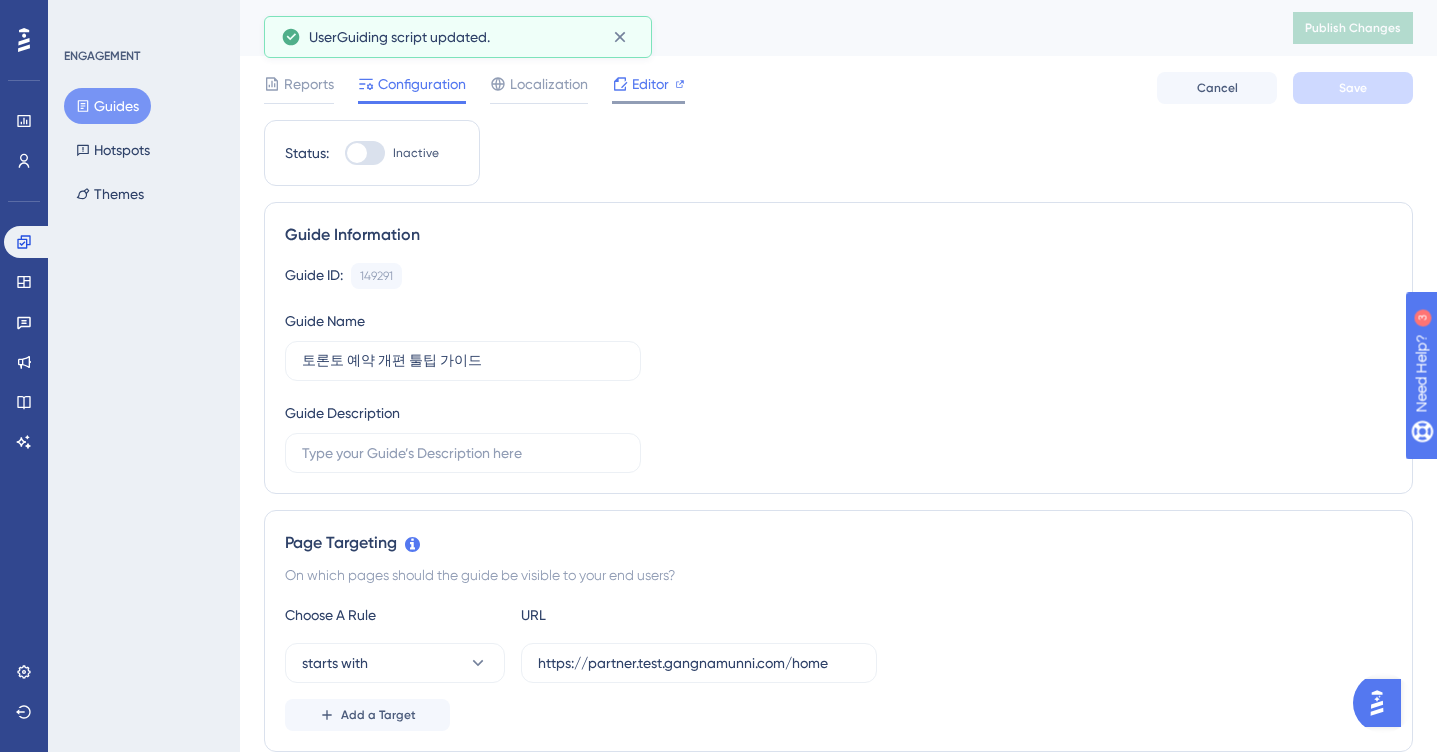 click on "Editor" at bounding box center [650, 84] 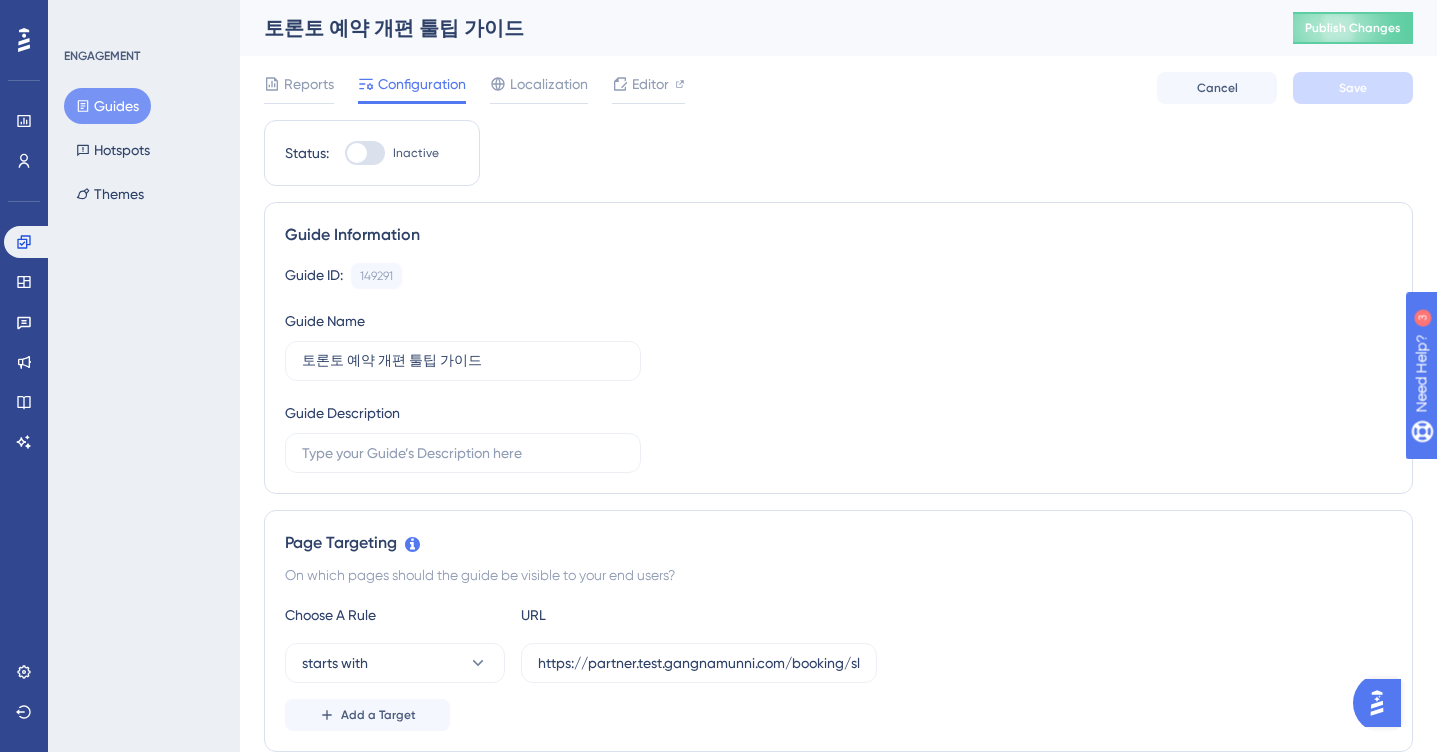 click on "Guides" at bounding box center [107, 106] 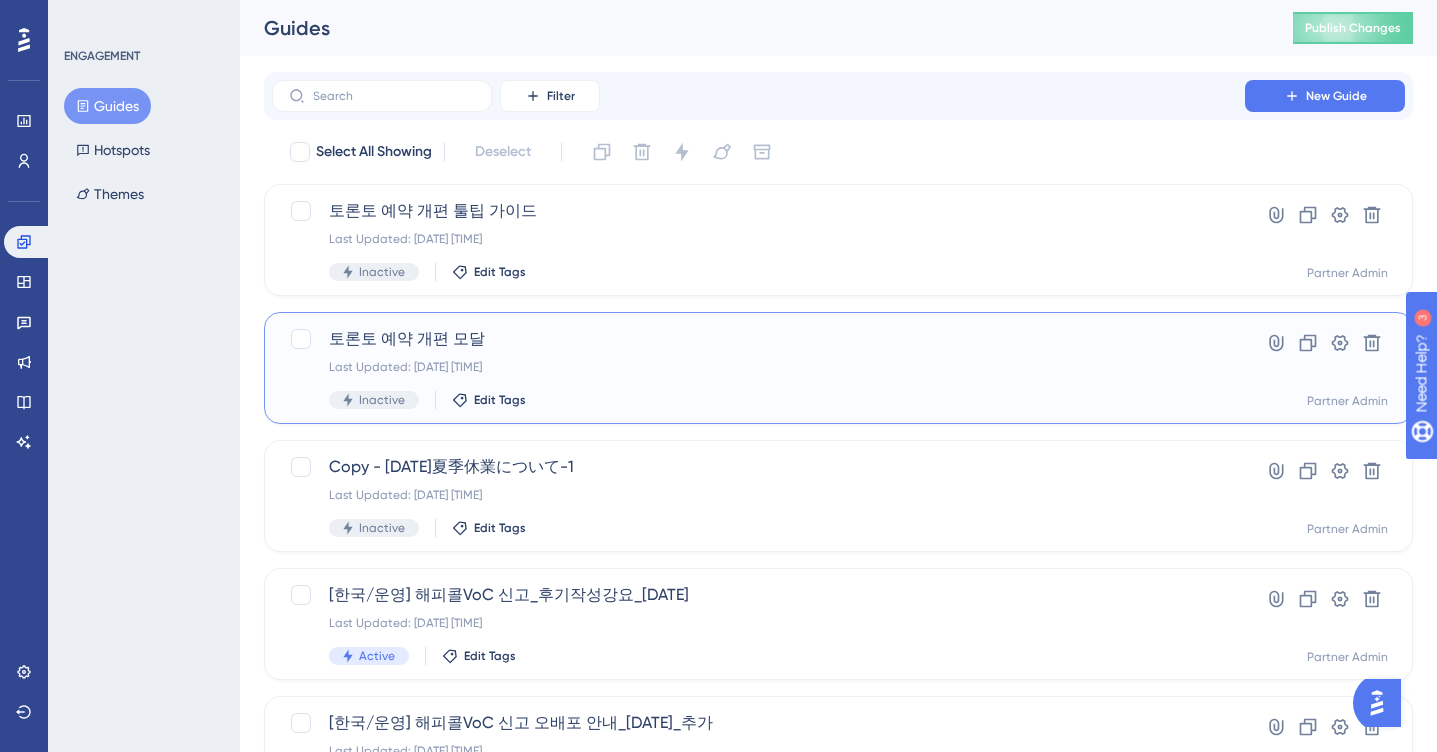 click on "[CITY] 예약 개편 모달 Last Updated: [DATE] [TIME] Inactive Edit Tags" at bounding box center [758, 368] 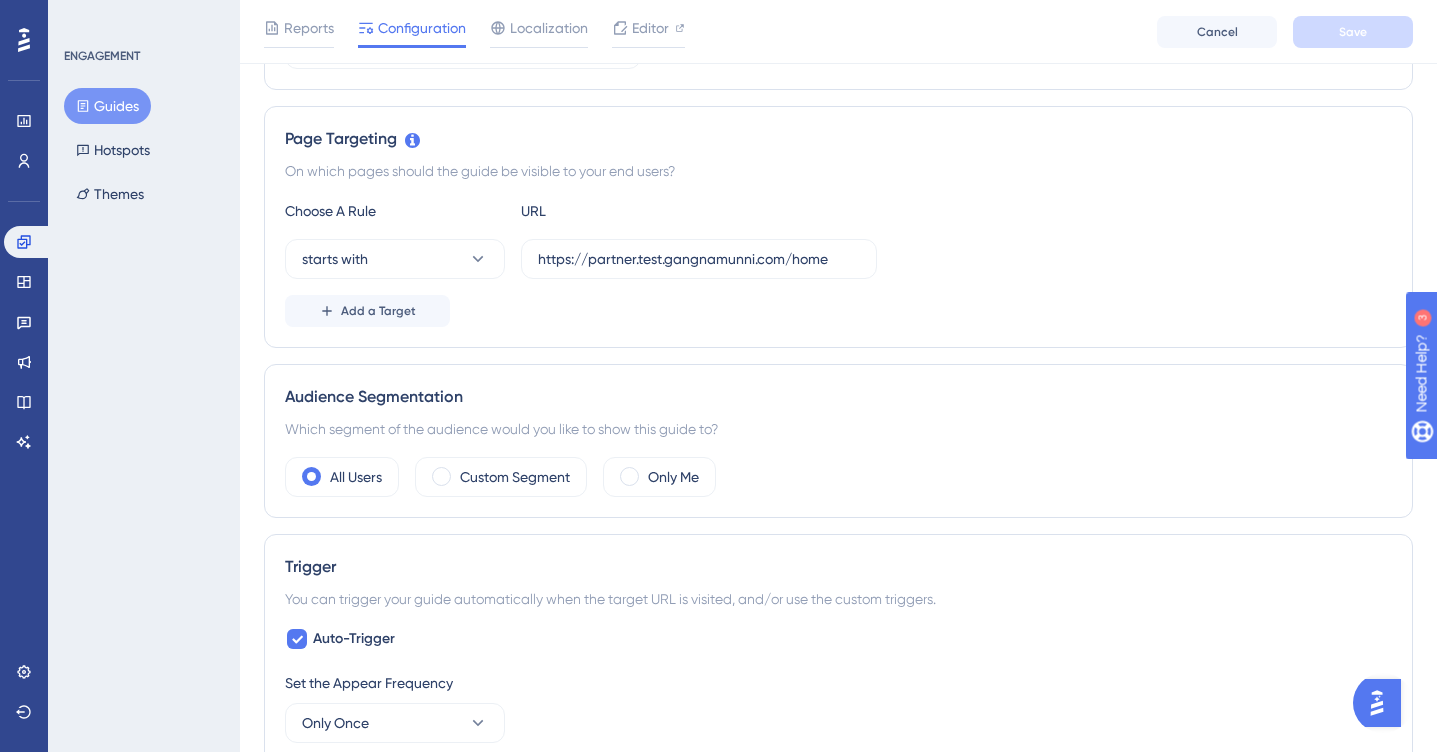 scroll, scrollTop: 488, scrollLeft: 0, axis: vertical 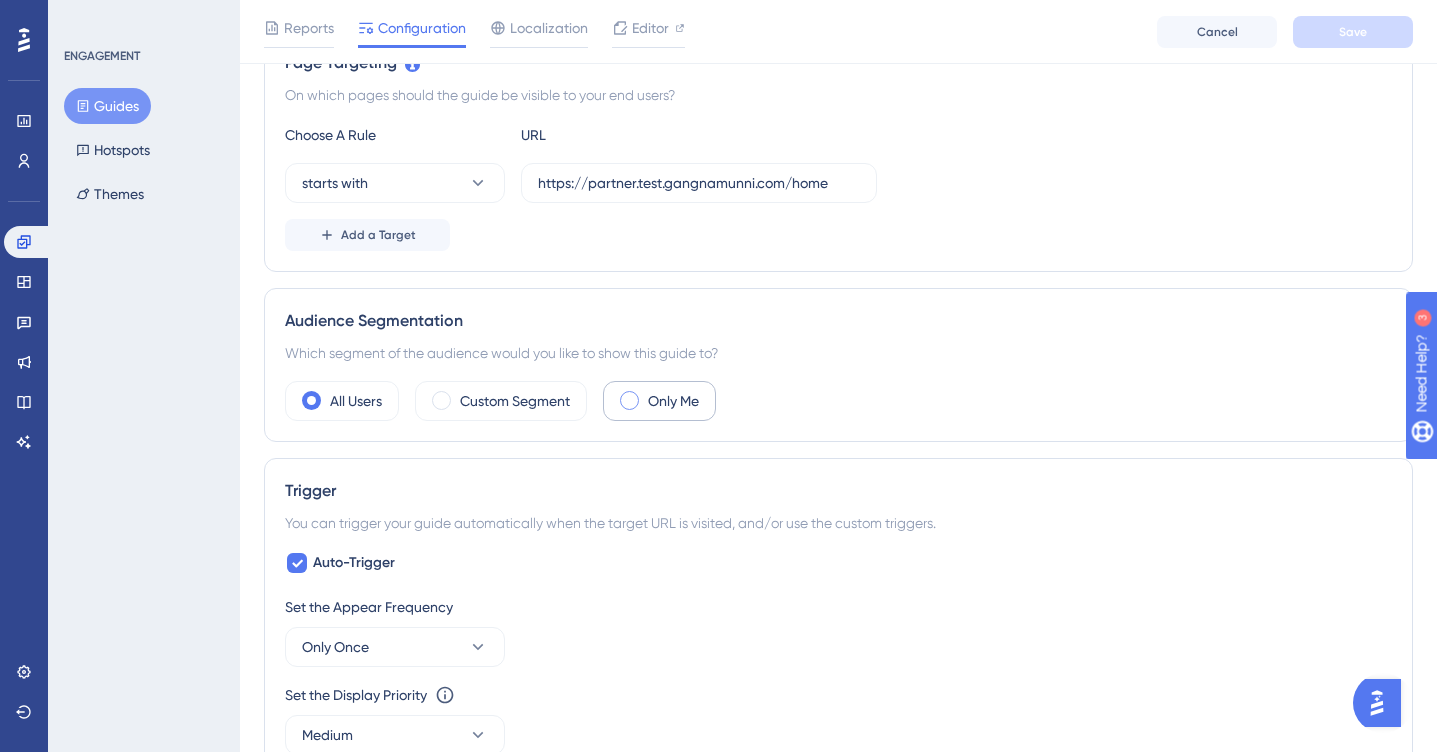 click on "Only Me" at bounding box center (673, 401) 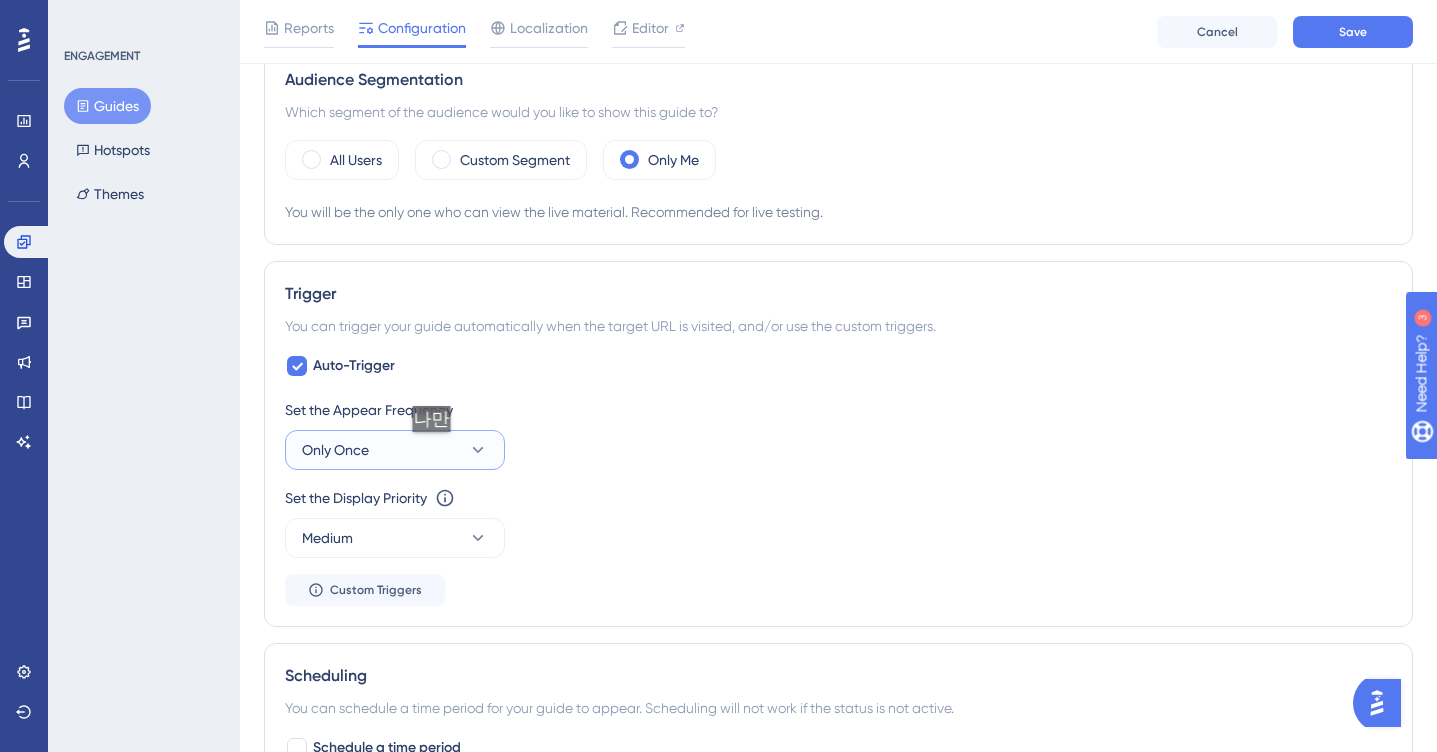 click on "Only Once" at bounding box center (395, 450) 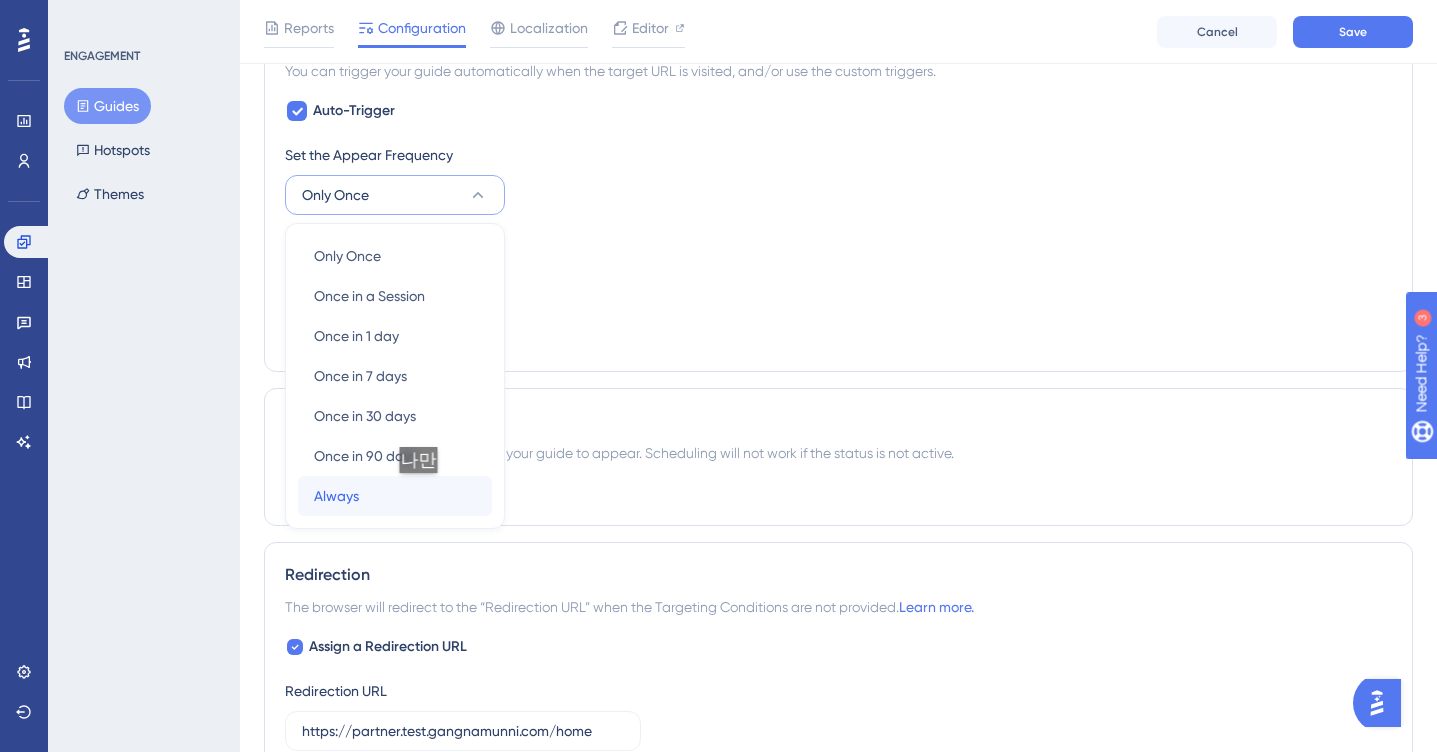 click on "Always Always" at bounding box center (395, 496) 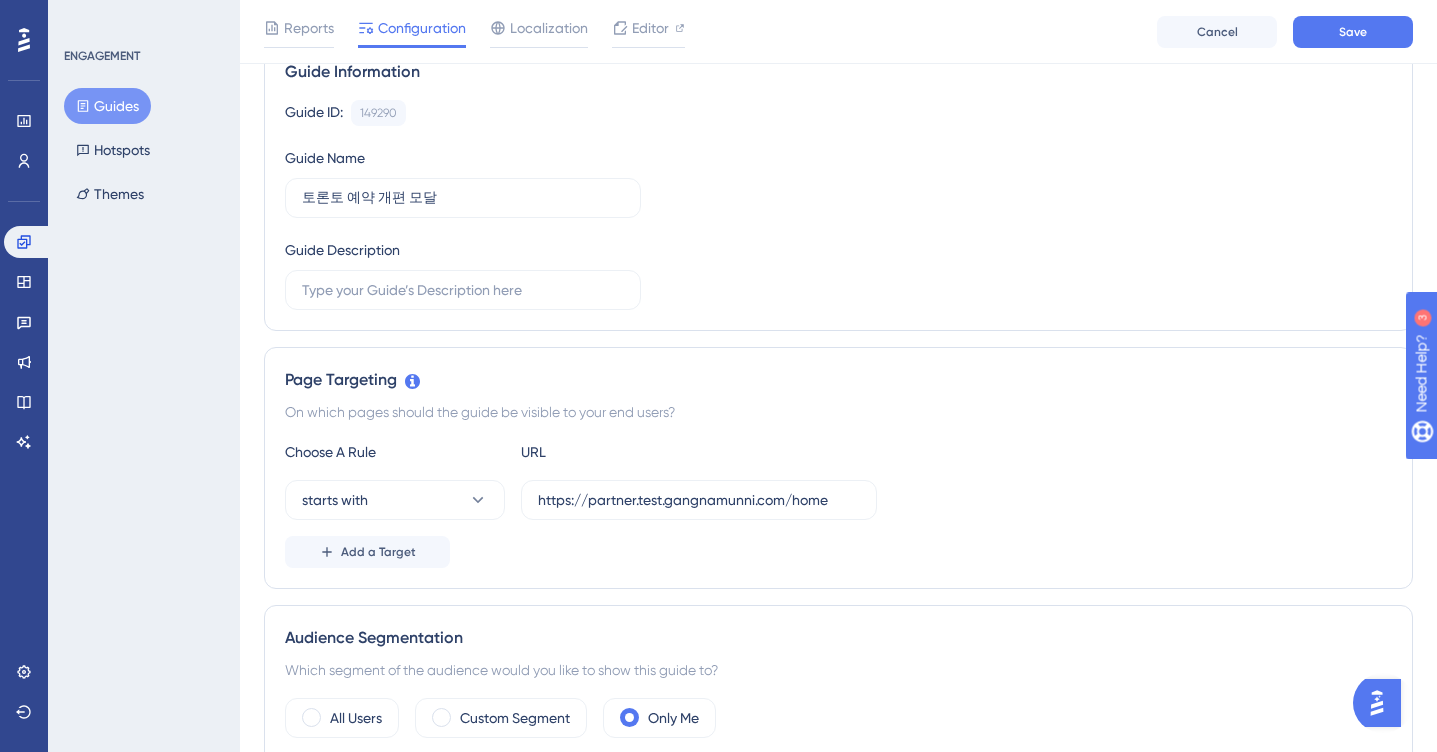 scroll, scrollTop: 141, scrollLeft: 0, axis: vertical 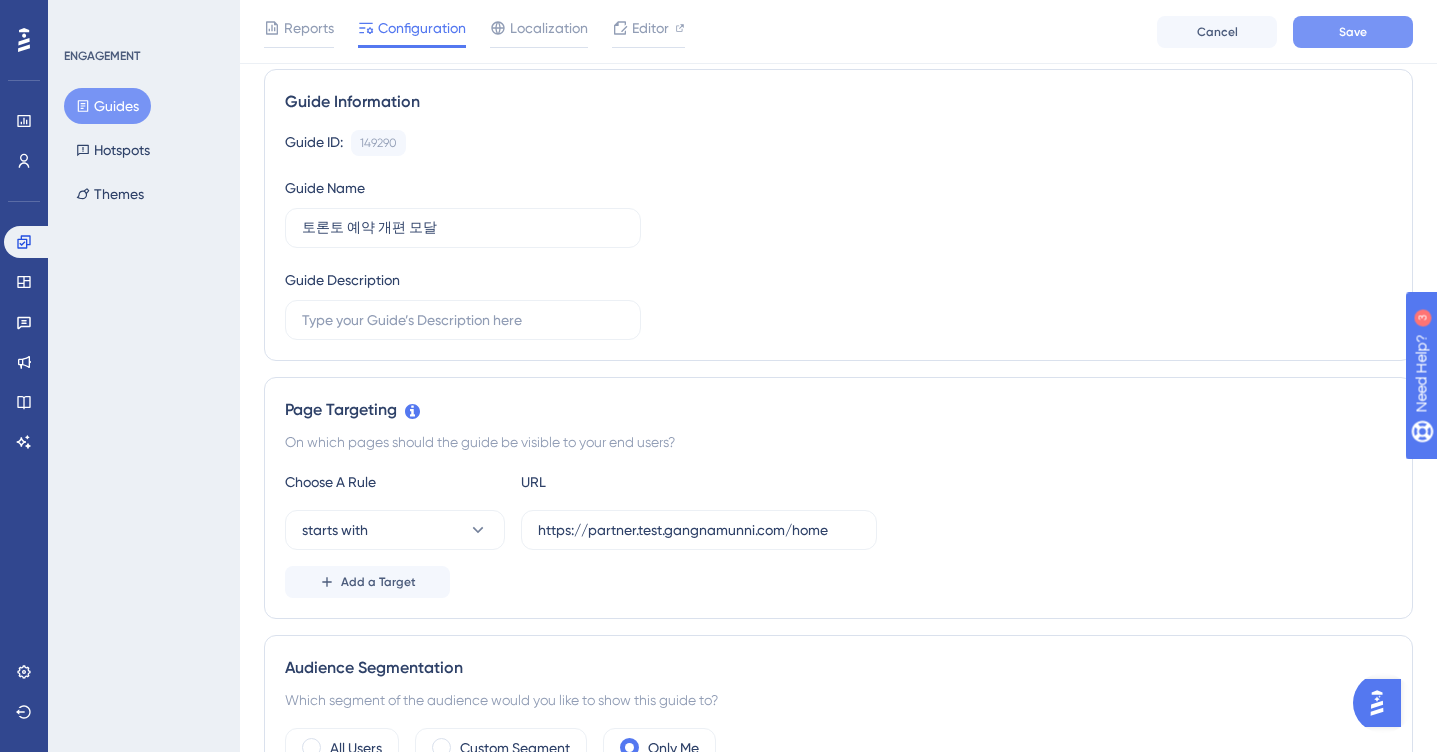click on "Save" at bounding box center (1353, 32) 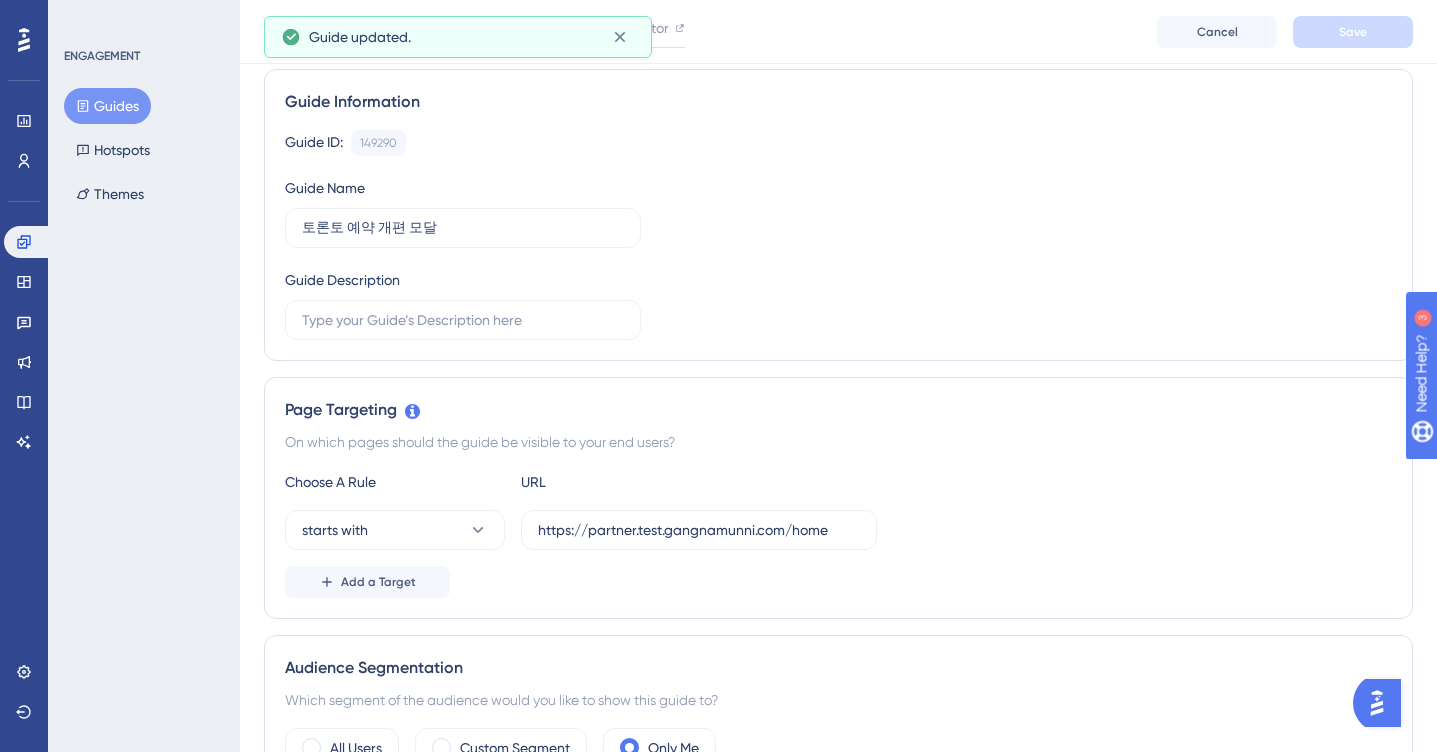 scroll, scrollTop: 0, scrollLeft: 0, axis: both 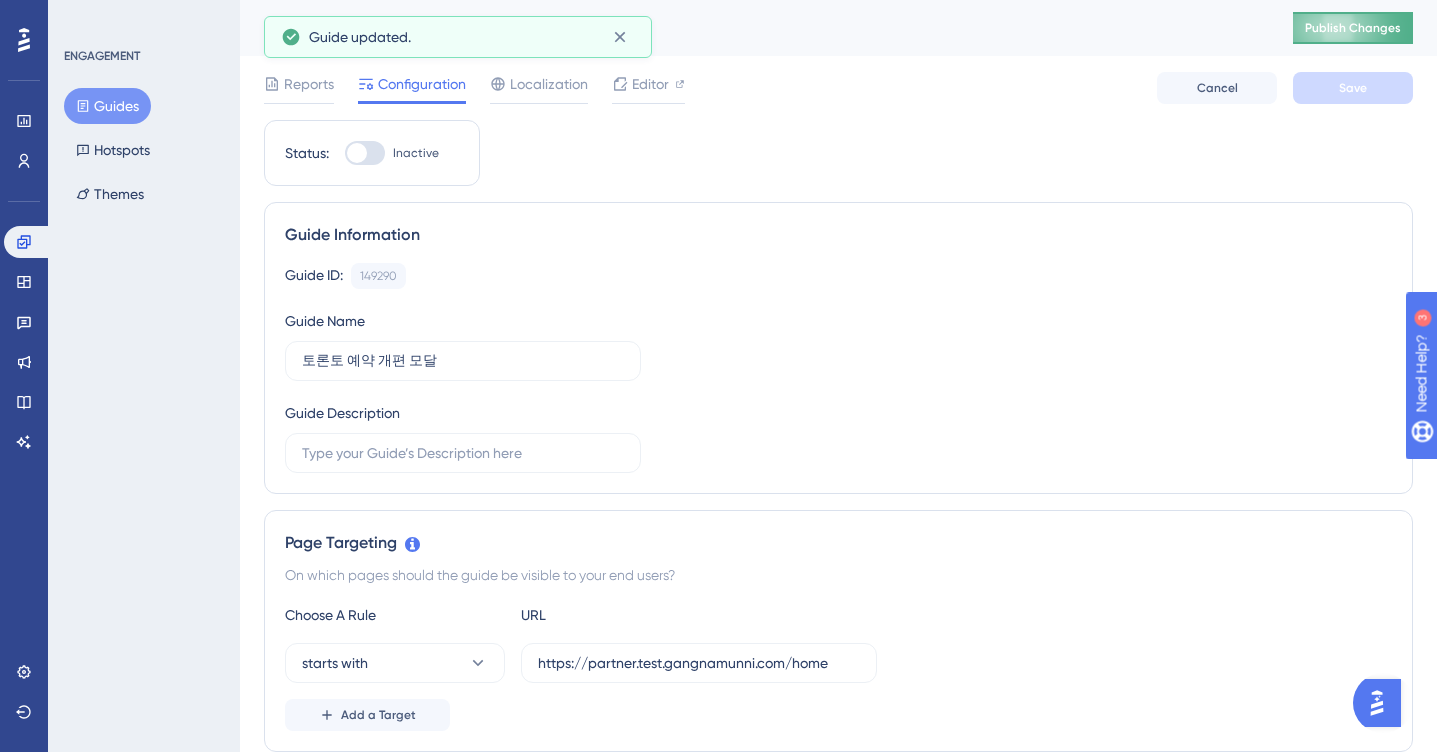 click on "Publish Changes" at bounding box center [1353, 28] 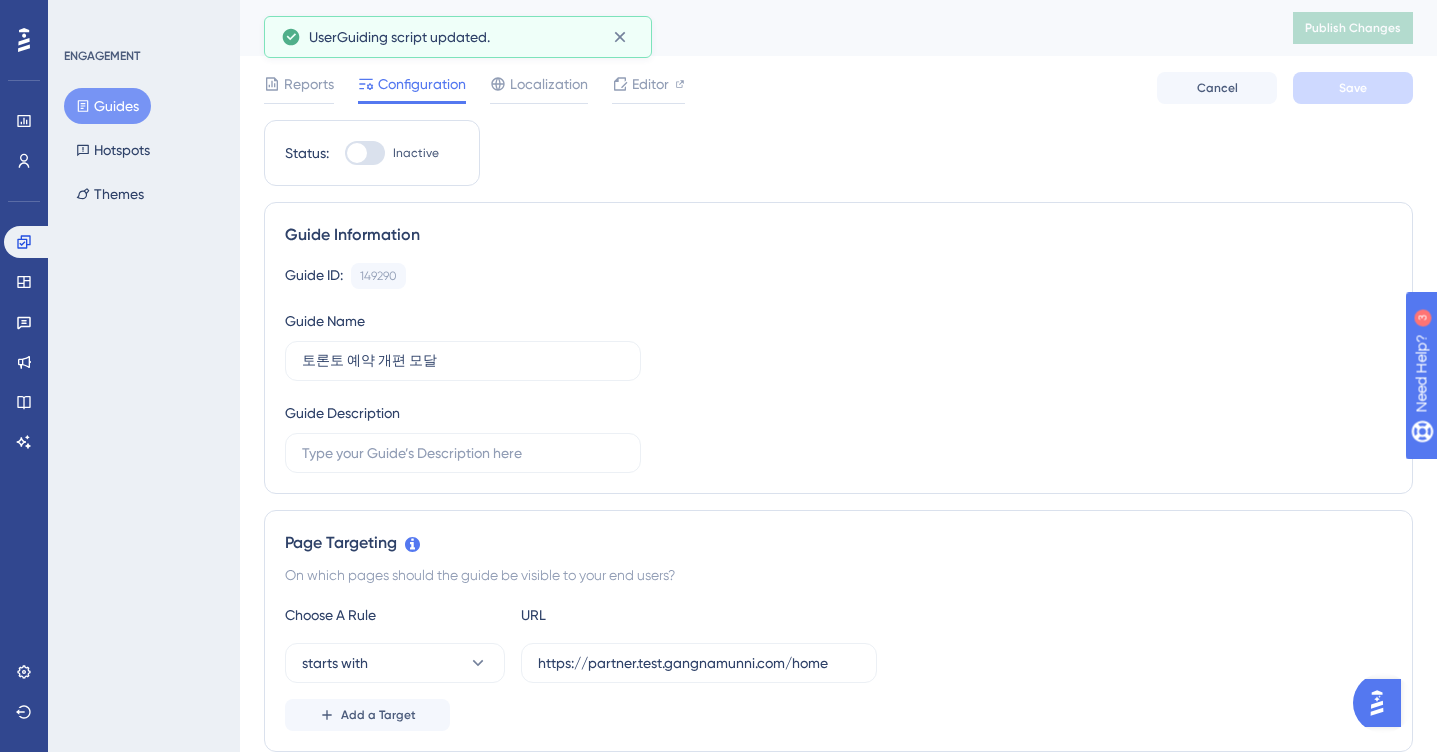 click on "Guides" at bounding box center [107, 106] 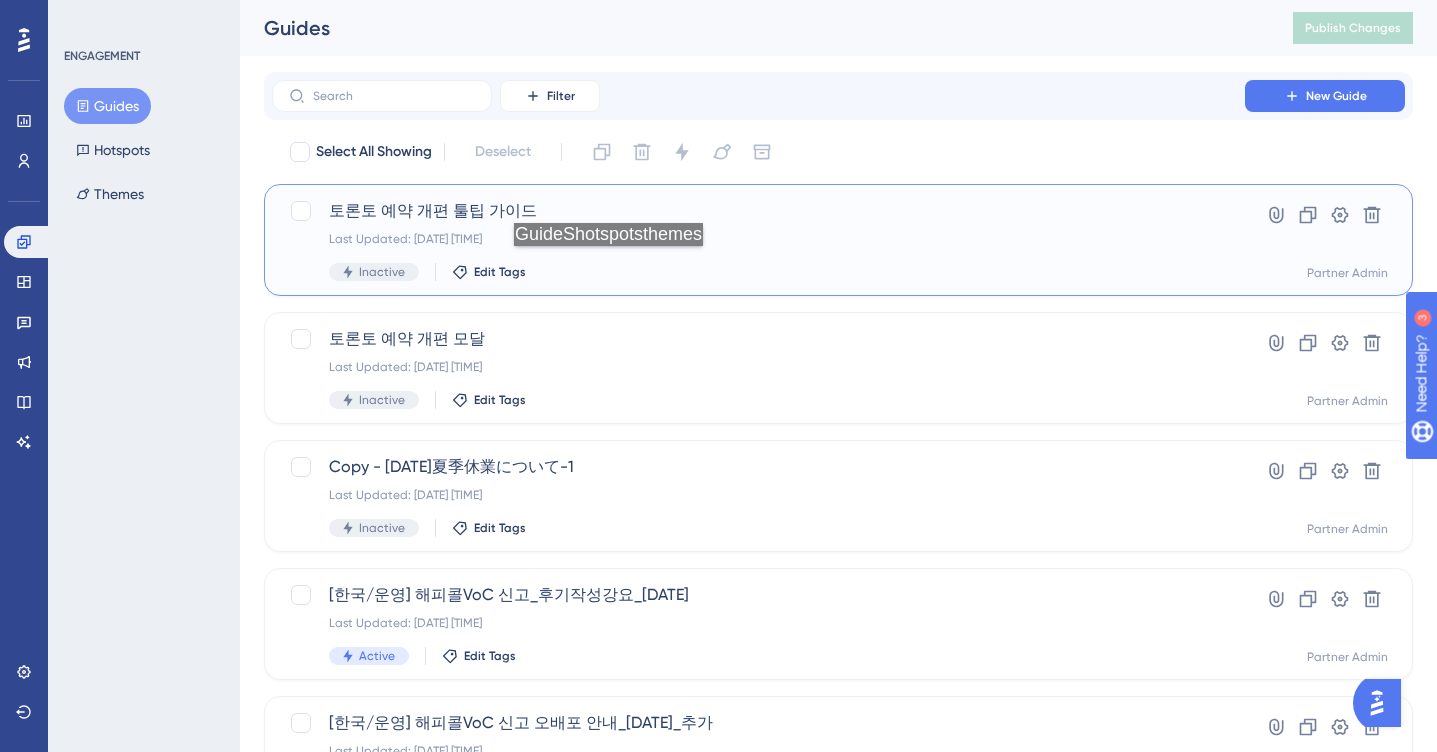 click on "Inactive Edit Tags" at bounding box center (758, 272) 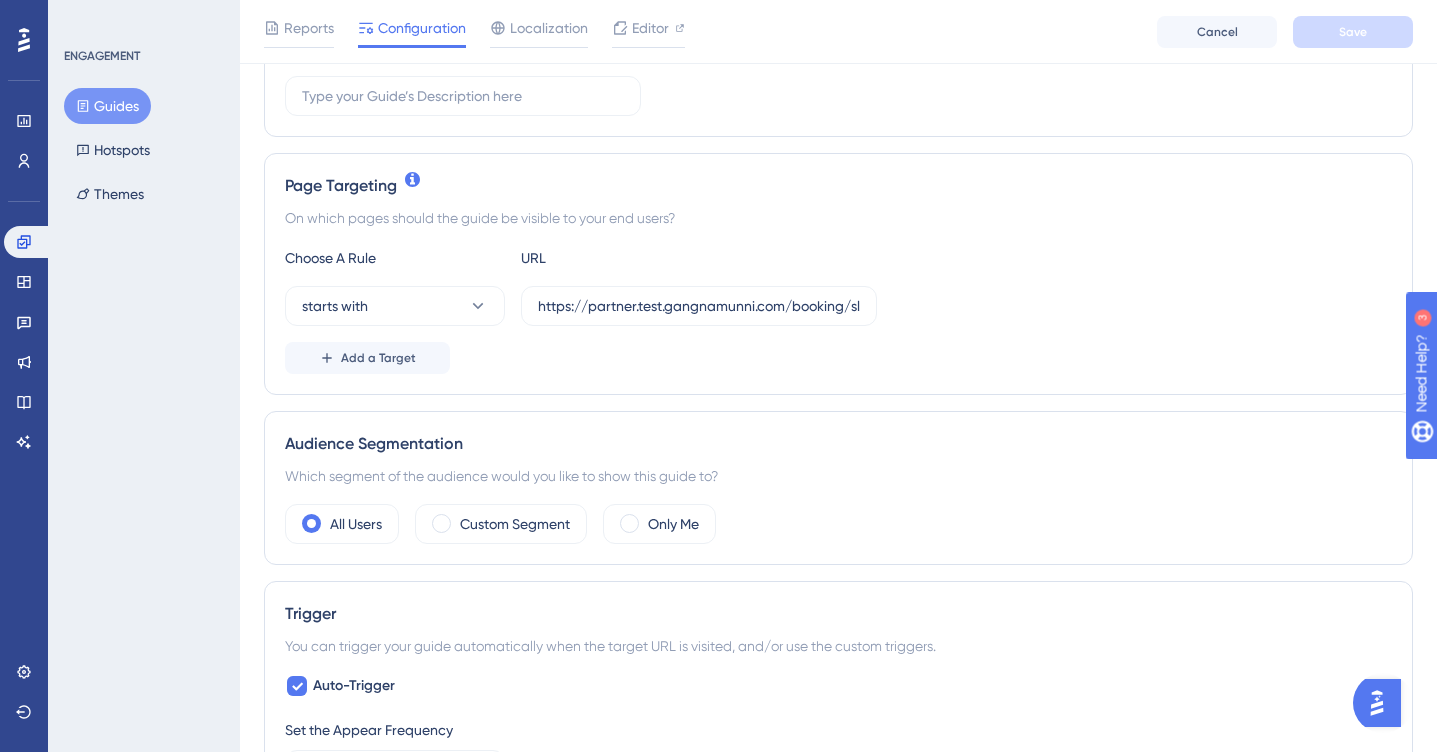 scroll, scrollTop: 412, scrollLeft: 0, axis: vertical 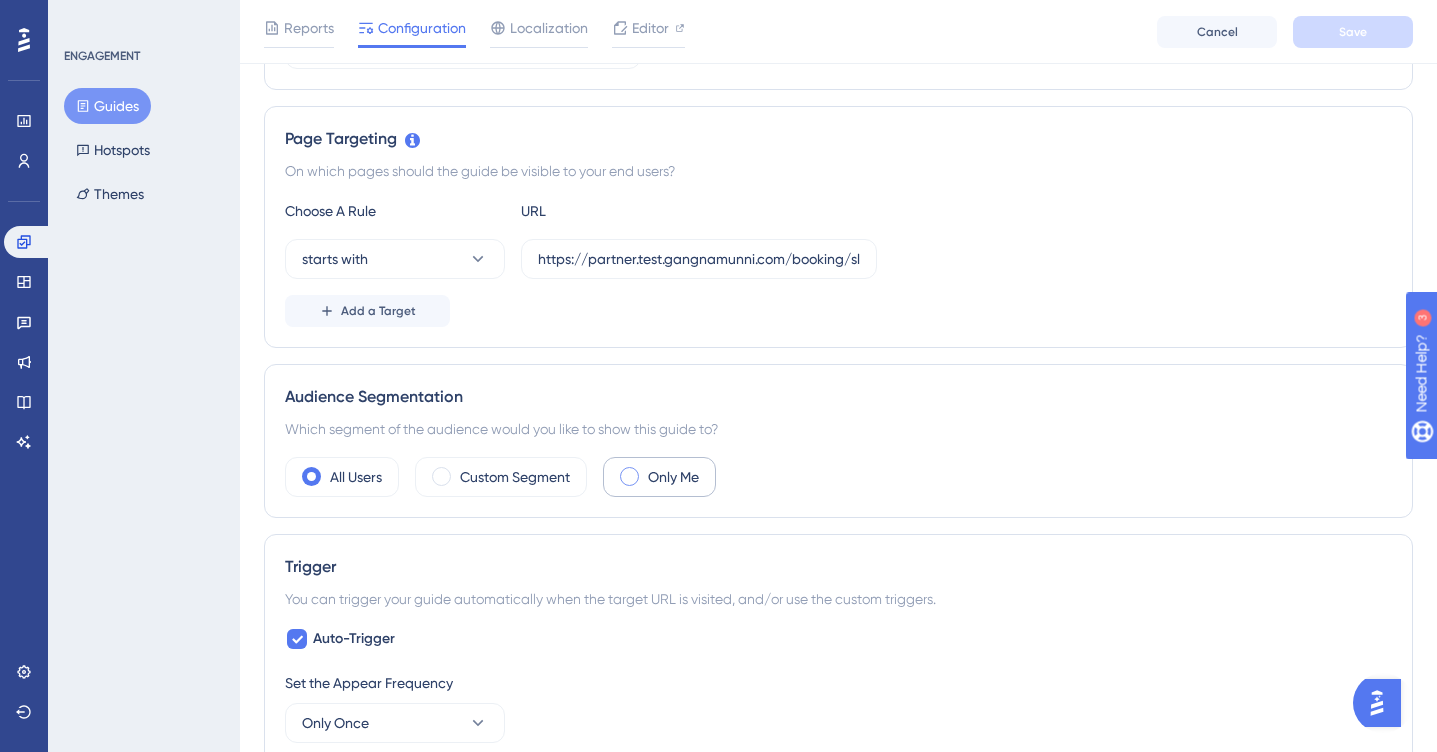 click on "Only Me" at bounding box center (673, 477) 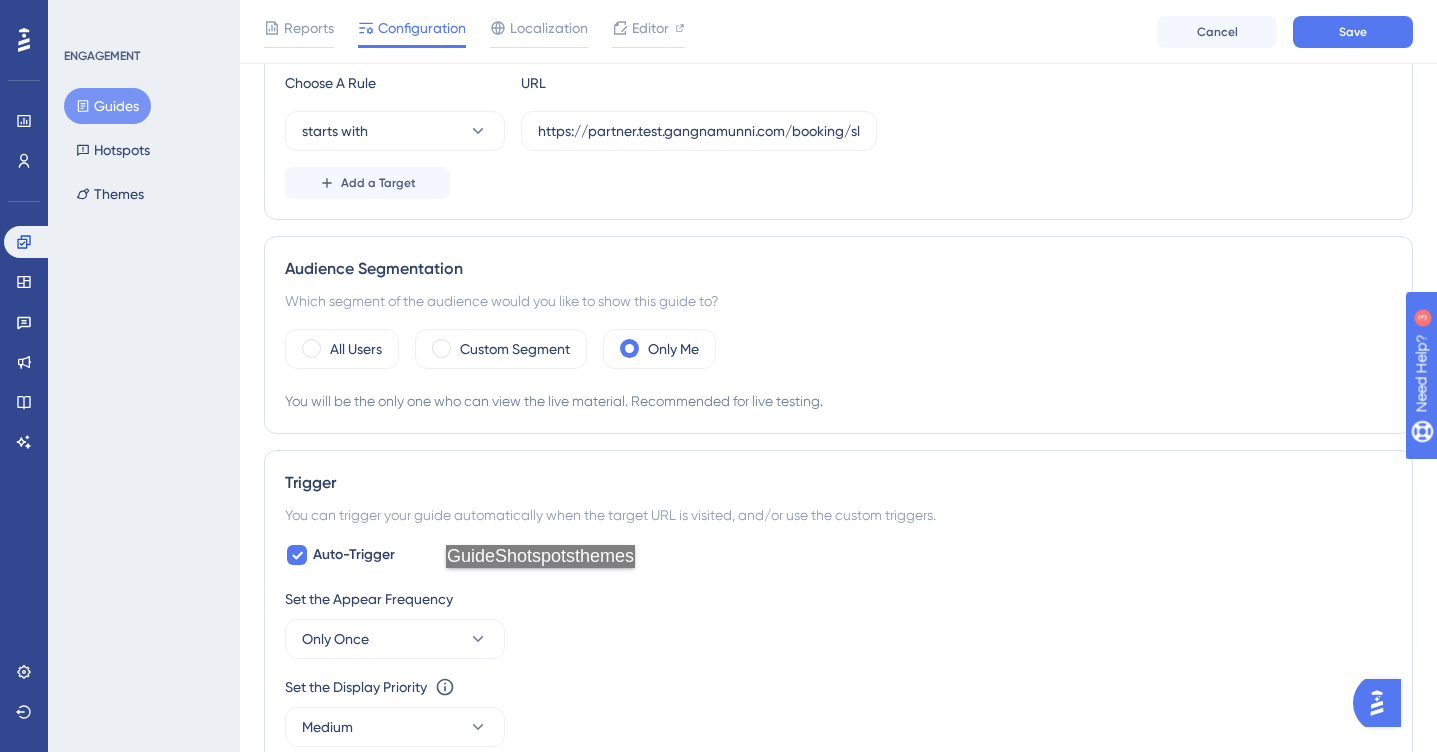 scroll, scrollTop: 718, scrollLeft: 0, axis: vertical 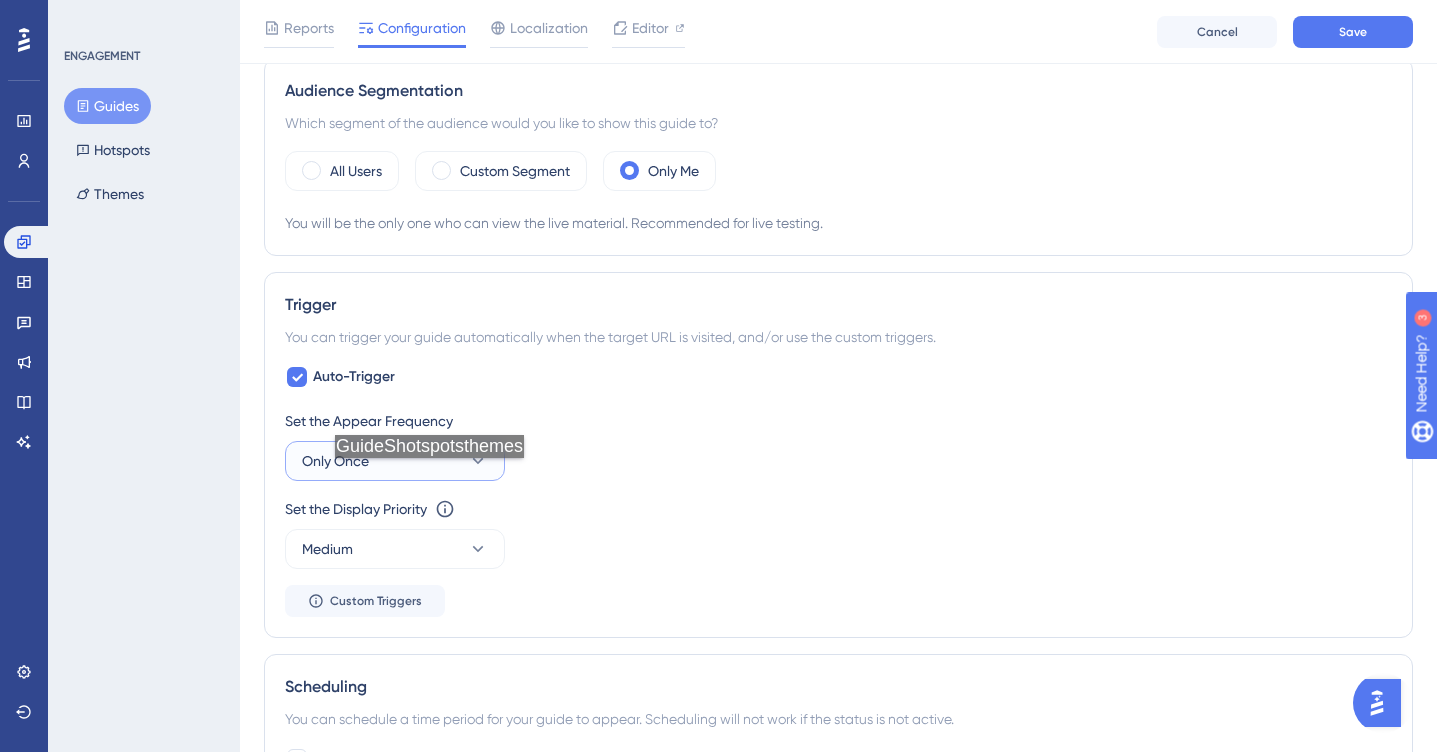click on "Only Once" at bounding box center [395, 461] 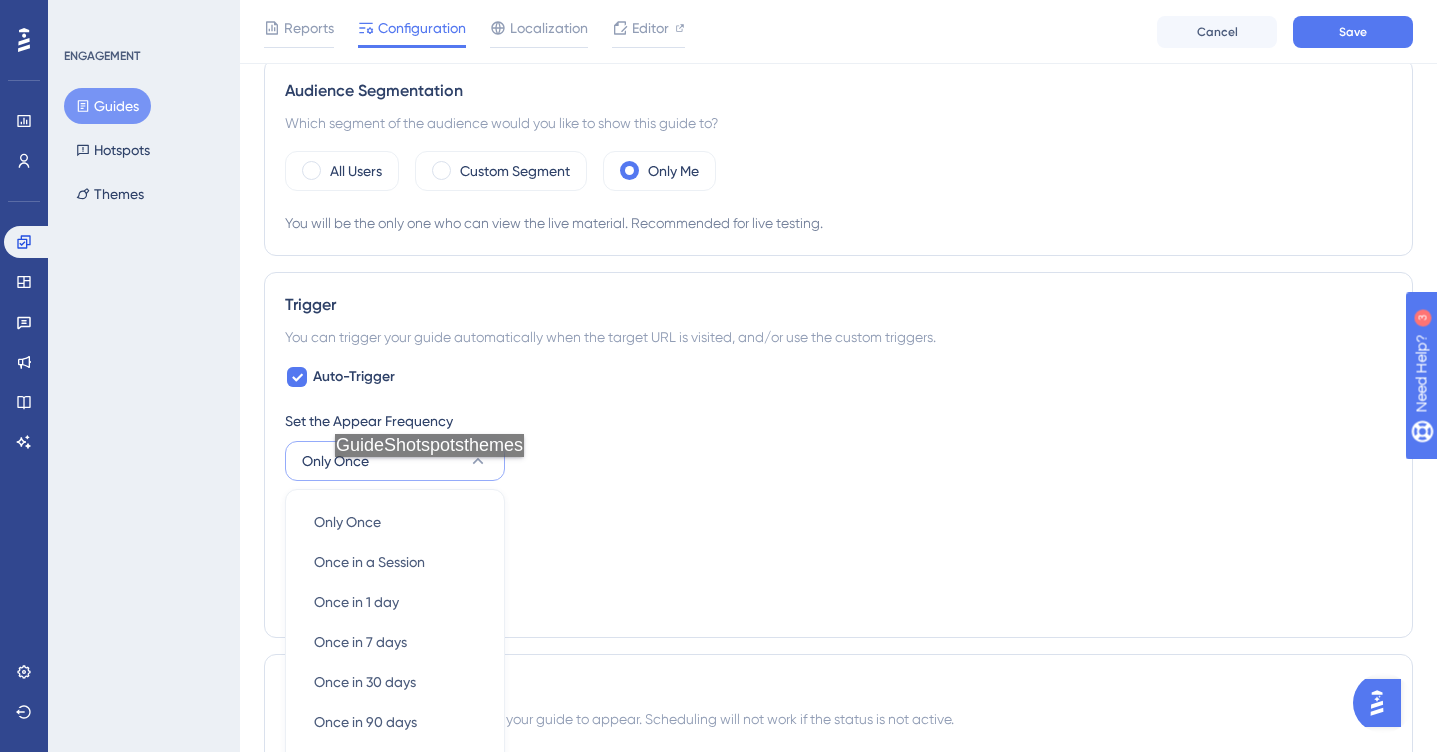 scroll, scrollTop: 984, scrollLeft: 0, axis: vertical 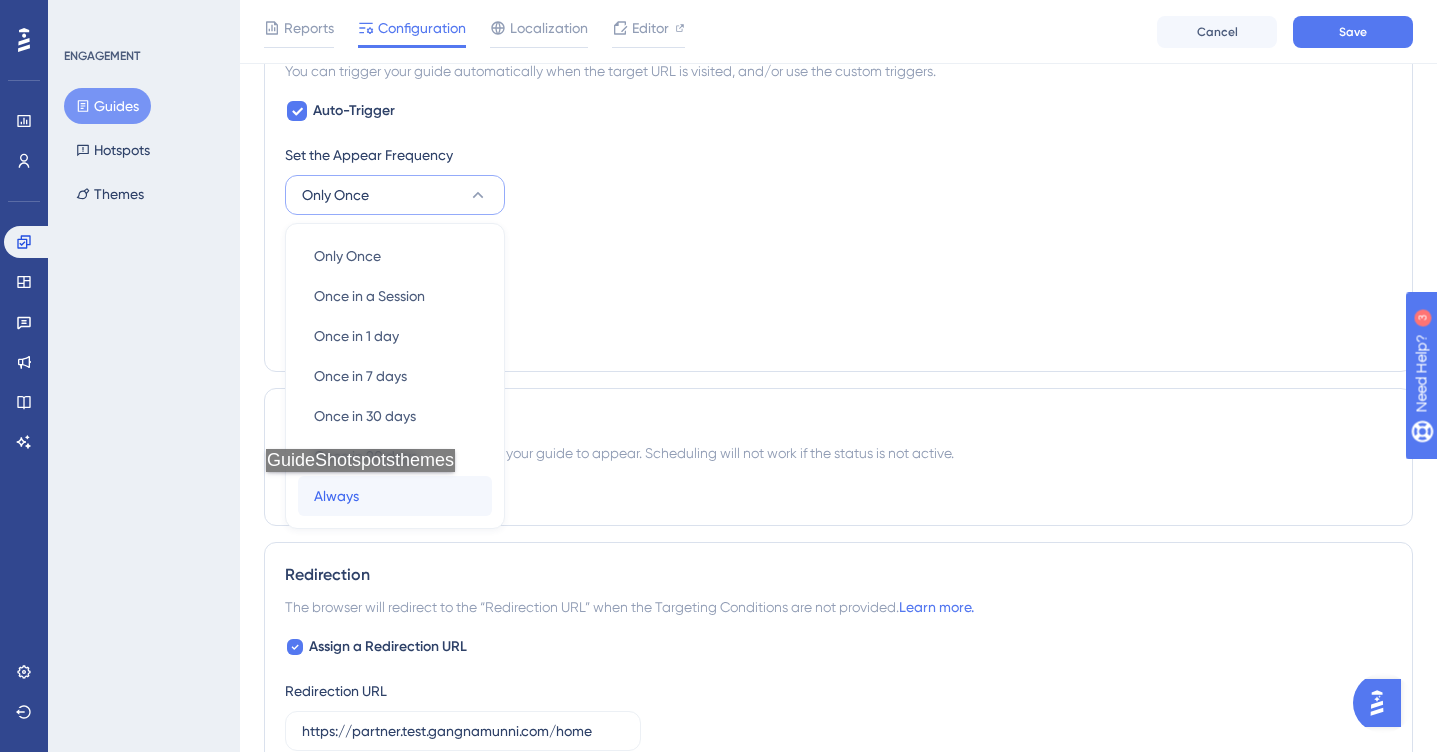 click on "Always Always" at bounding box center (395, 496) 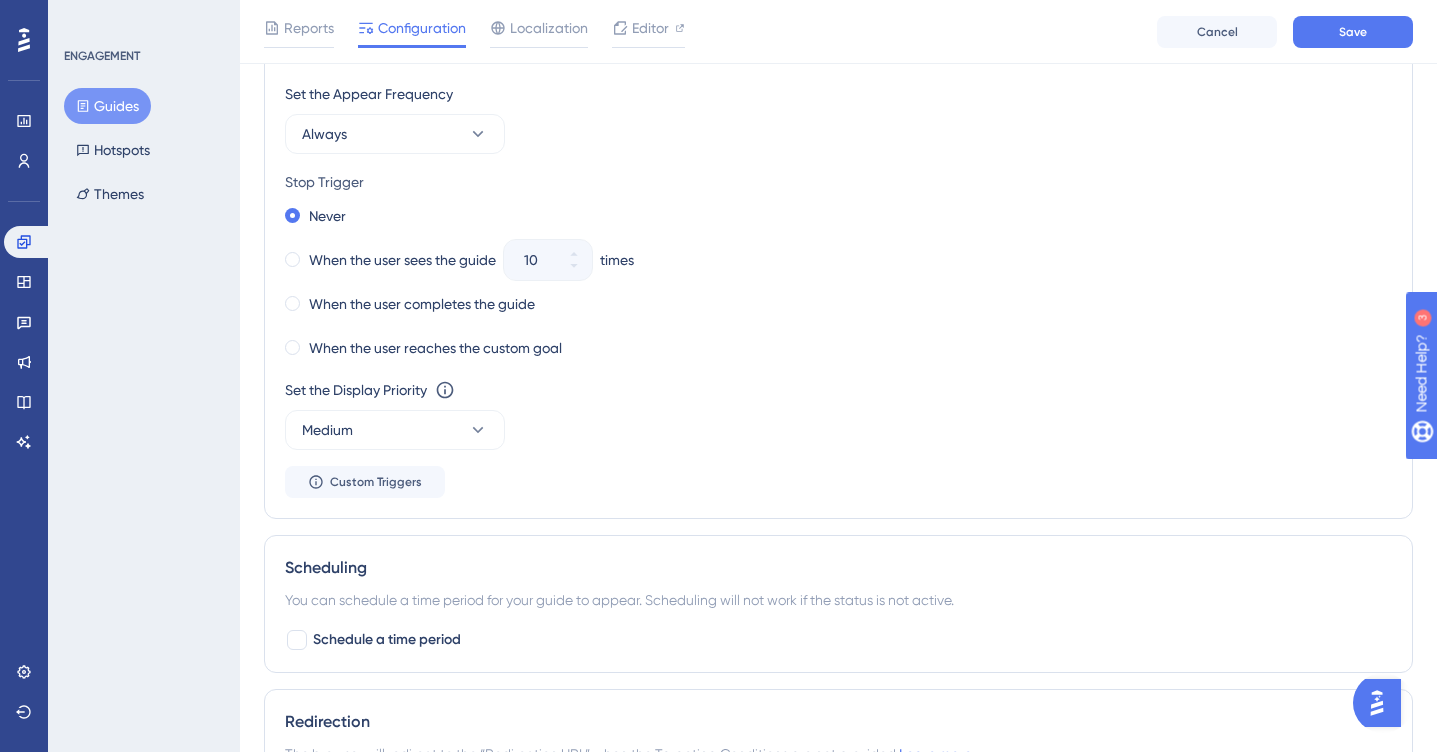 scroll, scrollTop: 1062, scrollLeft: 0, axis: vertical 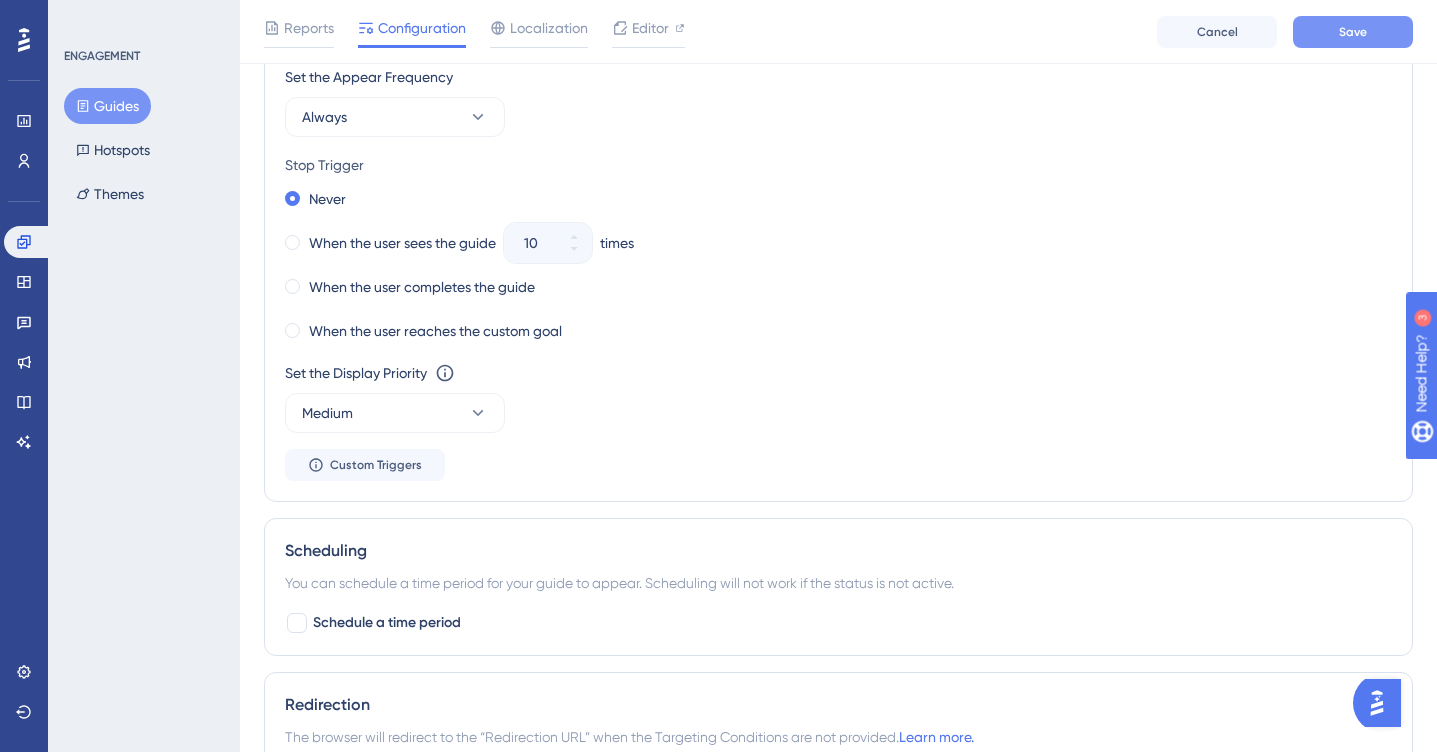 click on "Save" at bounding box center (1353, 32) 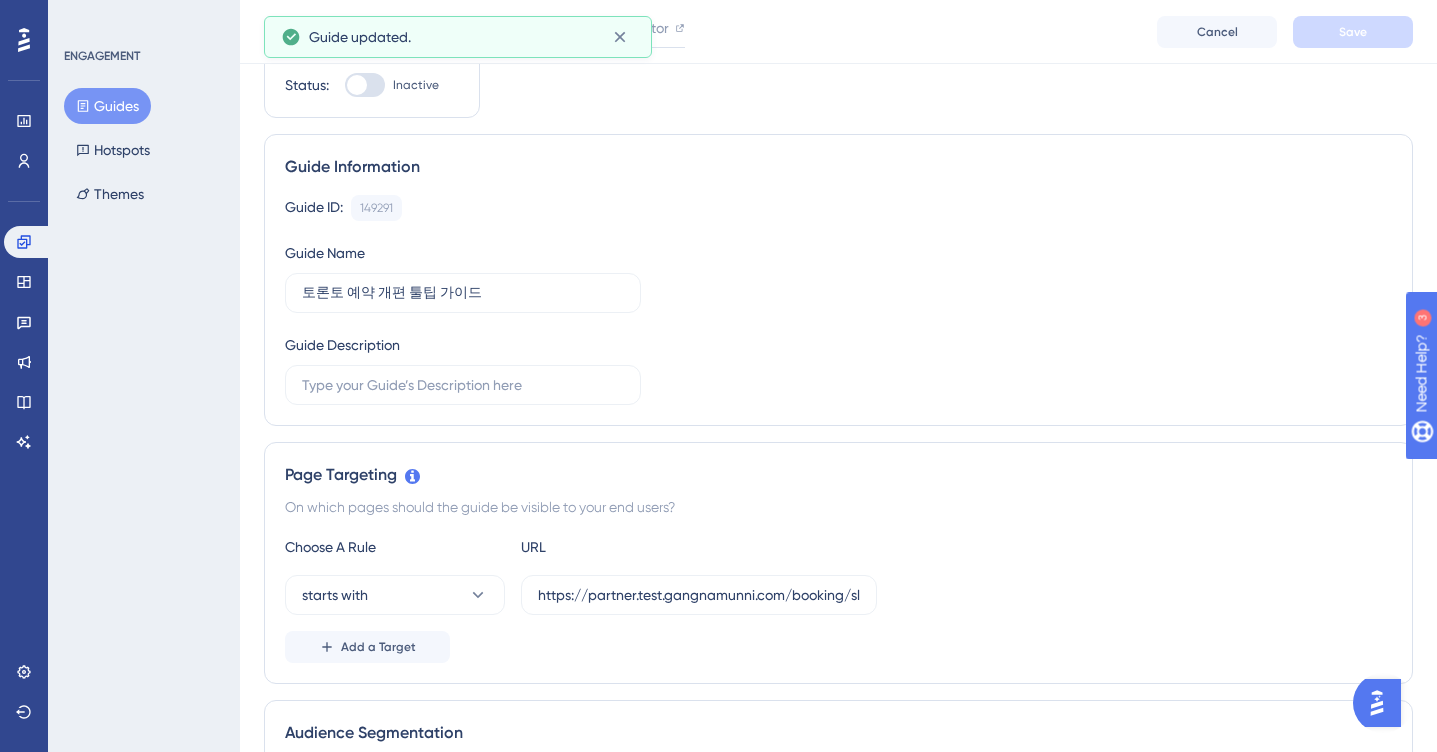 scroll, scrollTop: 0, scrollLeft: 0, axis: both 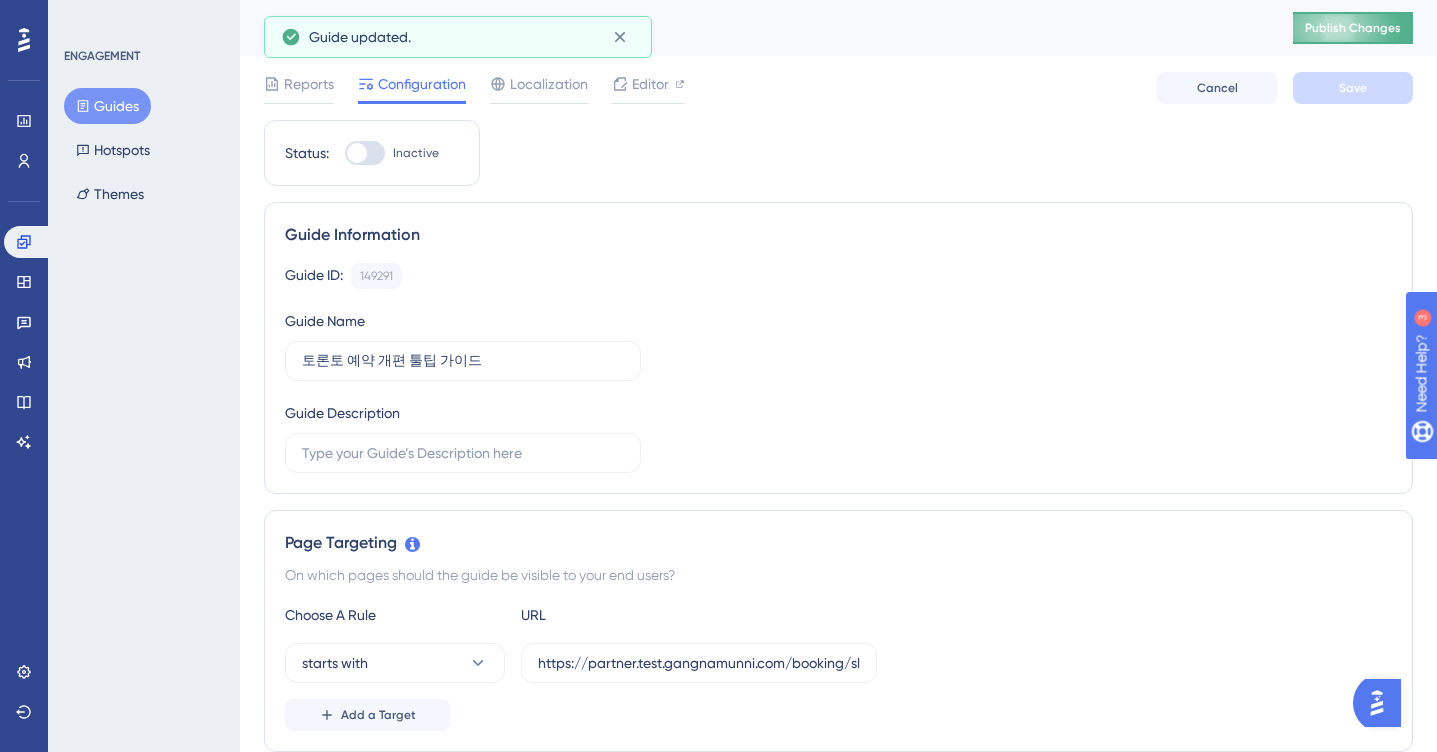 click on "Publish Changes" at bounding box center (1353, 28) 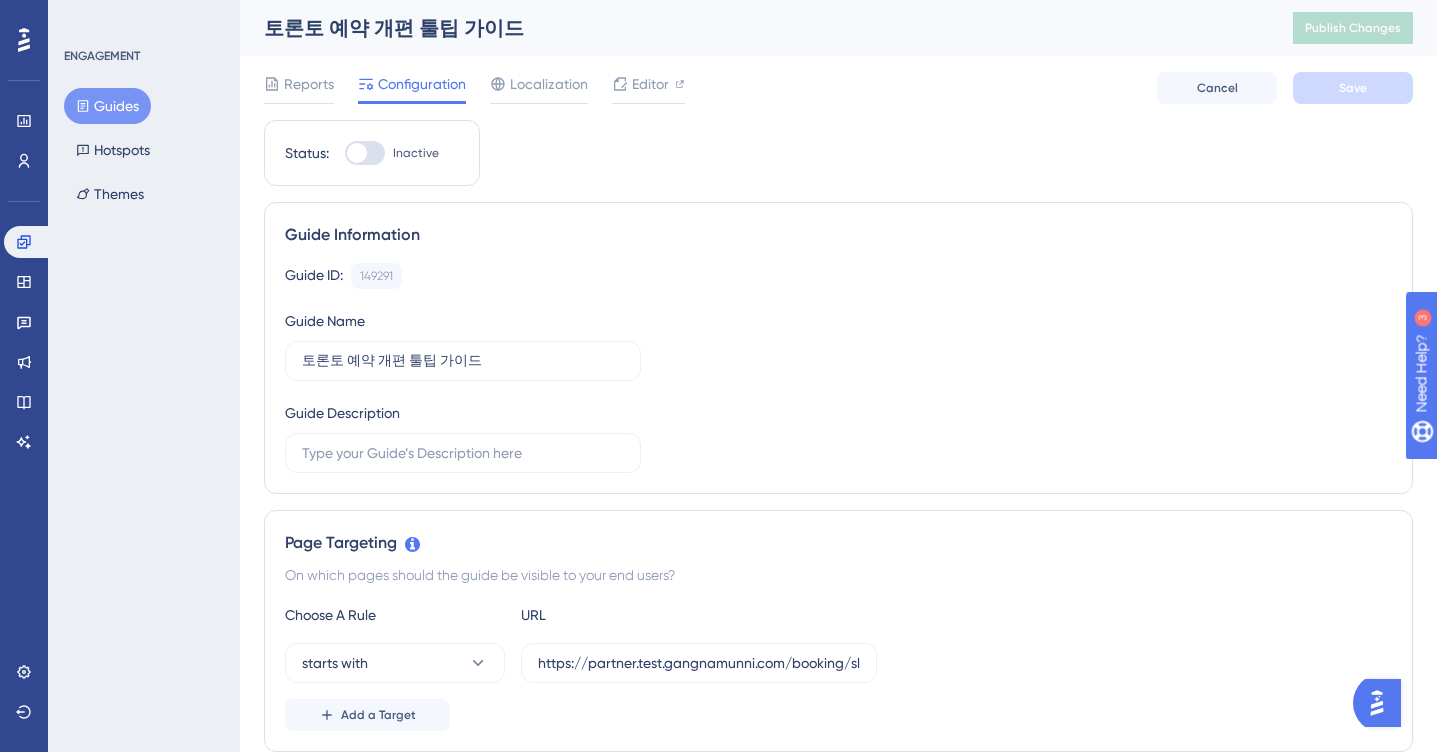 click on "Guides" at bounding box center (107, 106) 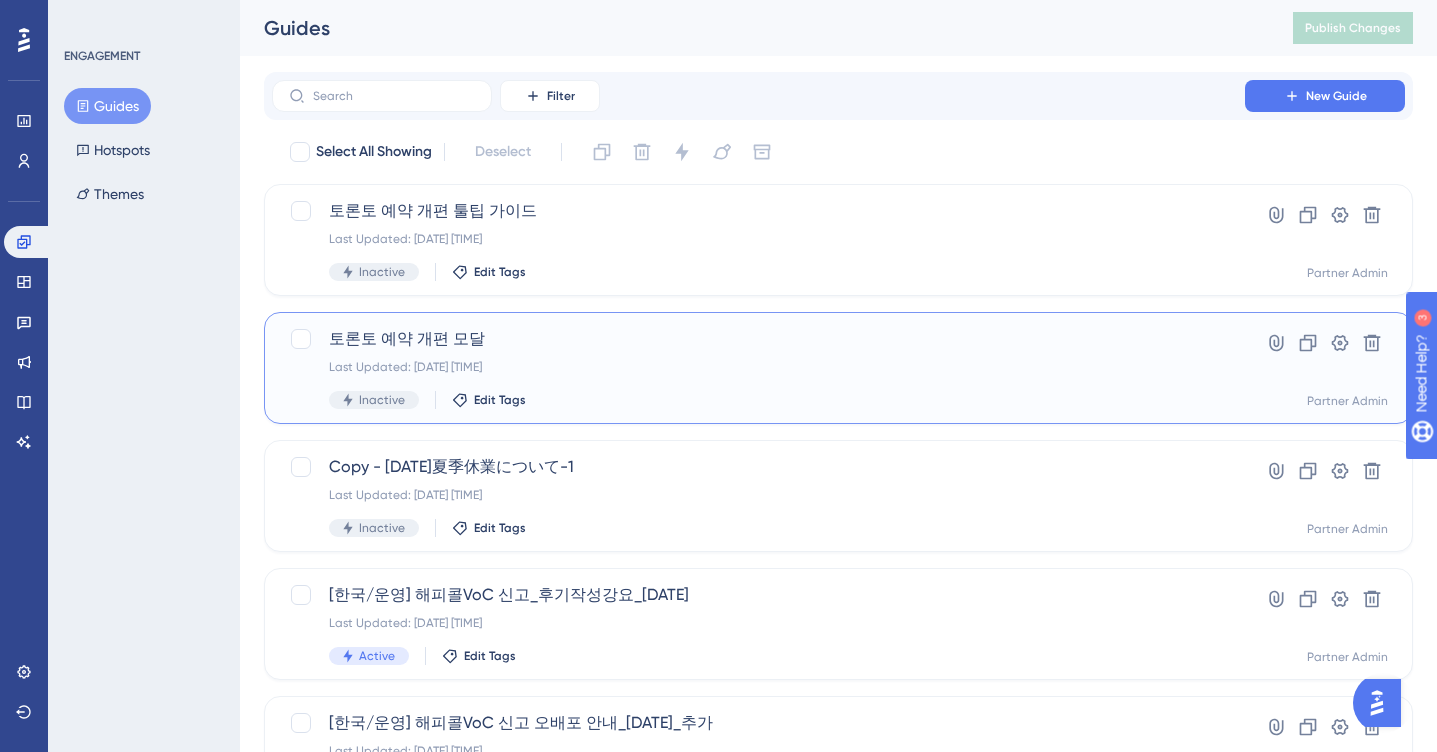 click on "Last Updated: [DATE] [TIME]" at bounding box center [758, 367] 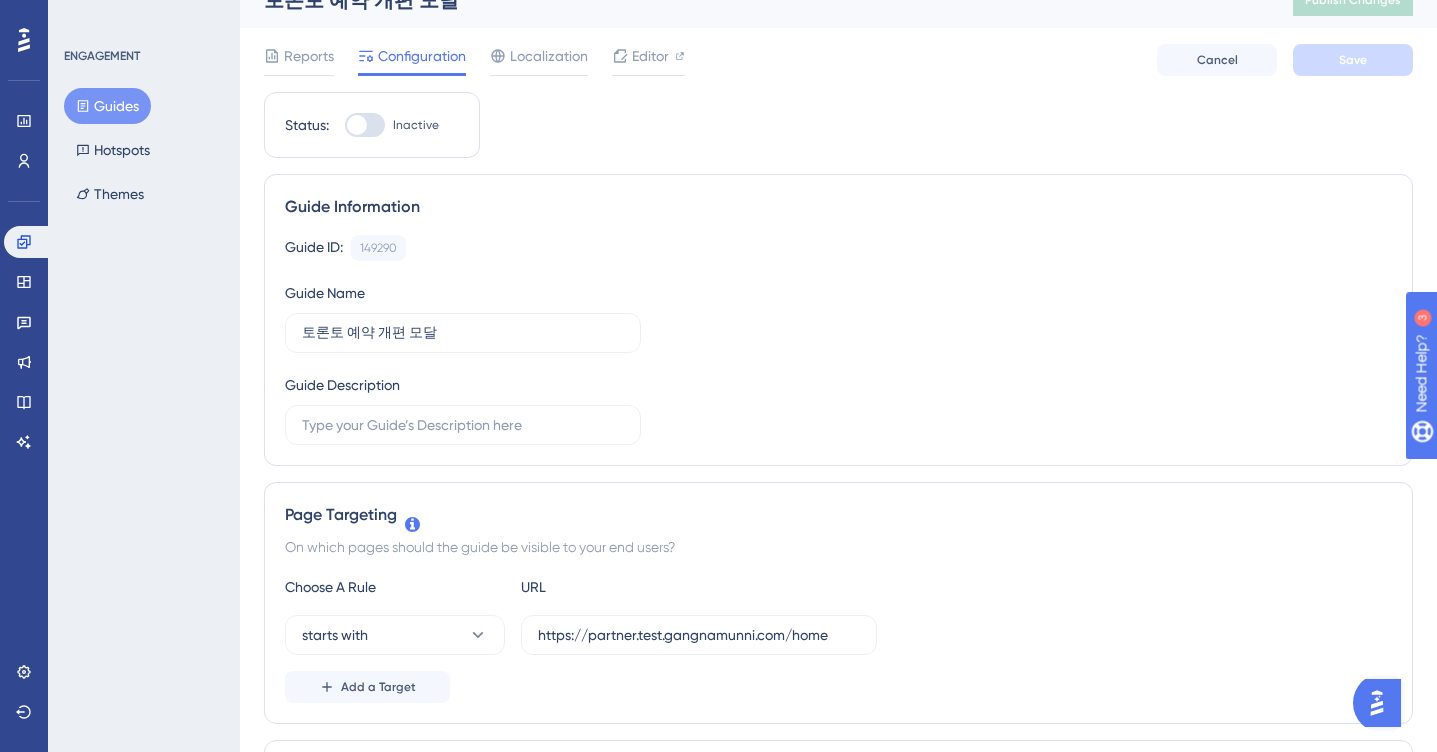 scroll, scrollTop: 0, scrollLeft: 0, axis: both 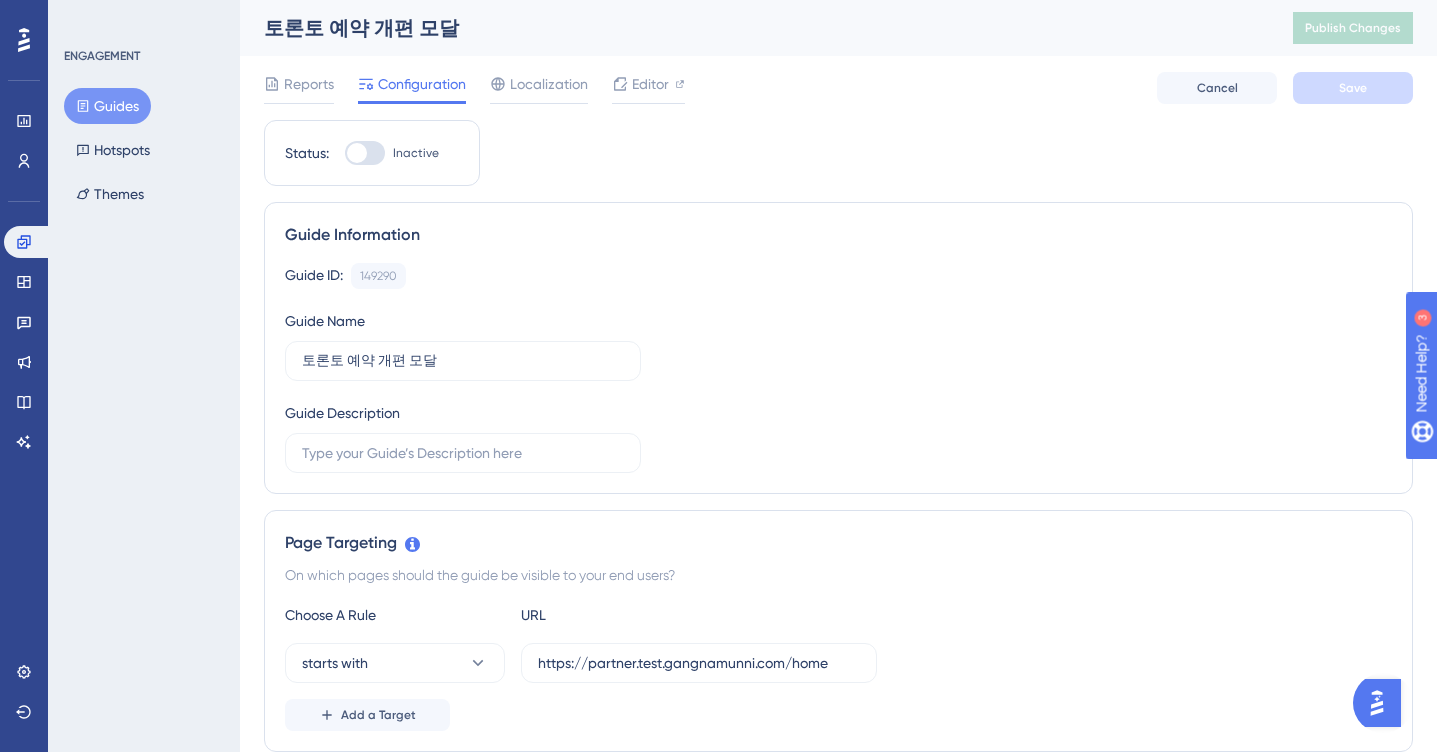 click at bounding box center [365, 153] 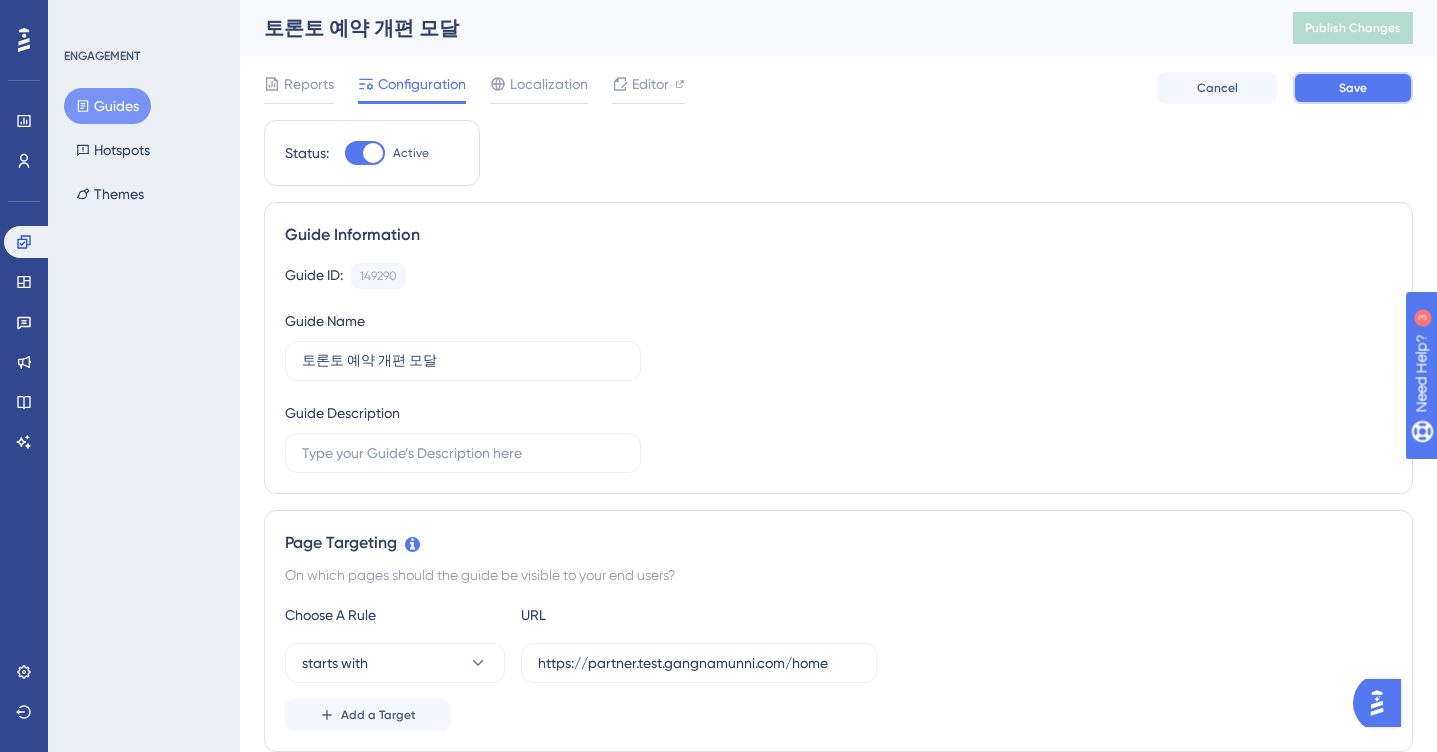 click on "Save" at bounding box center (1353, 88) 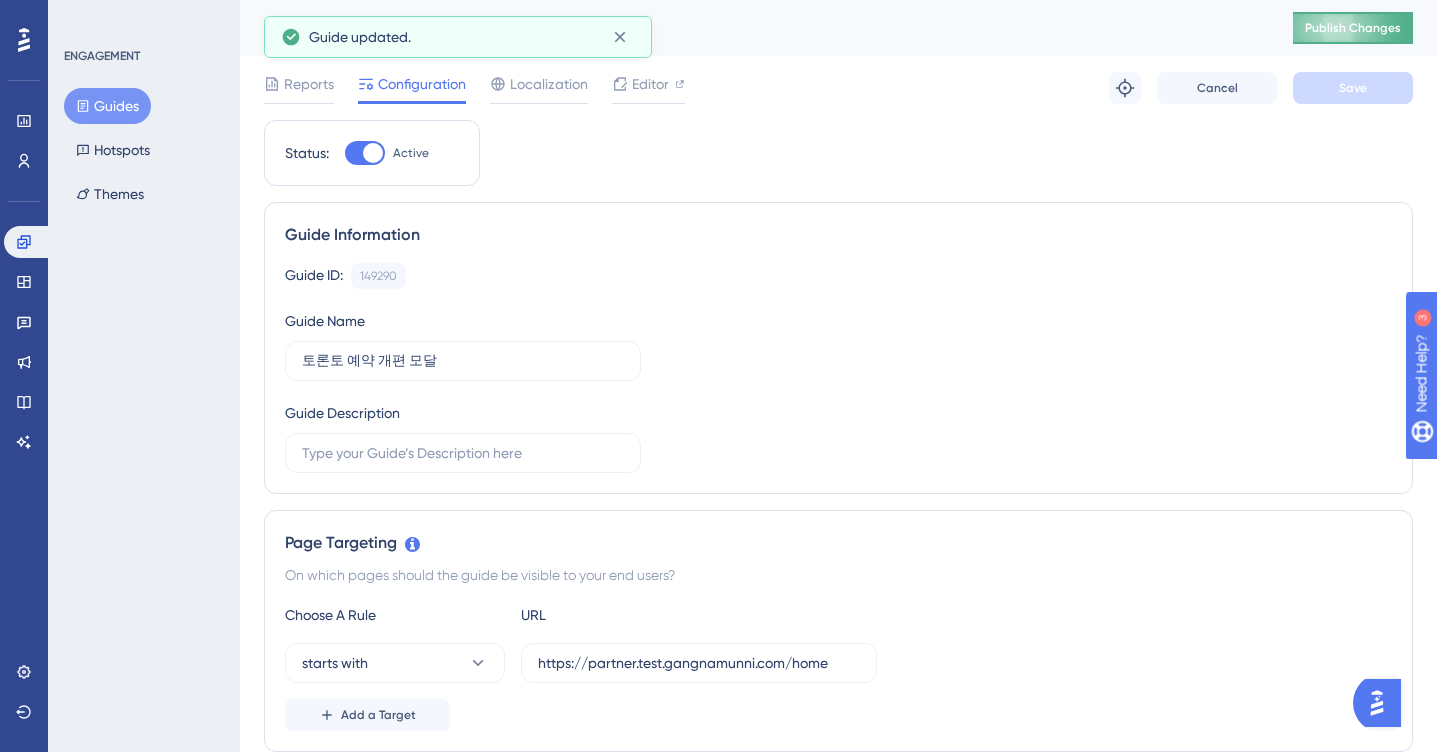 click on "Publish Changes" at bounding box center [1353, 28] 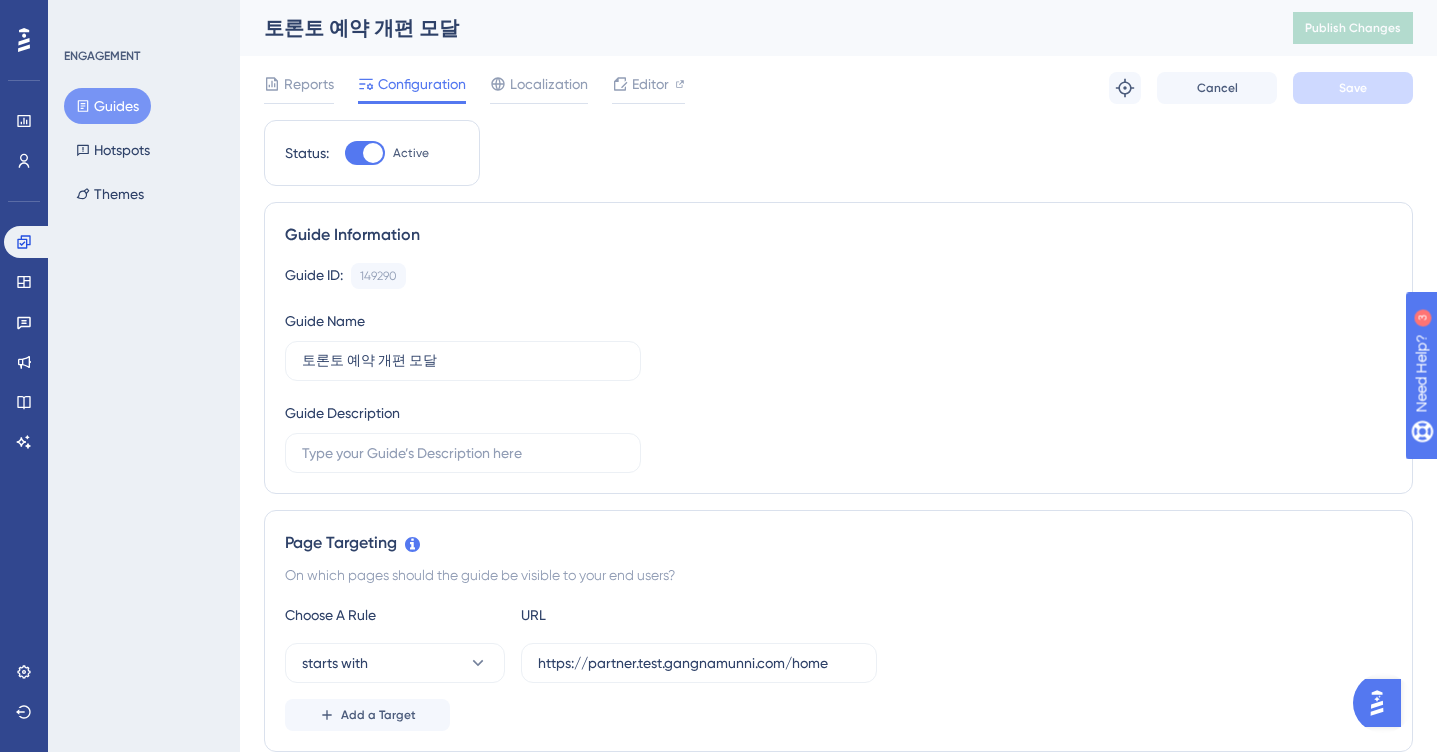 click on "Guides" at bounding box center [107, 106] 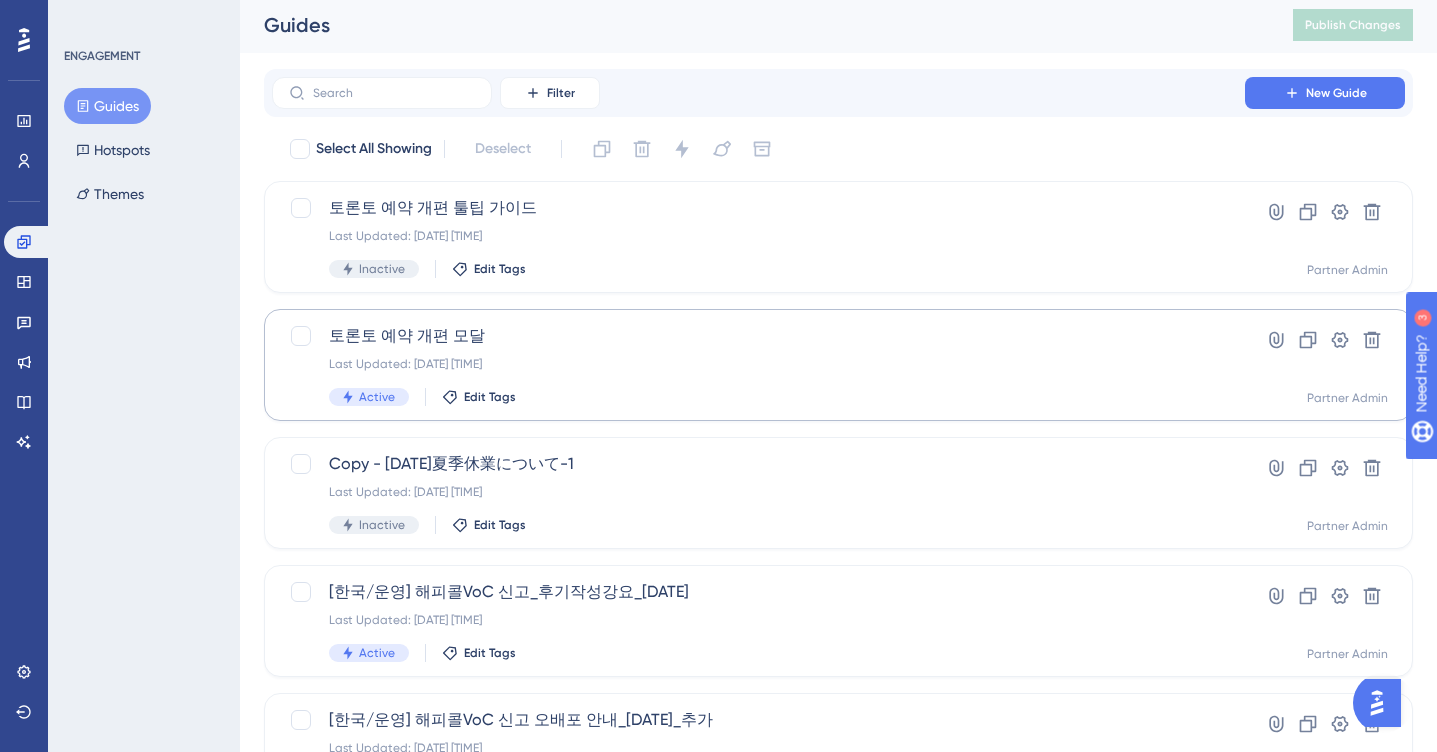 scroll, scrollTop: 0, scrollLeft: 0, axis: both 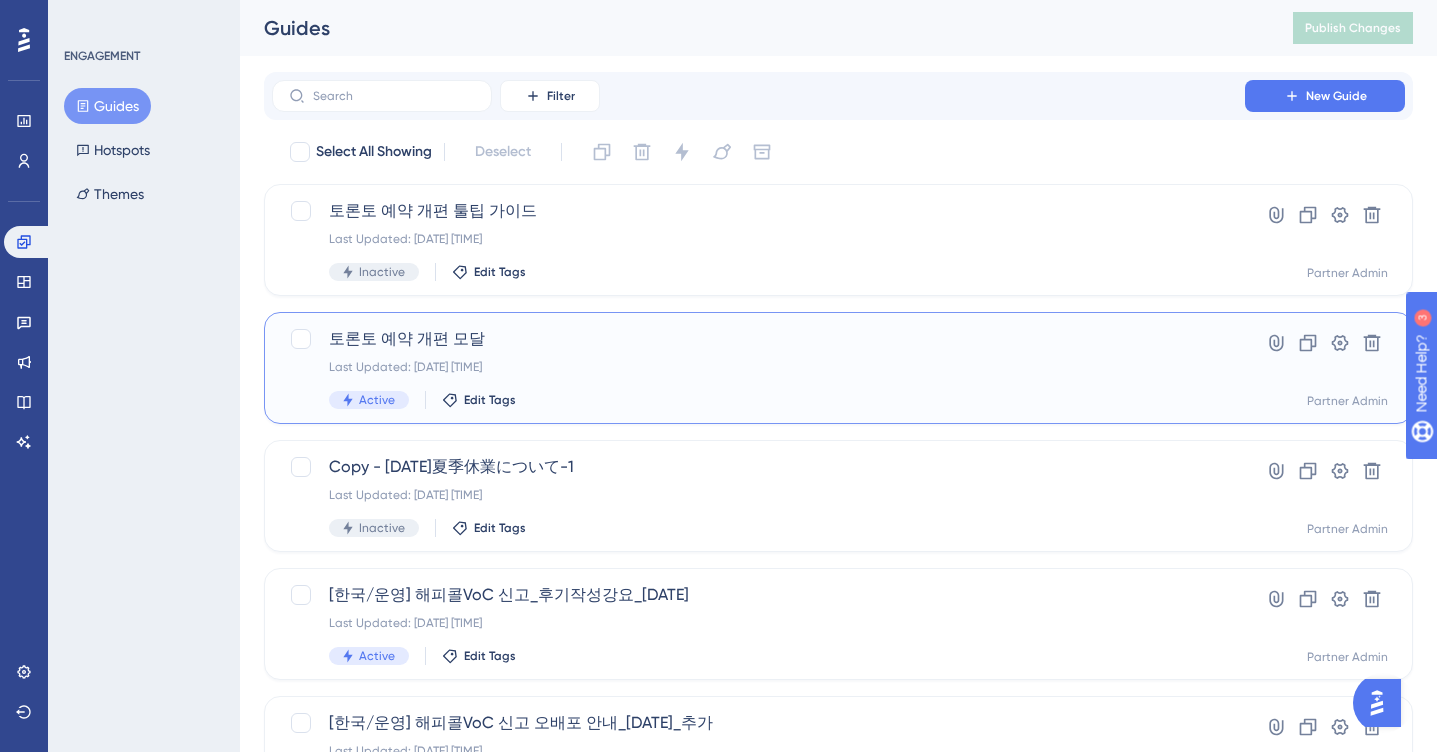 click on "토론토 예약 개편 모달 Last Updated: [DATE] [TIME] Active Edit Tags" at bounding box center (758, 368) 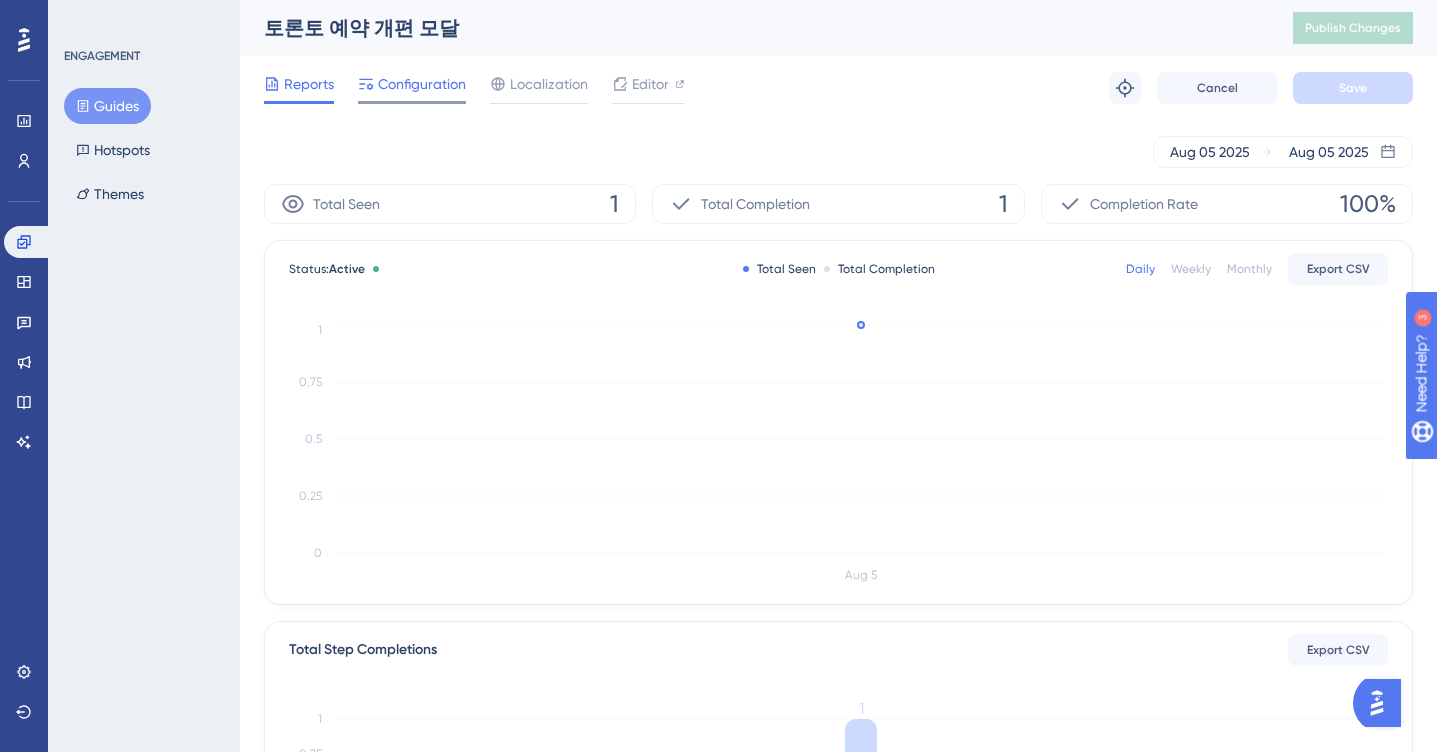 click on "Configuration" at bounding box center (422, 84) 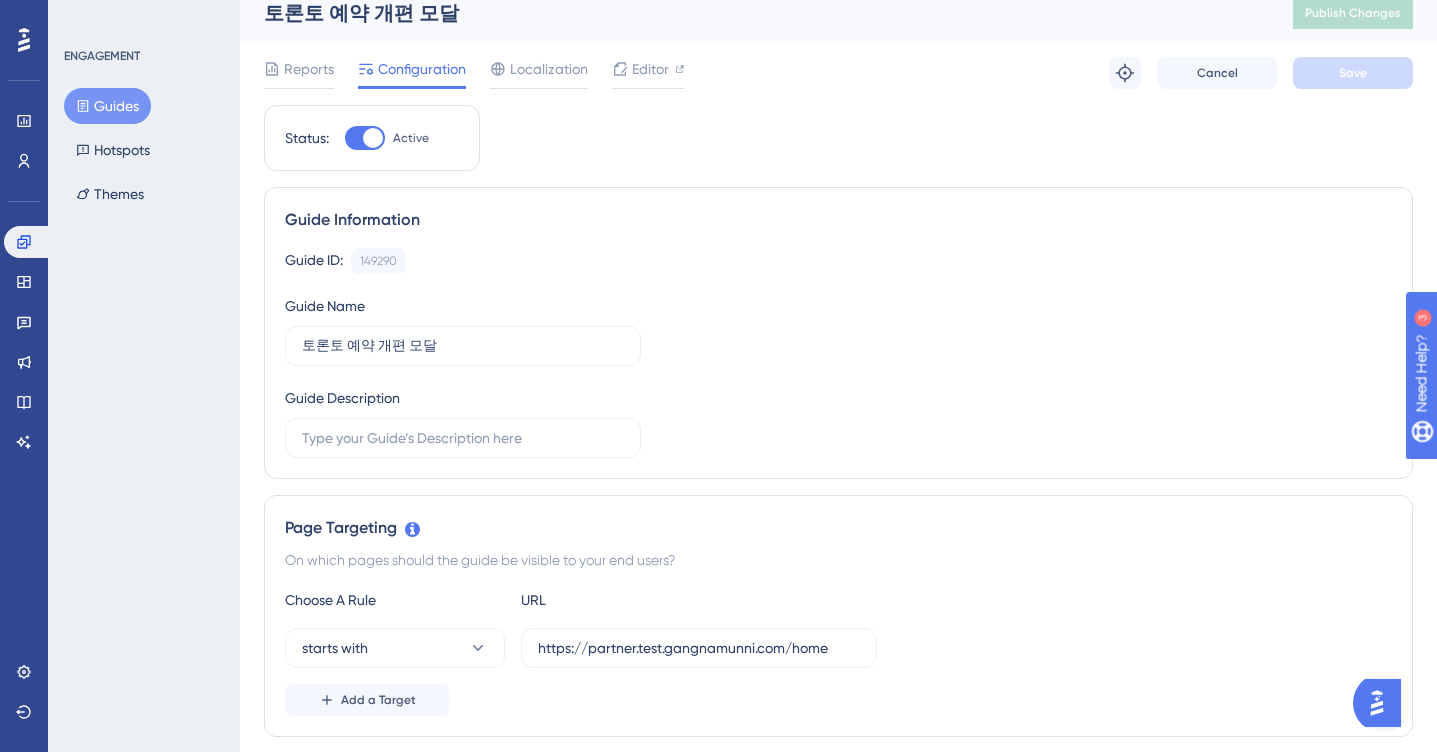 scroll, scrollTop: 0, scrollLeft: 0, axis: both 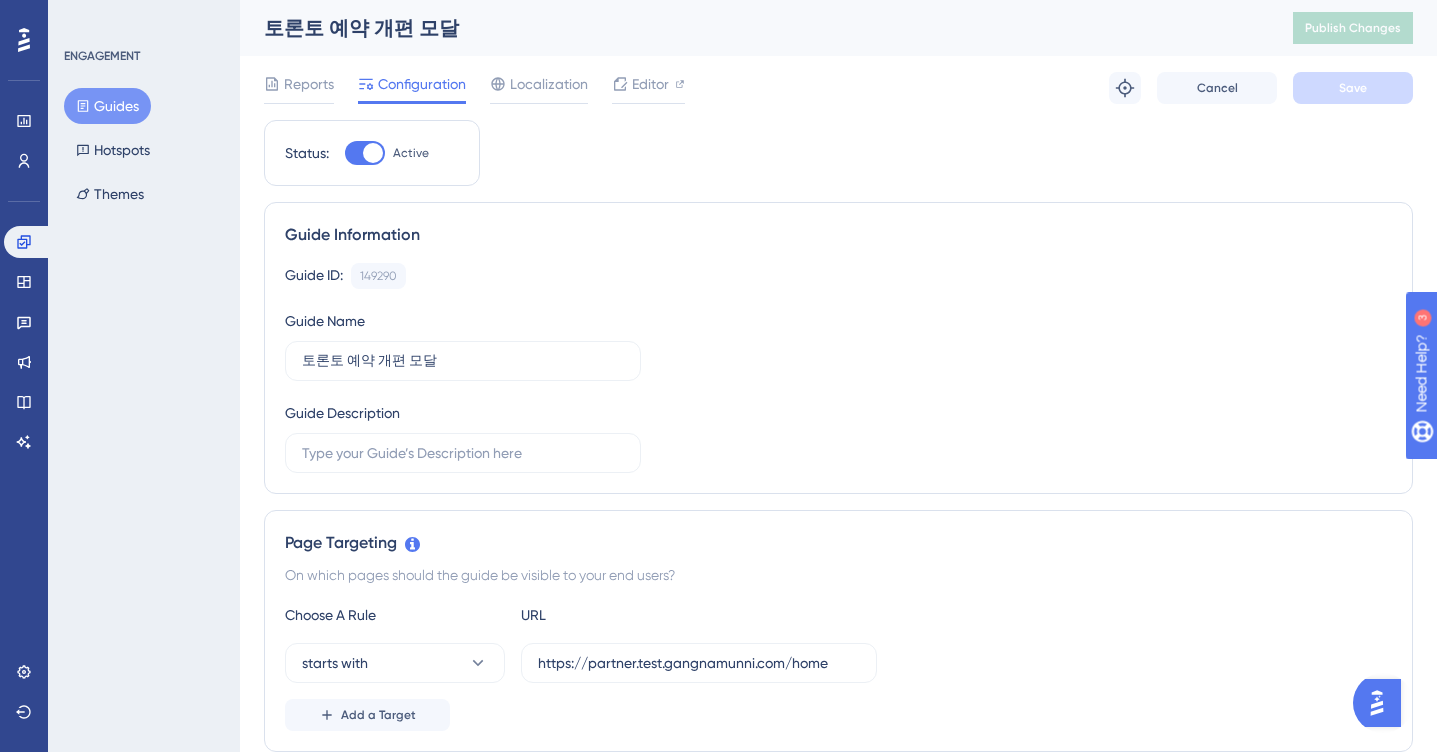 click on "토론토 예약 개편 모달" at bounding box center [753, 28] 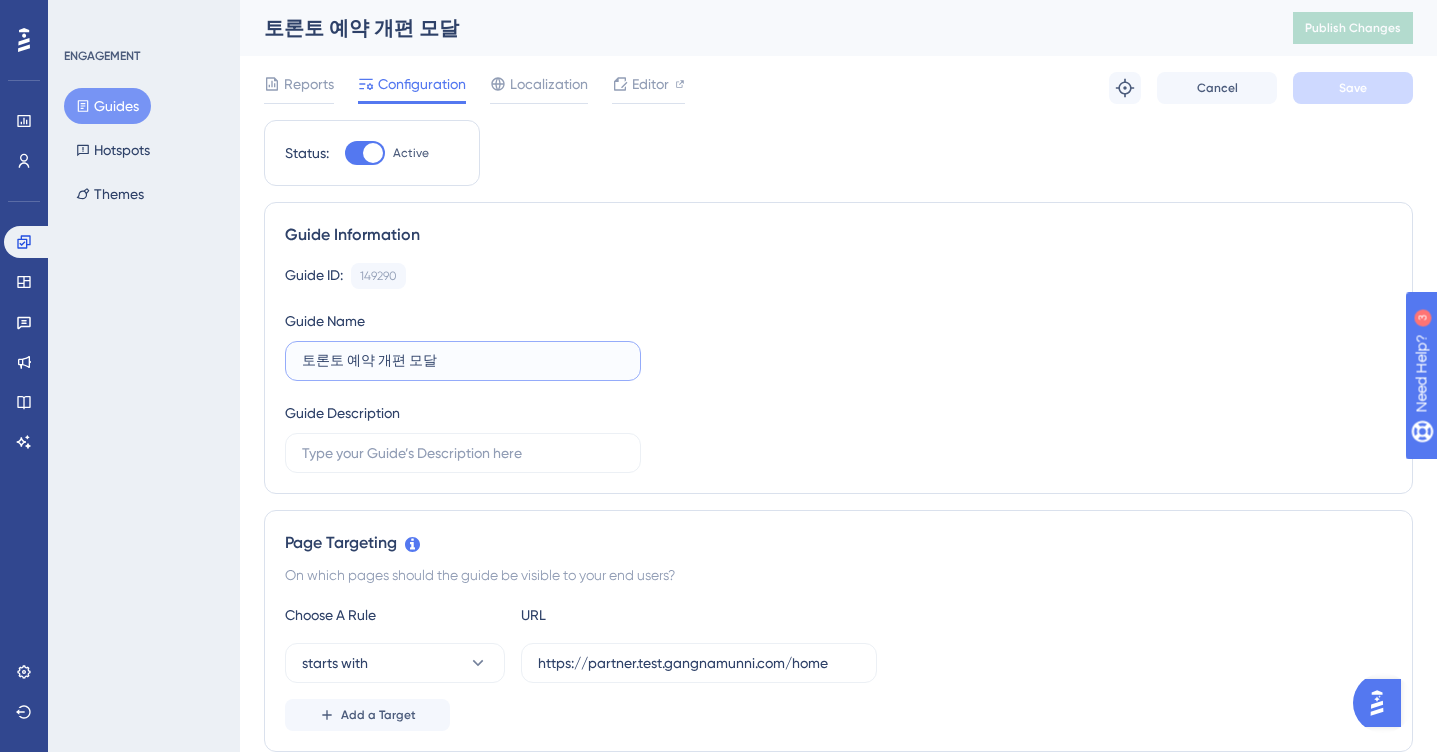 click on "토론토 예약 개편 모달" at bounding box center [459, 361] 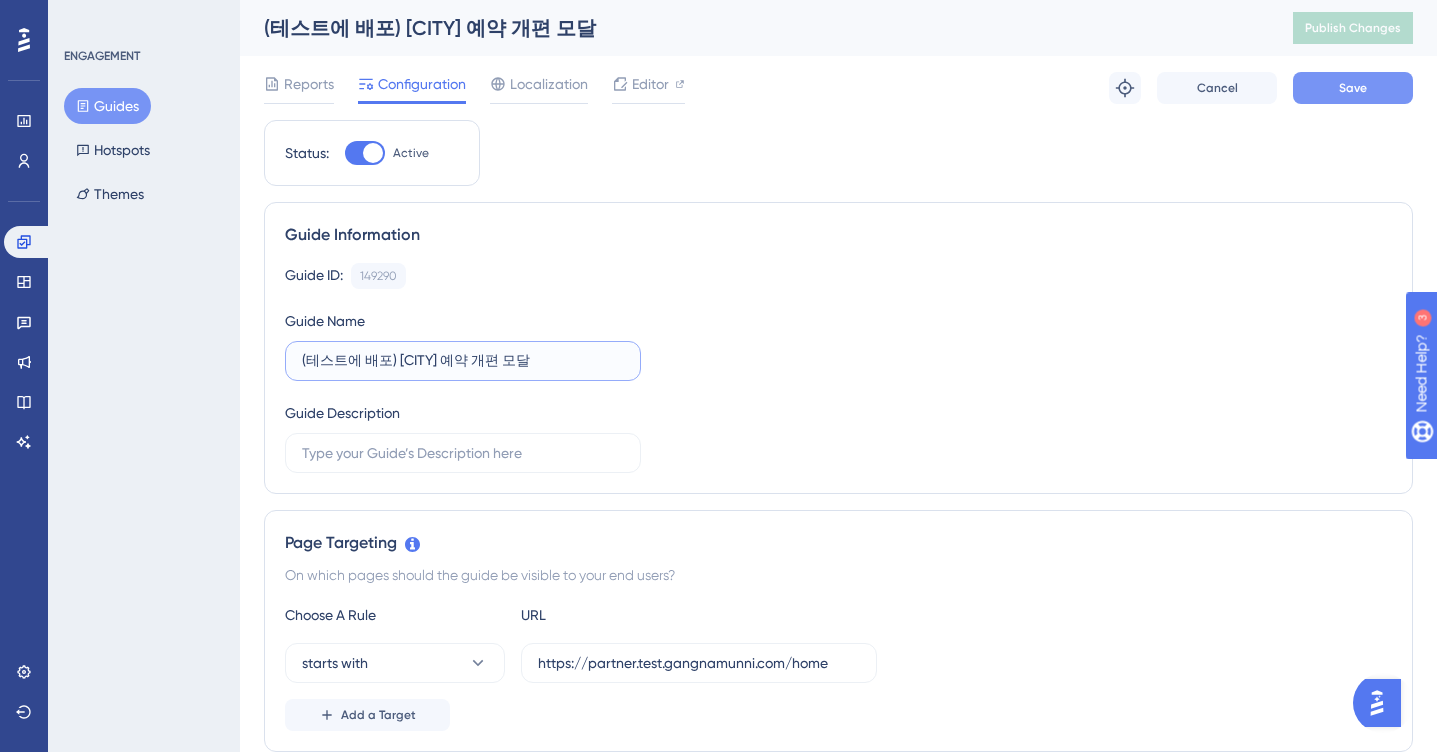 type on "(테스트에 배포) [CITY] 예약 개편 모달" 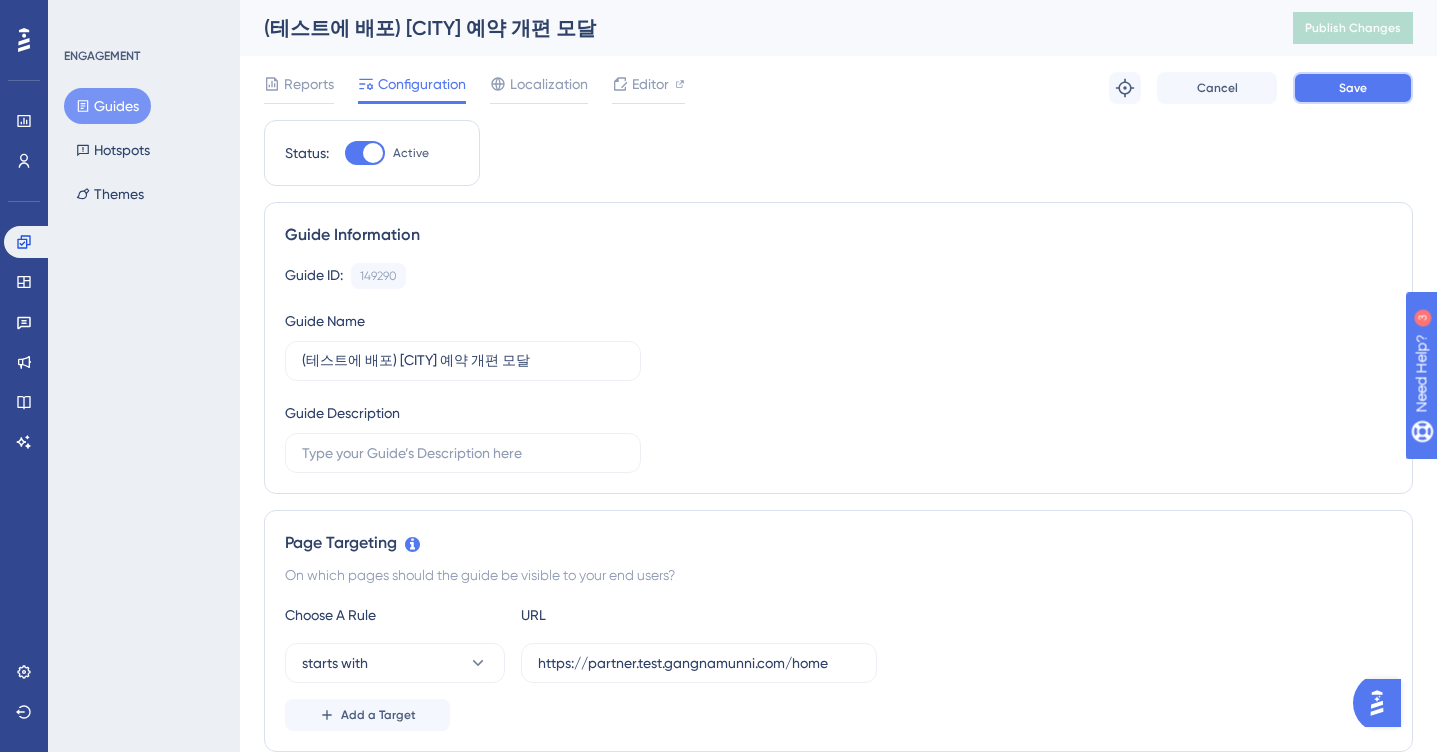 click on "Save" at bounding box center (1353, 88) 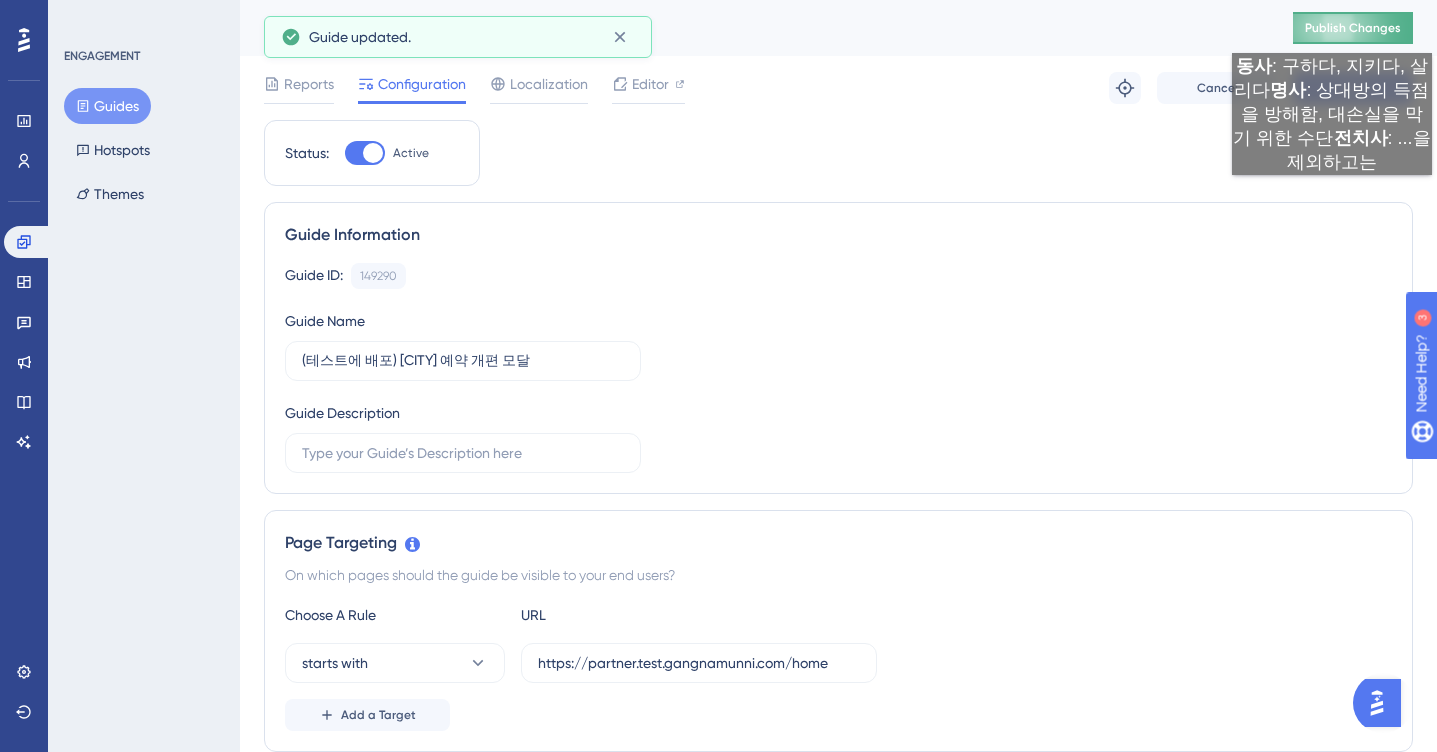click on "Publish Changes" at bounding box center (1353, 28) 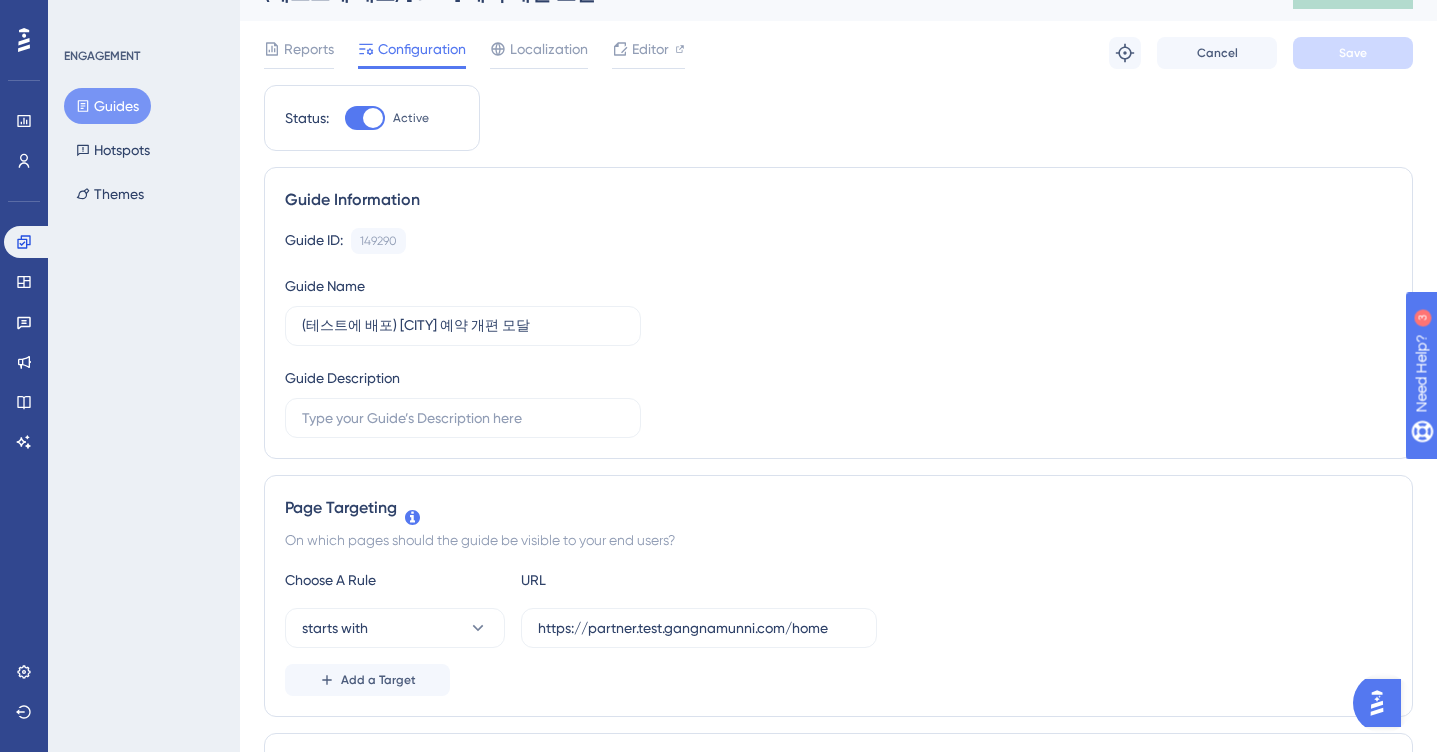 scroll, scrollTop: 0, scrollLeft: 0, axis: both 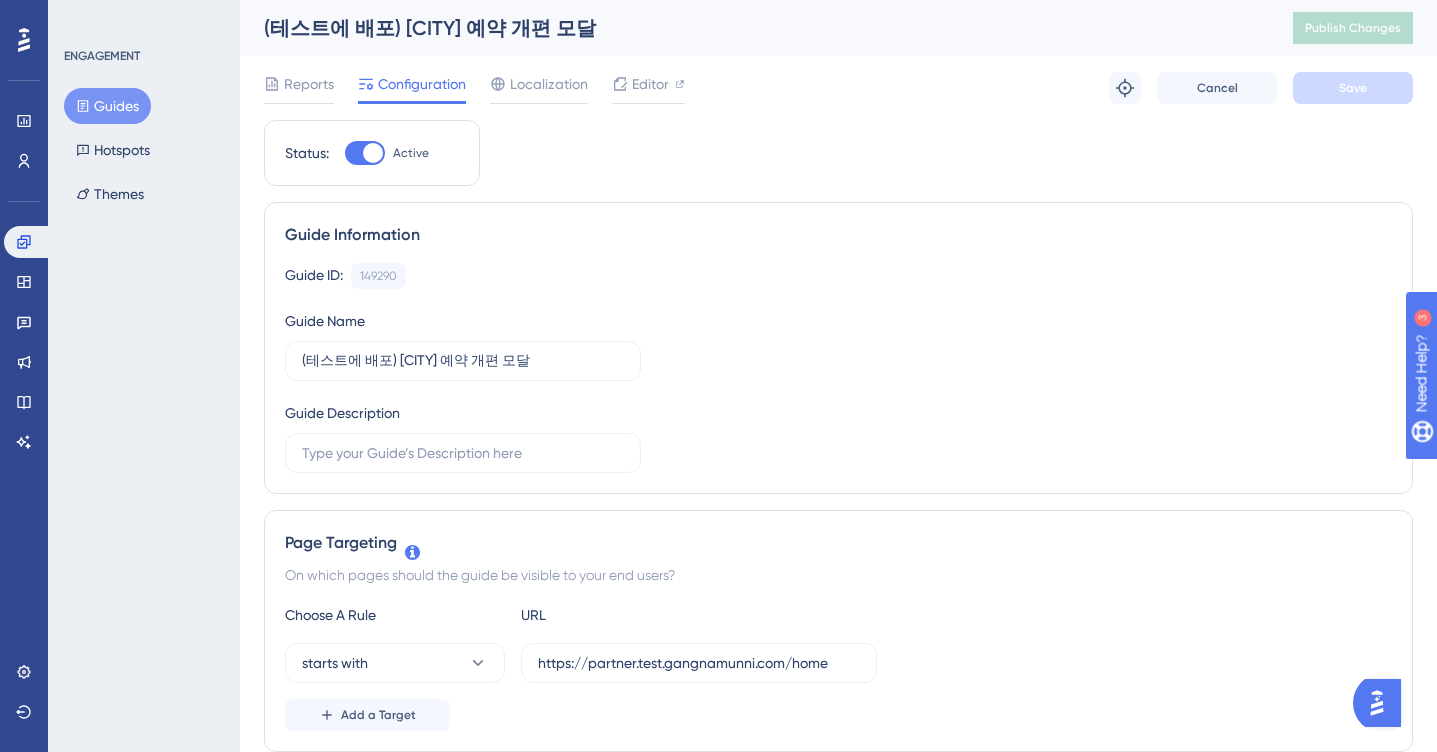 click on "Guides" at bounding box center [107, 106] 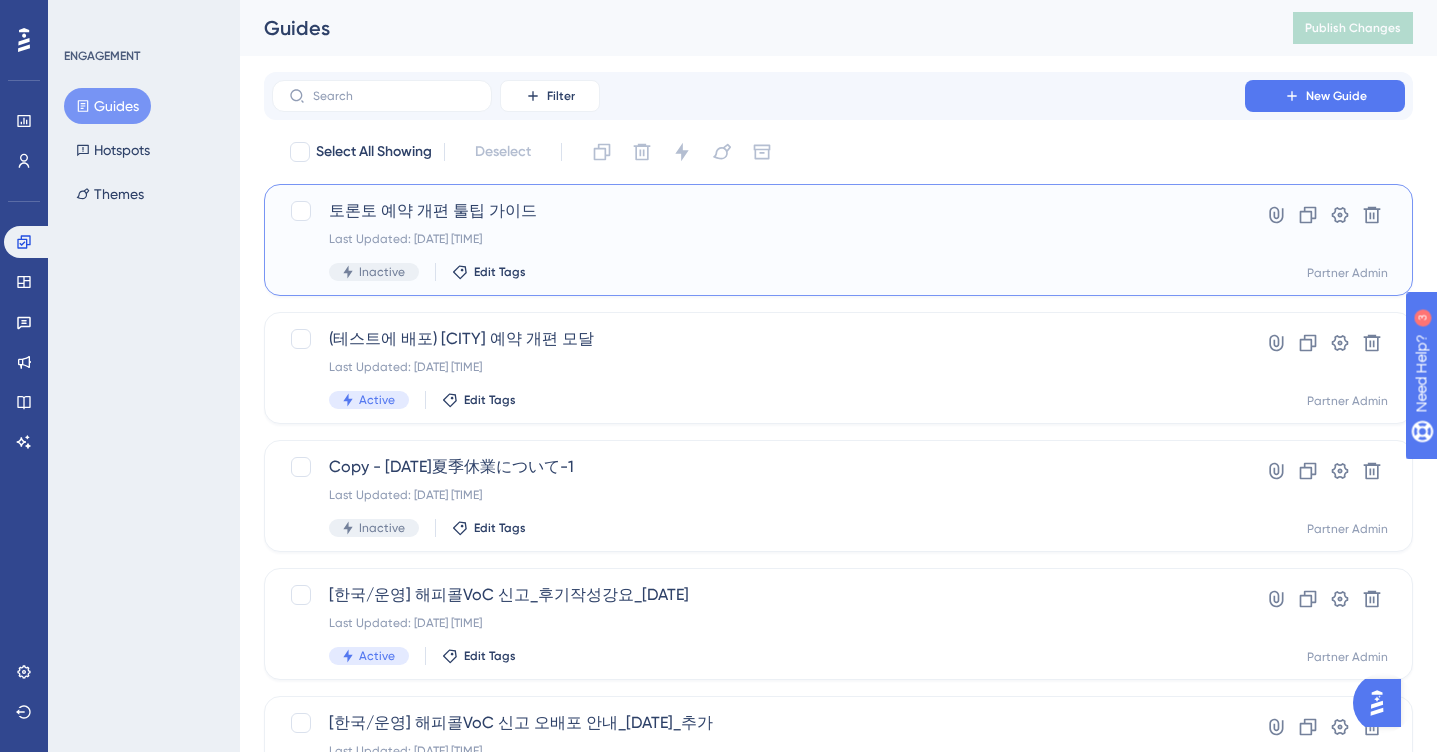 click on "토론토 예약 개편 툴팁 가이드 Last Updated: [DATE] [TIME] Inactive Edit Tags" at bounding box center [758, 240] 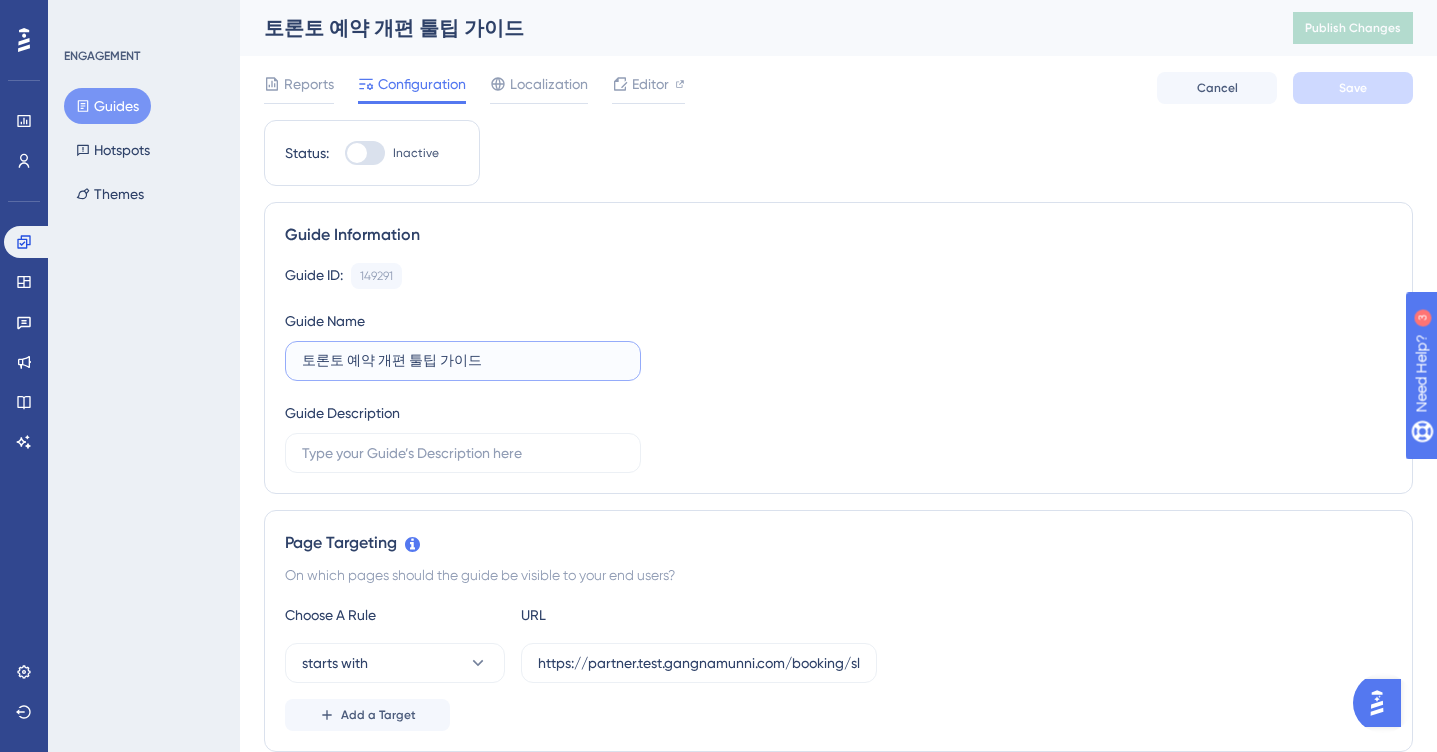 click on "토론토 예약 개편 툴팁 가이드" at bounding box center [459, 361] 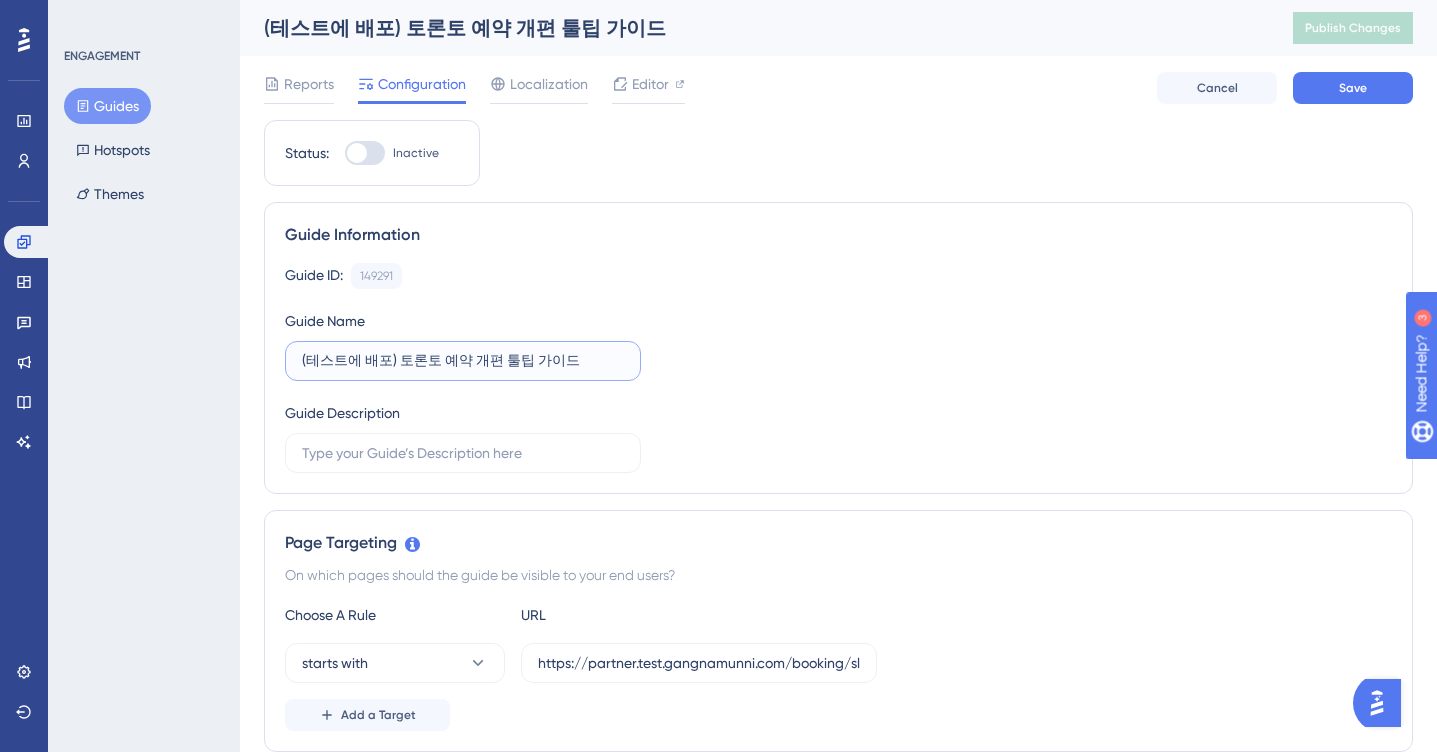 type on "(테스트에 배포) 토론토 예약 개편 툴팁 가이드" 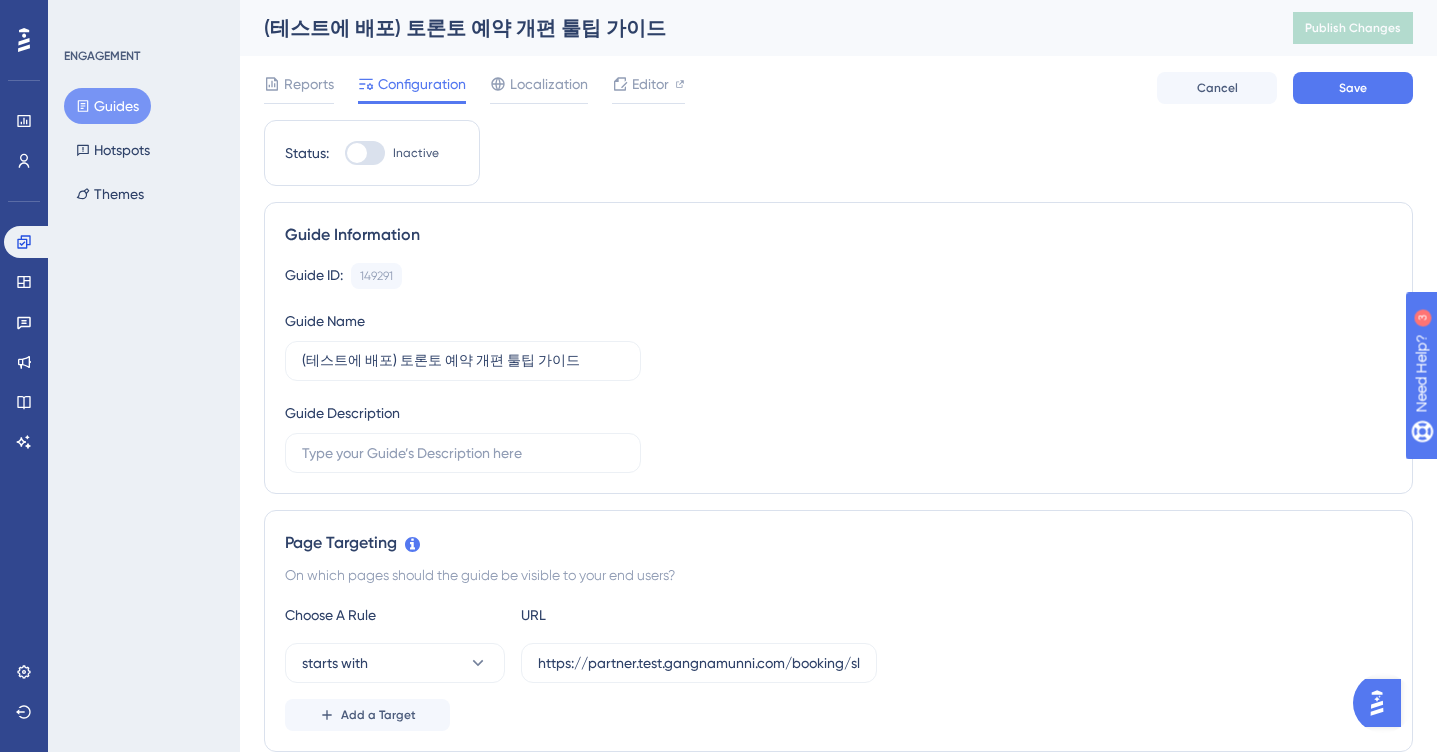click at bounding box center [365, 153] 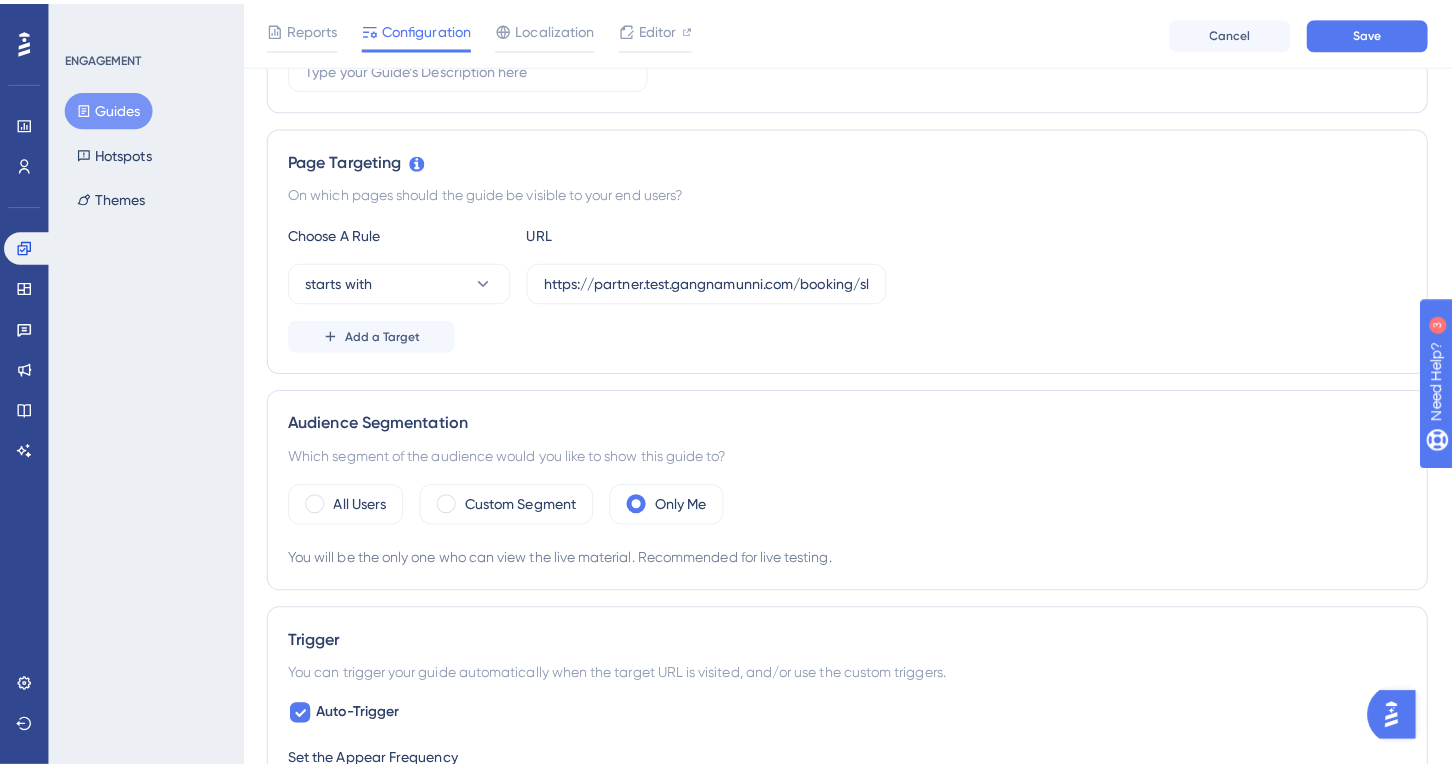 scroll, scrollTop: 0, scrollLeft: 0, axis: both 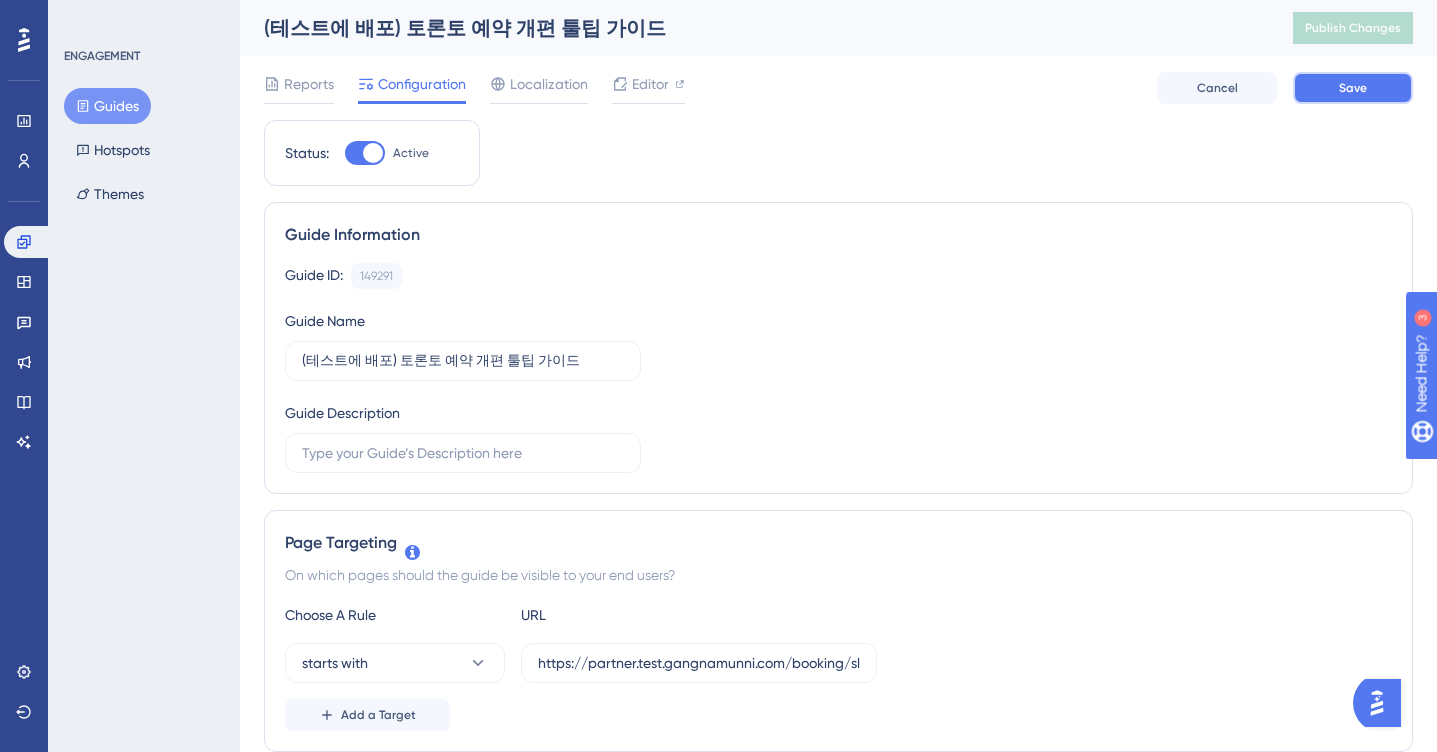 click on "Save" at bounding box center (1353, 88) 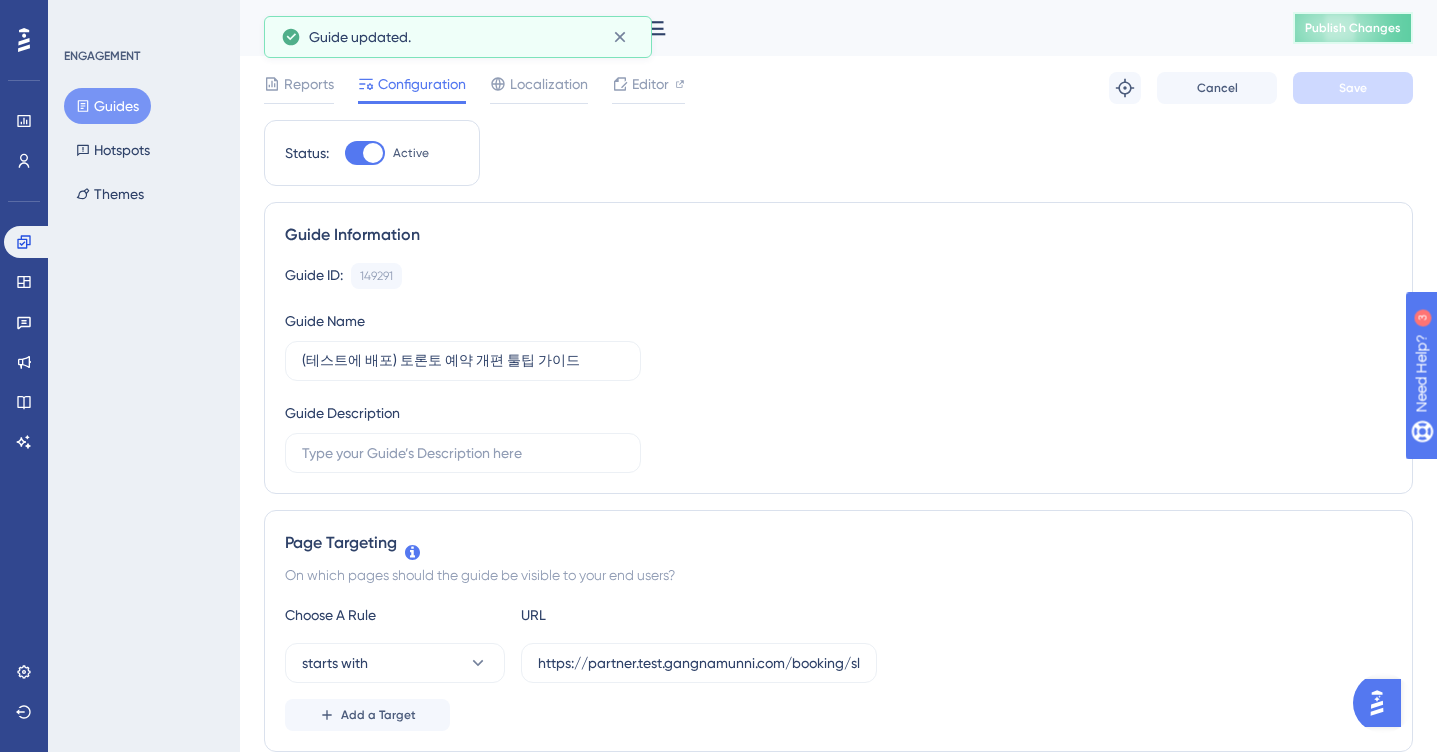 click on "Publish Changes" at bounding box center [1353, 28] 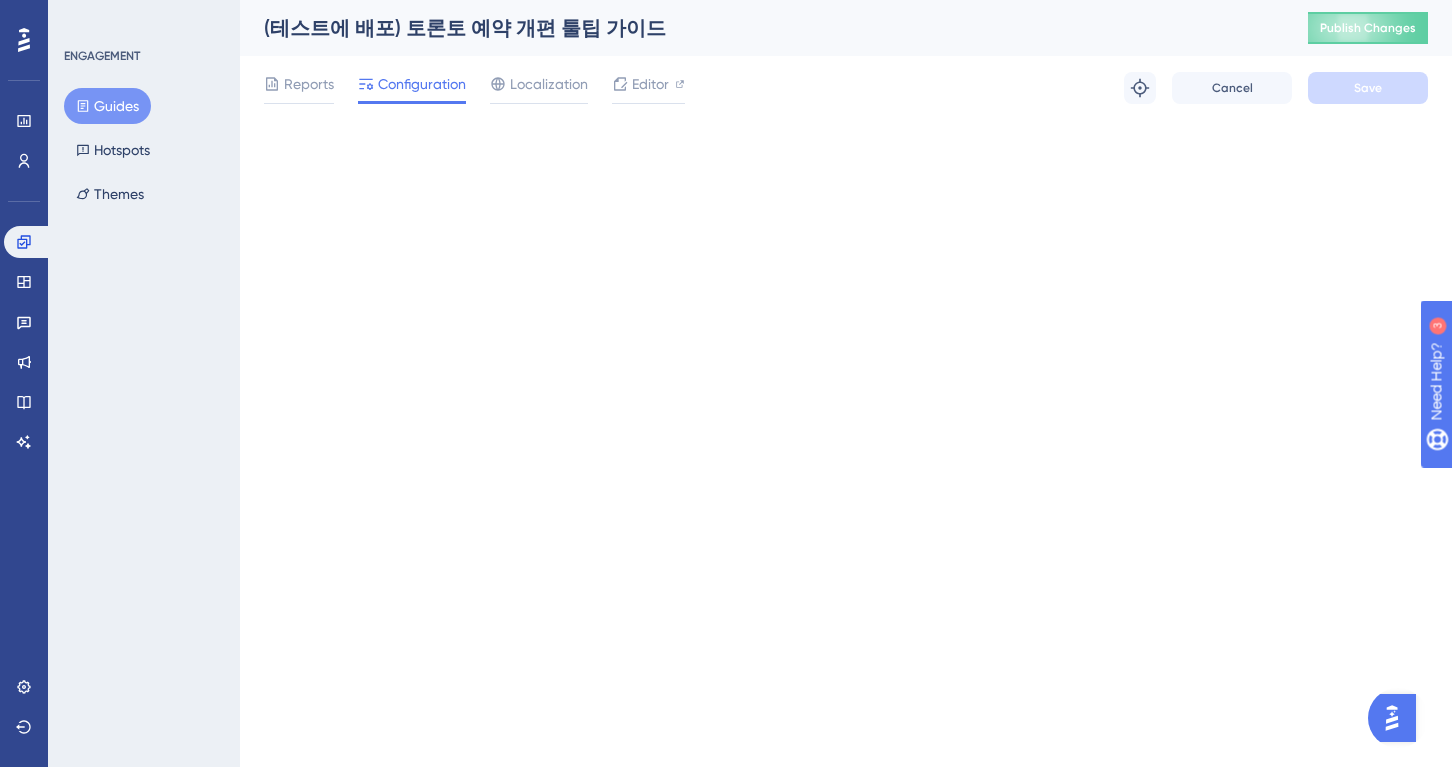 click on "Guides" at bounding box center [107, 106] 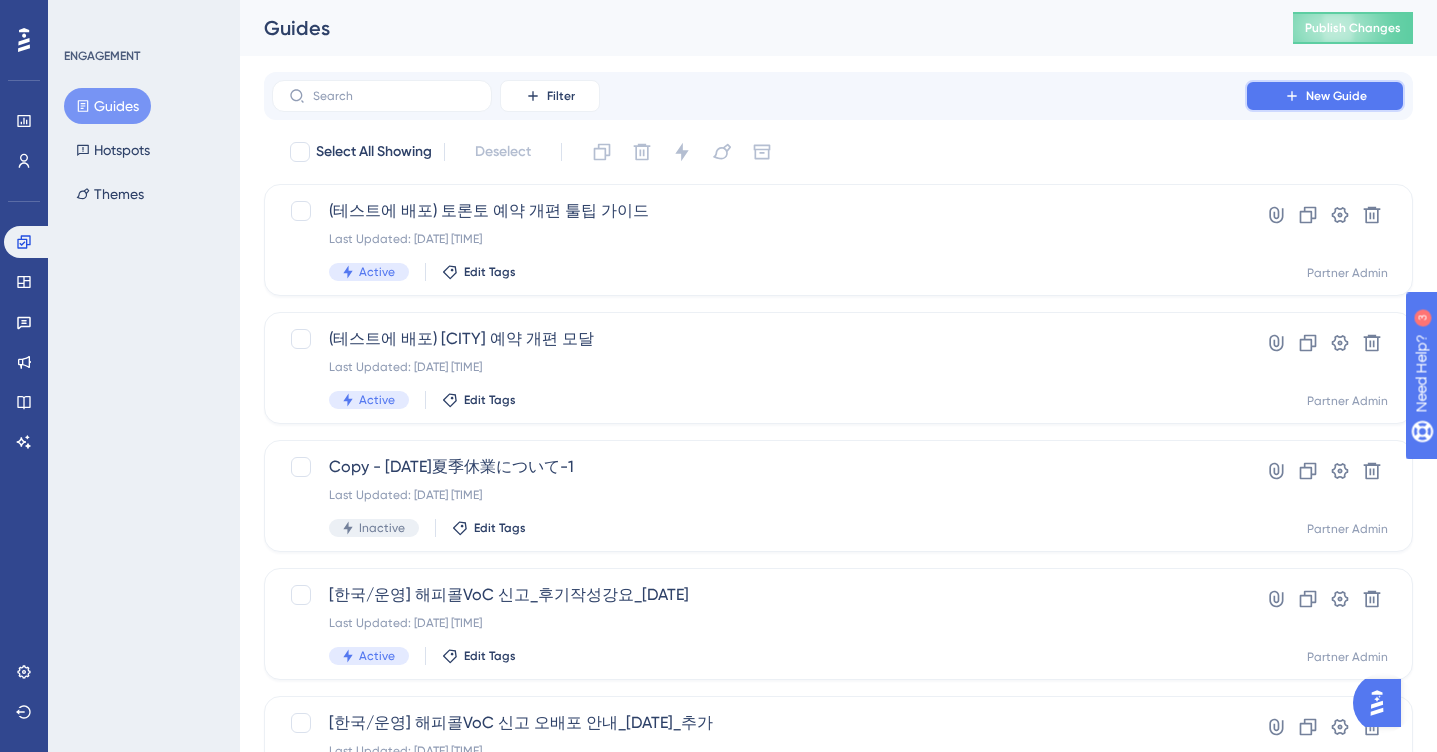 click 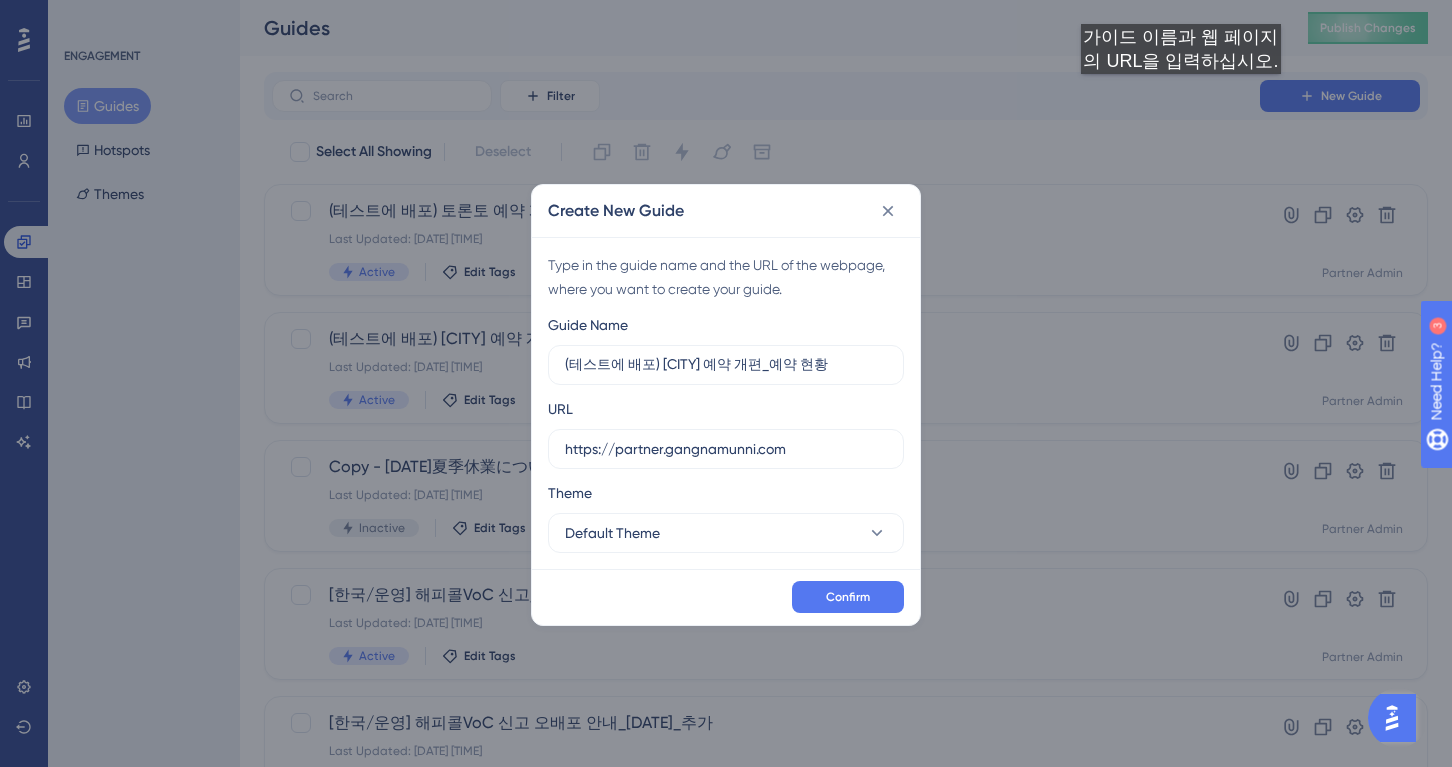 type on "(테스트에 배포) [CITY] 예약 개편_예약 현황" 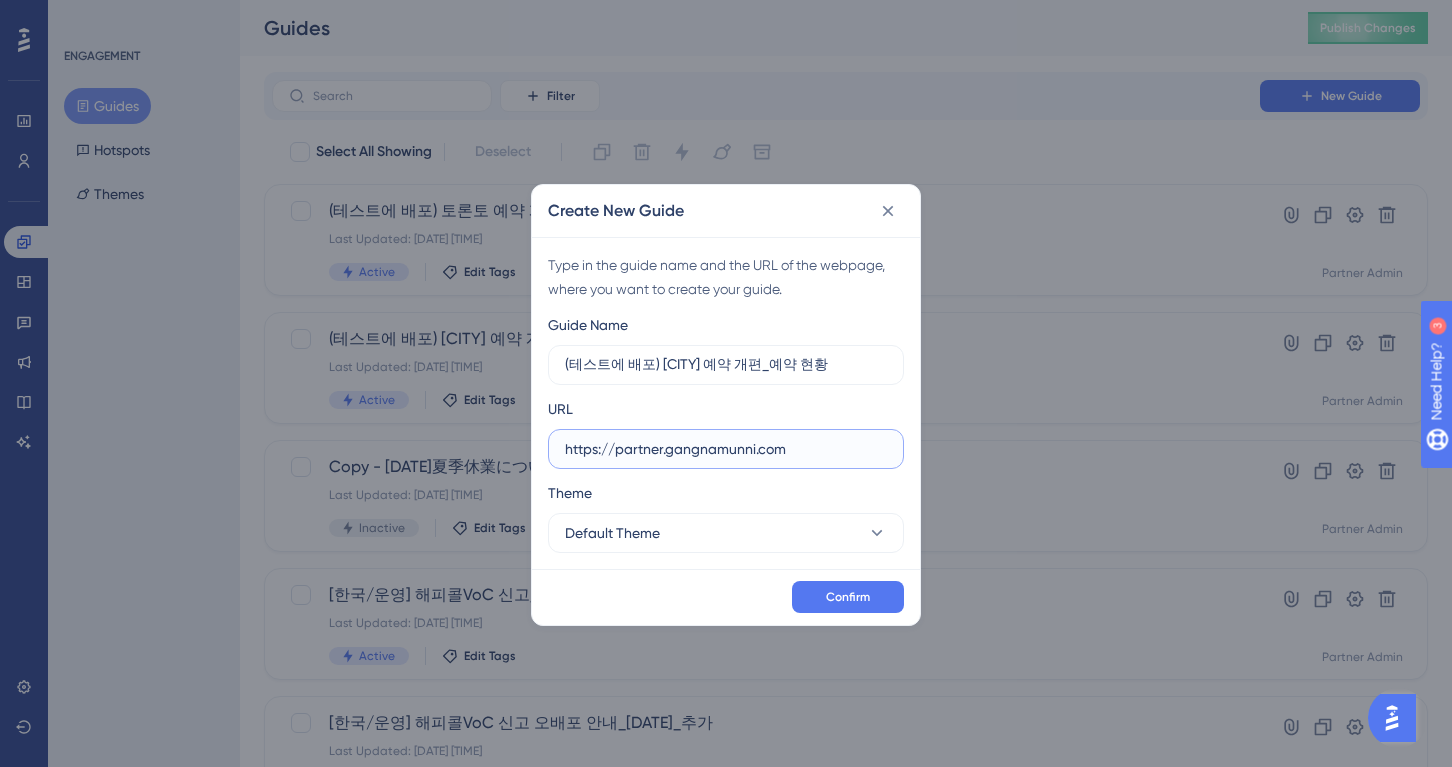 click on "https://partner.gangnamunni.com" at bounding box center (726, 449) 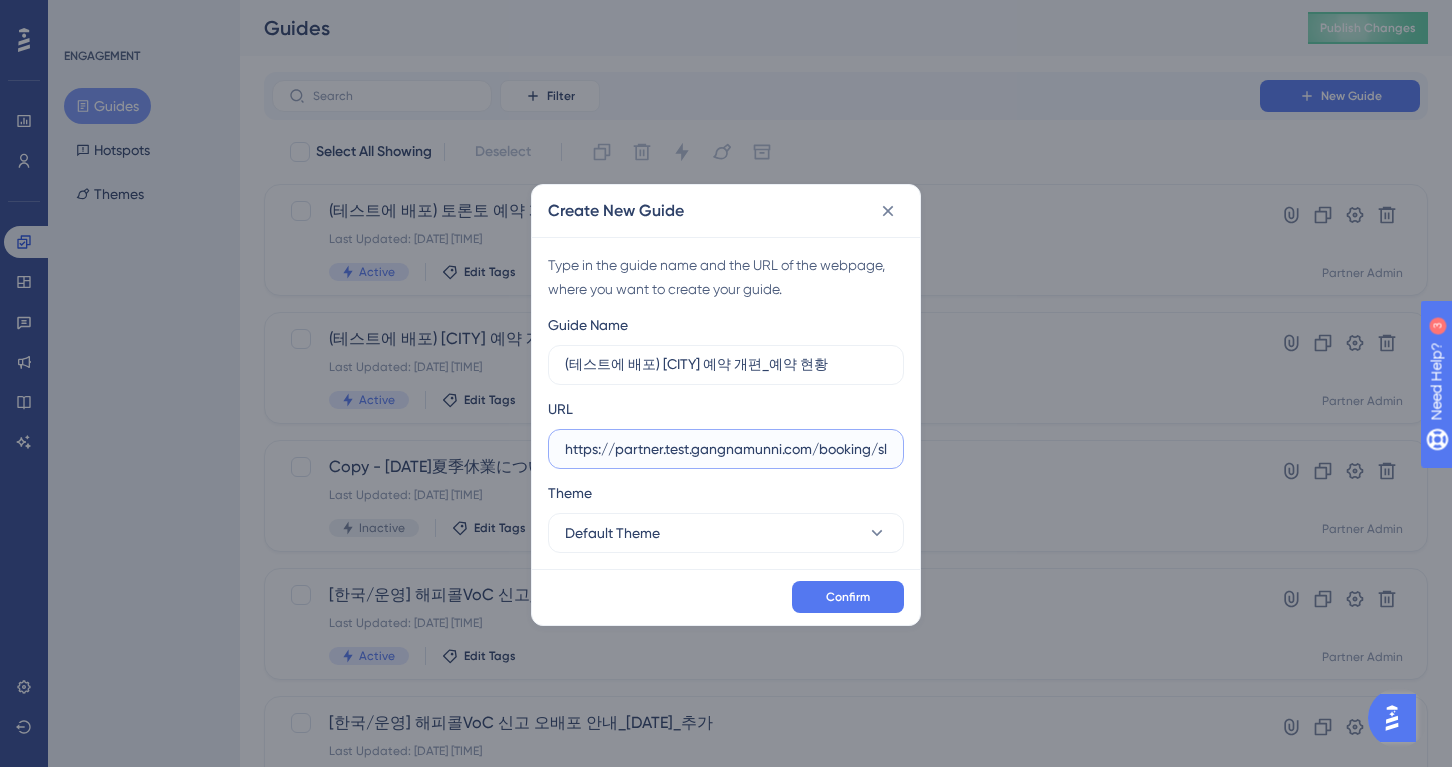 scroll, scrollTop: 0, scrollLeft: 112, axis: horizontal 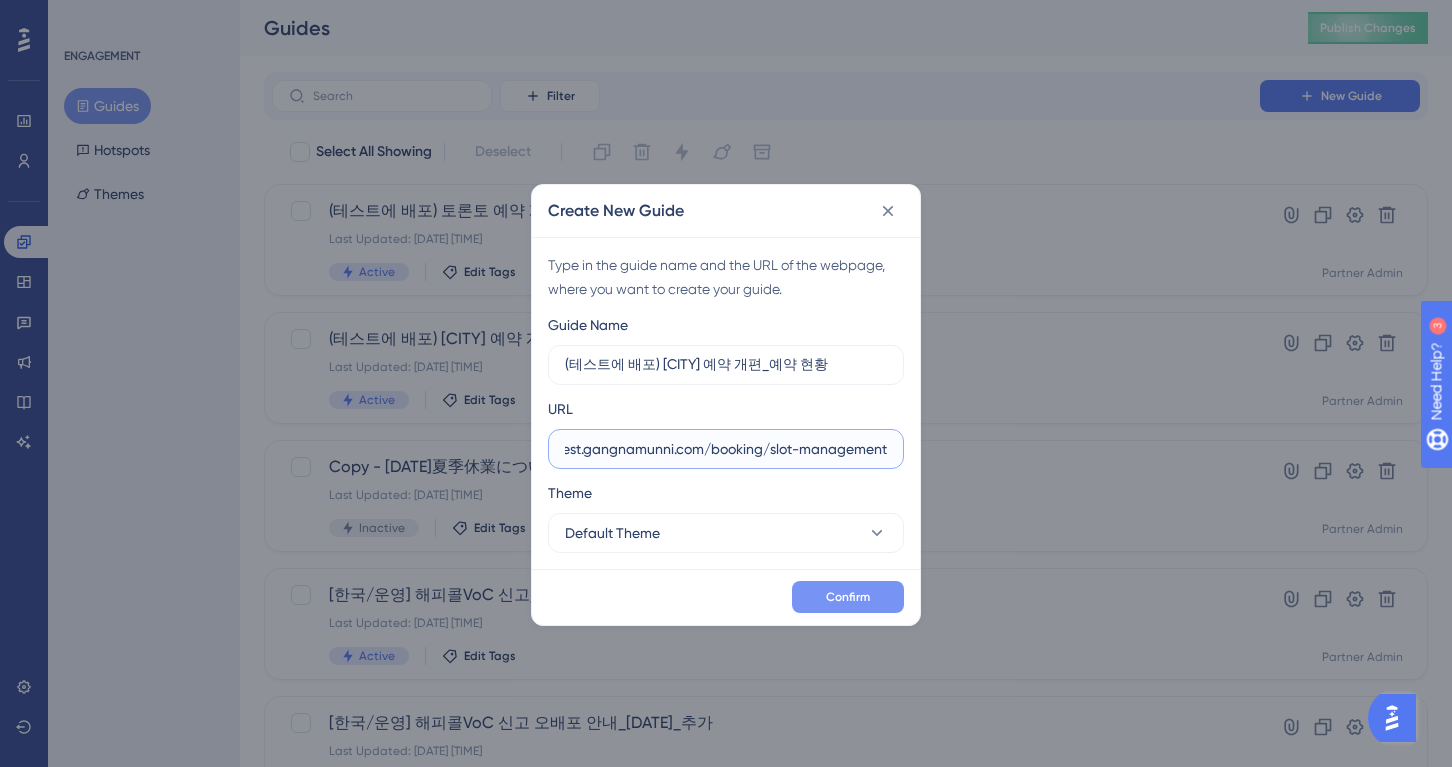 type on "https://partner.test.gangnamunni.com/booking/slot-management" 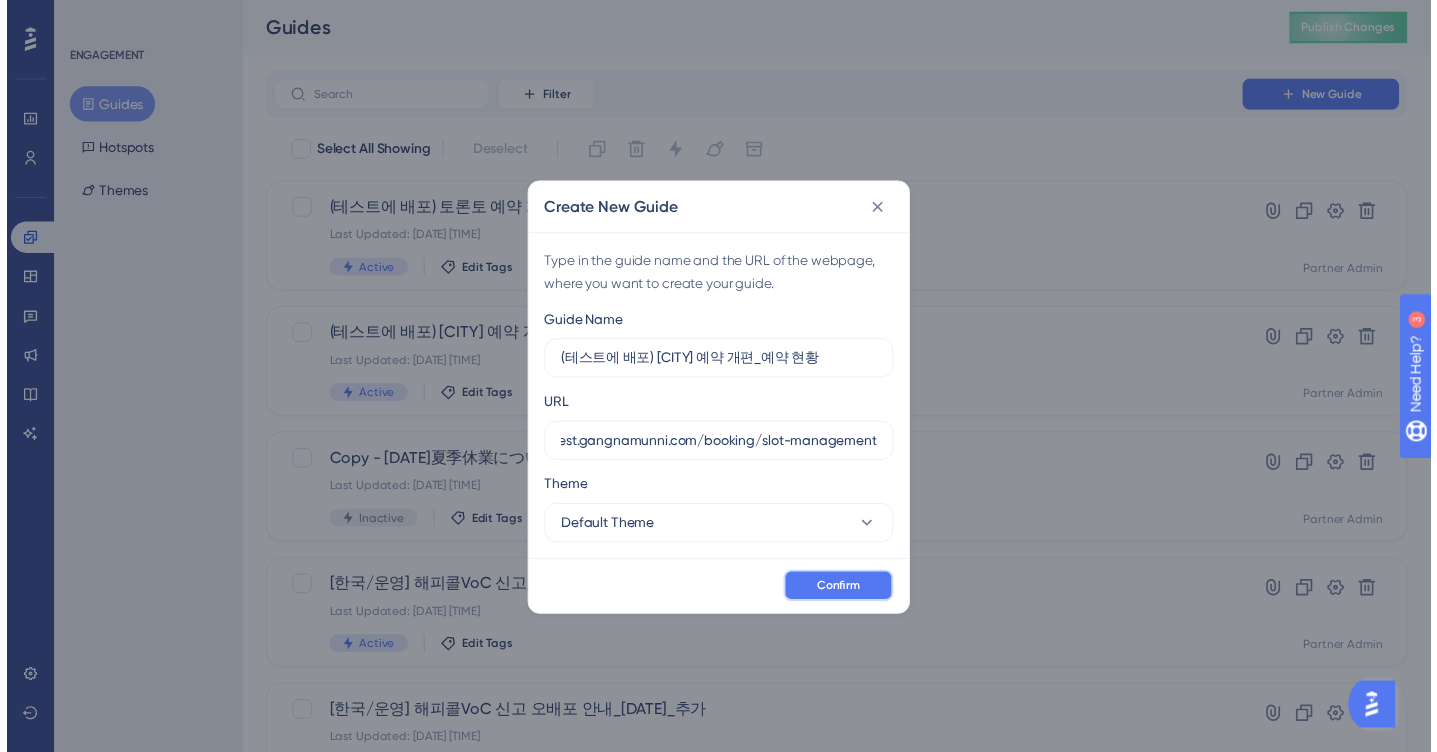 scroll, scrollTop: 0, scrollLeft: 0, axis: both 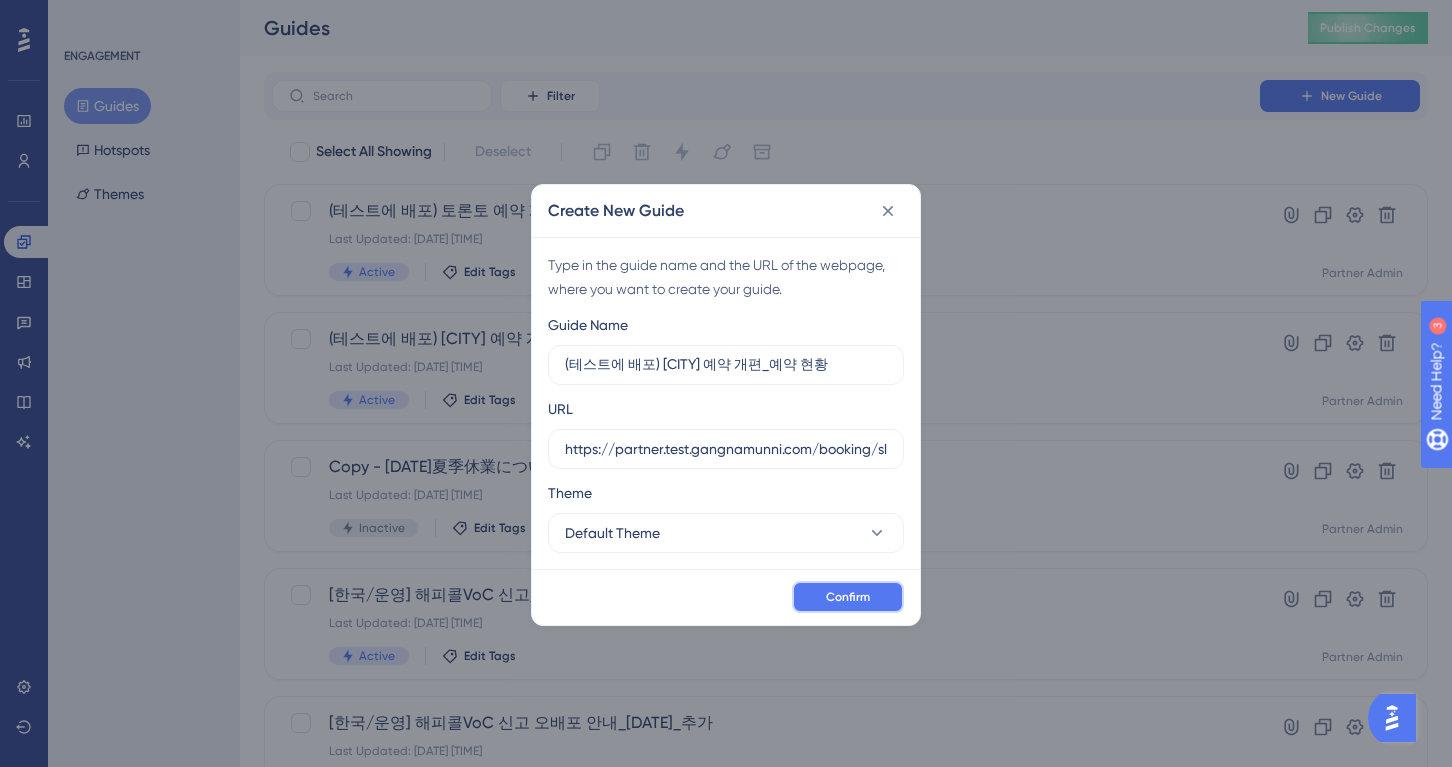click on "Confirm" at bounding box center [848, 597] 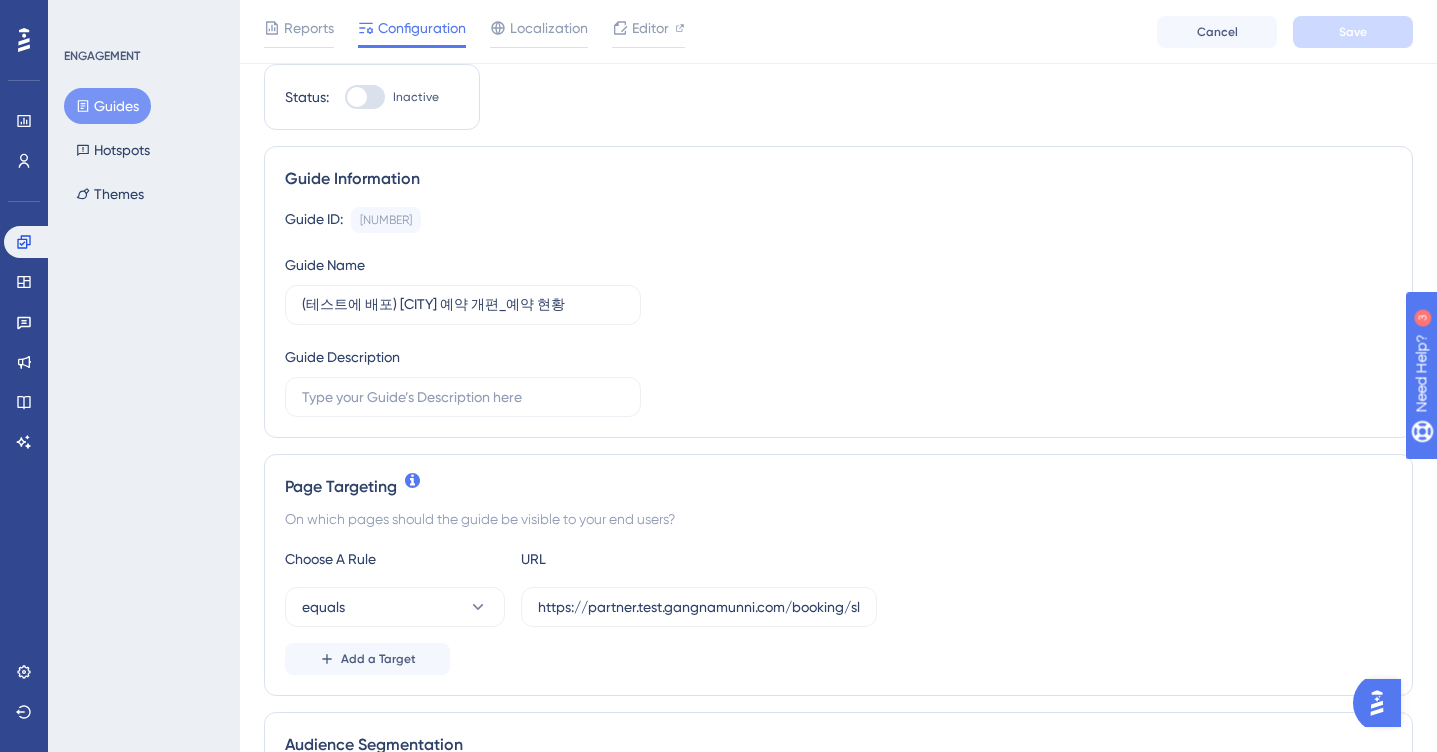scroll, scrollTop: 69, scrollLeft: 0, axis: vertical 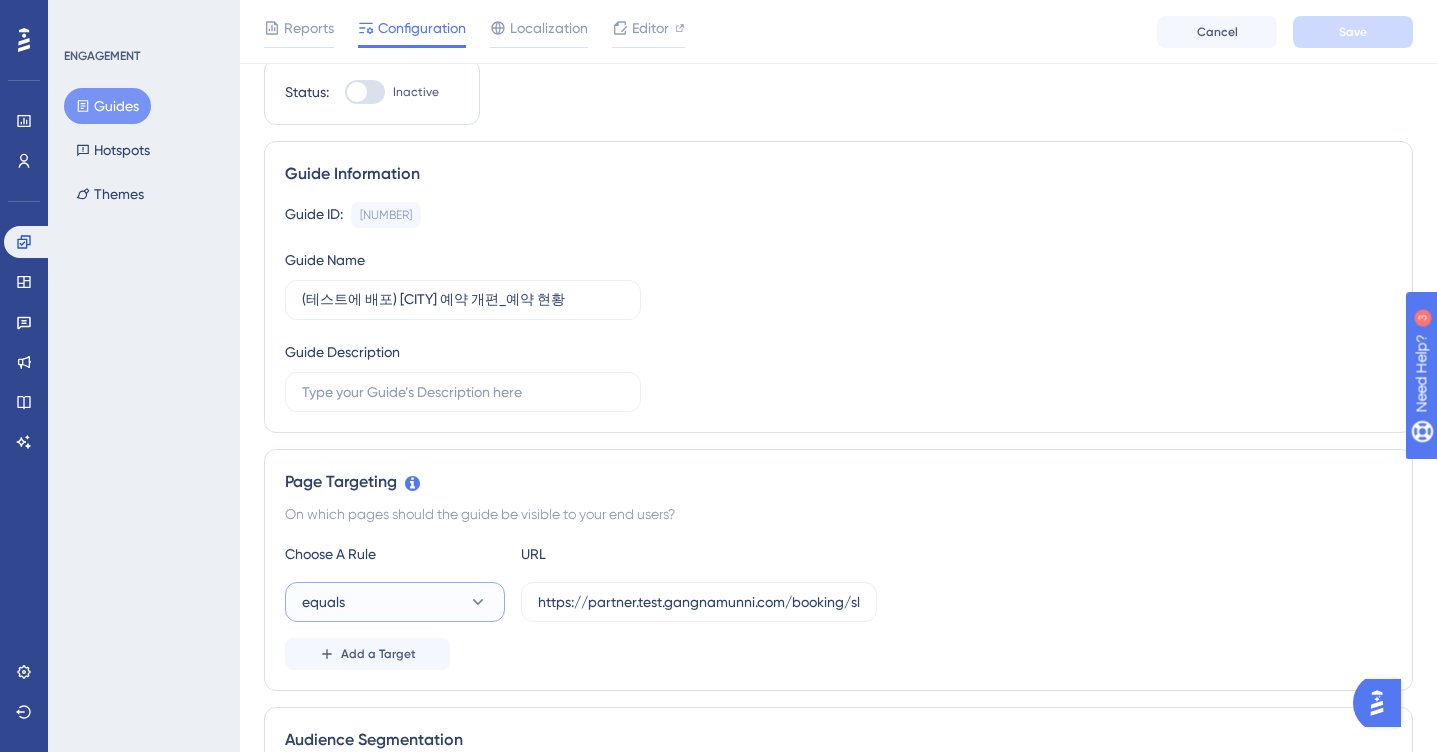 click on "equals" at bounding box center [395, 602] 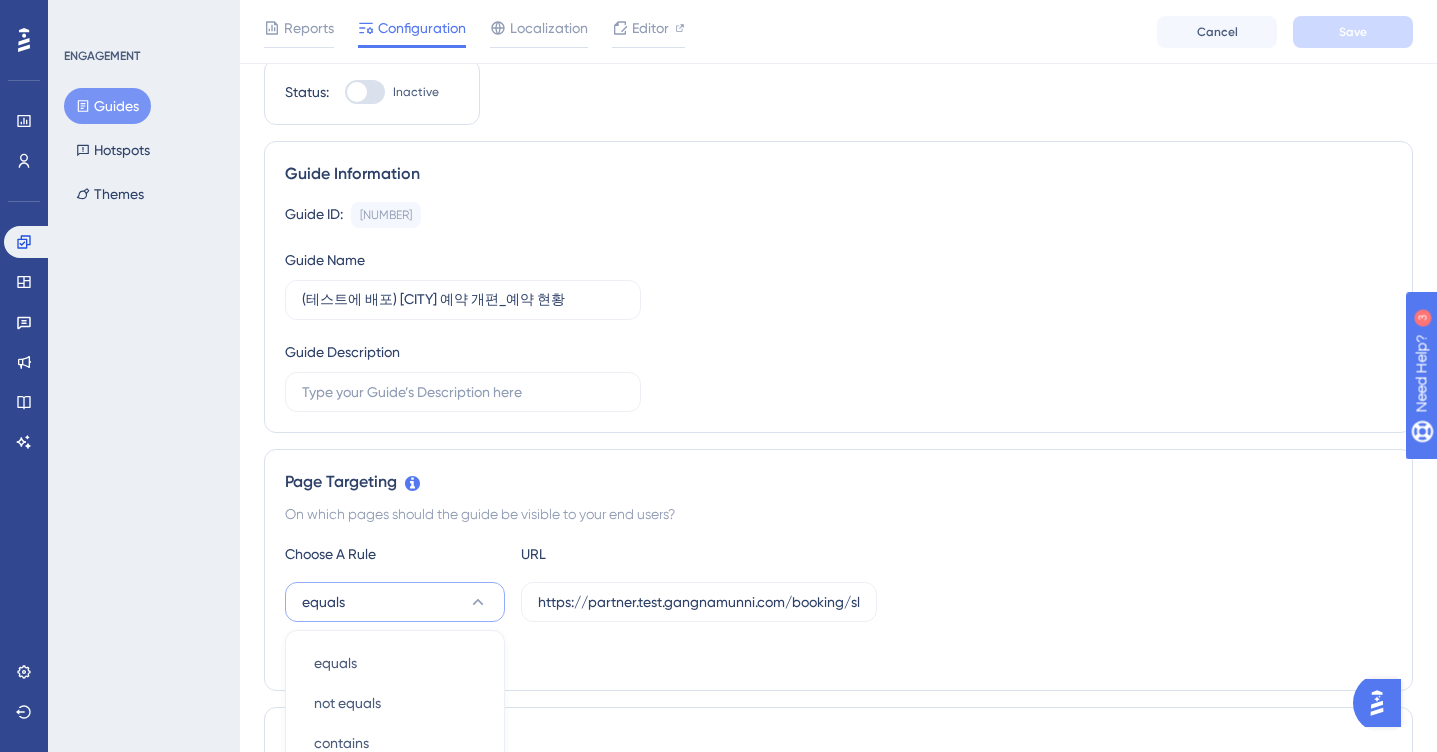 scroll, scrollTop: 476, scrollLeft: 0, axis: vertical 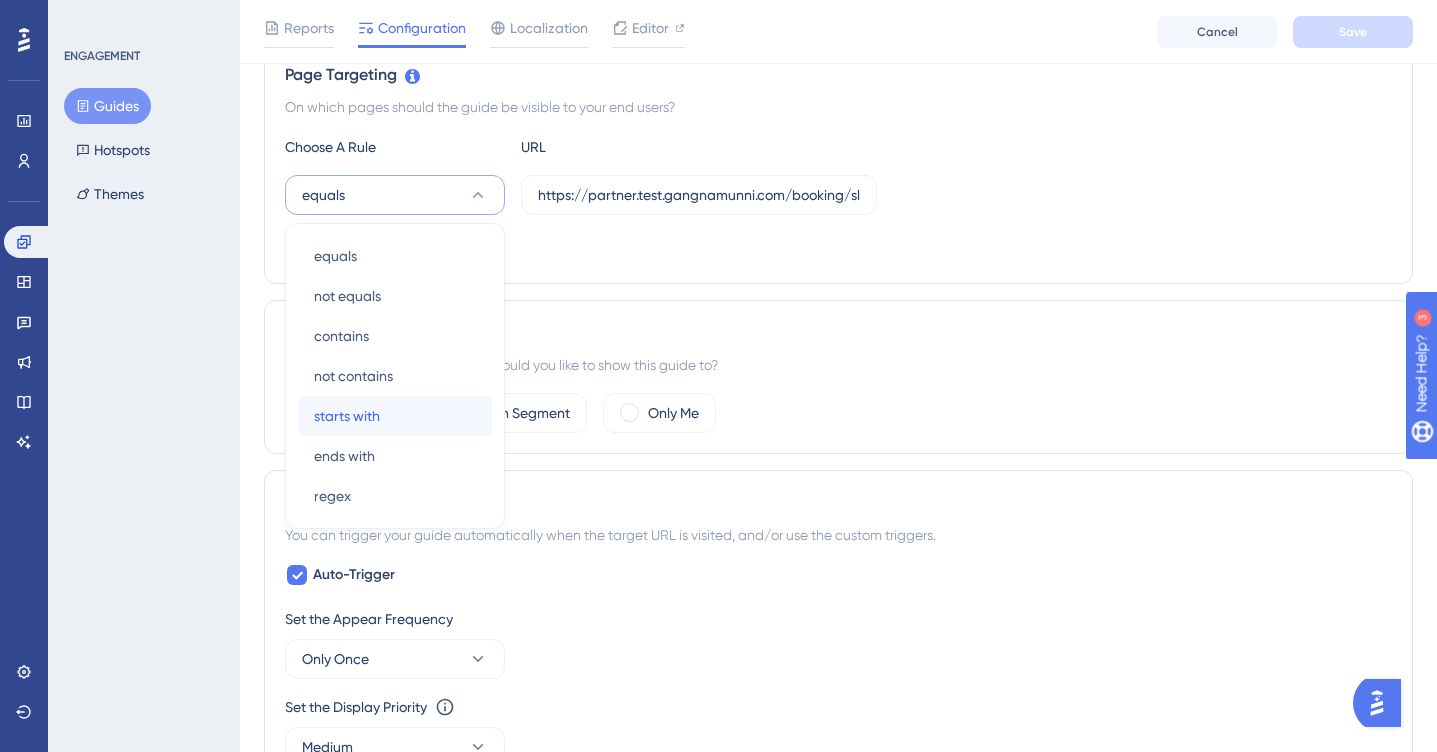 click on "starts with starts with" at bounding box center (395, 416) 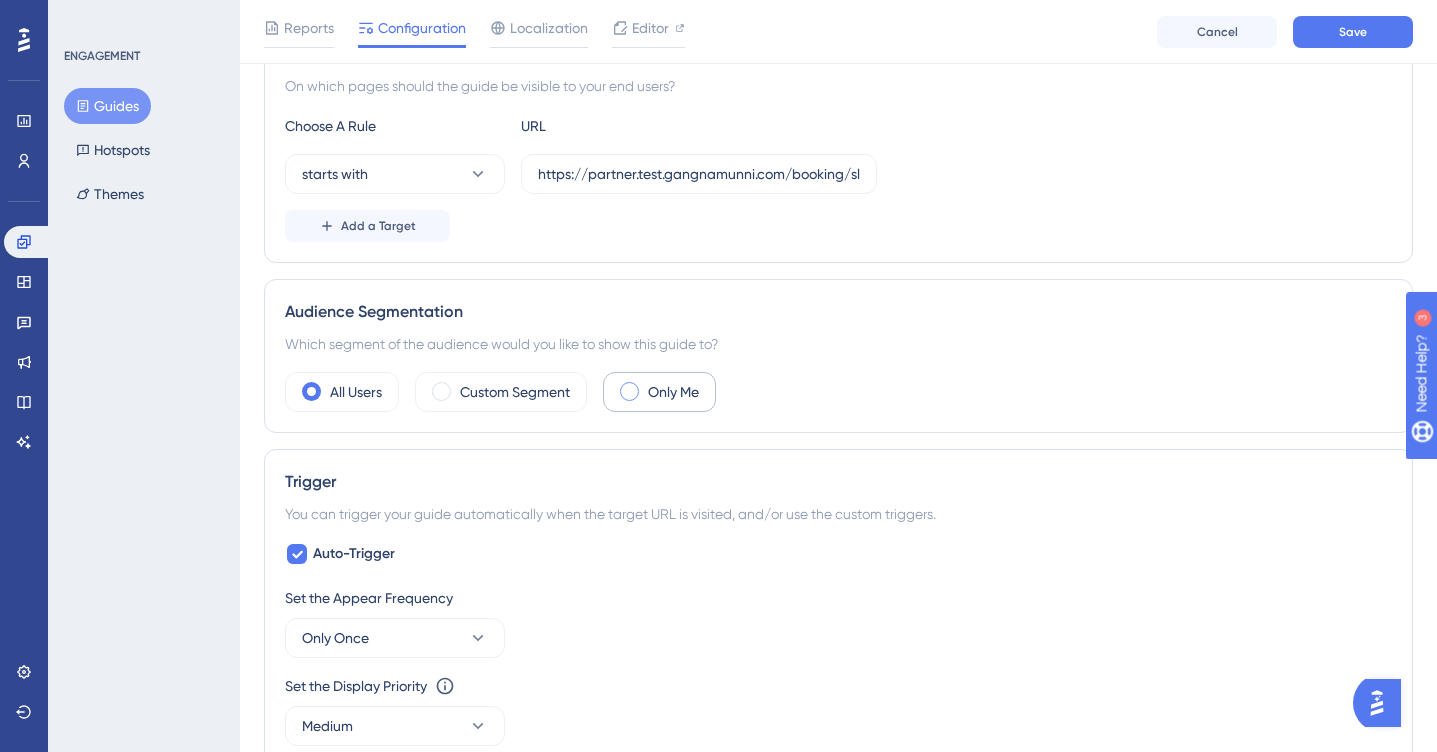 click at bounding box center (629, 391) 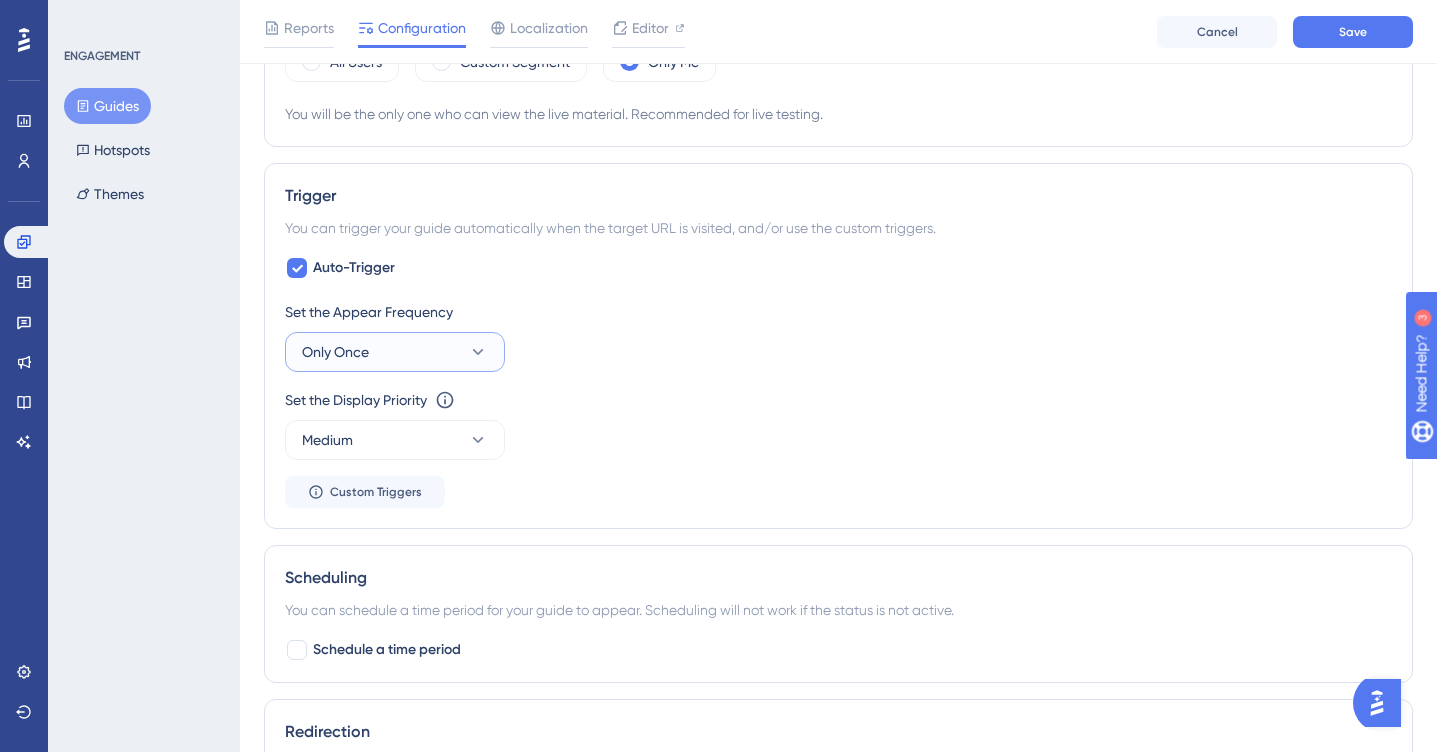 click on "Only Once" at bounding box center [395, 352] 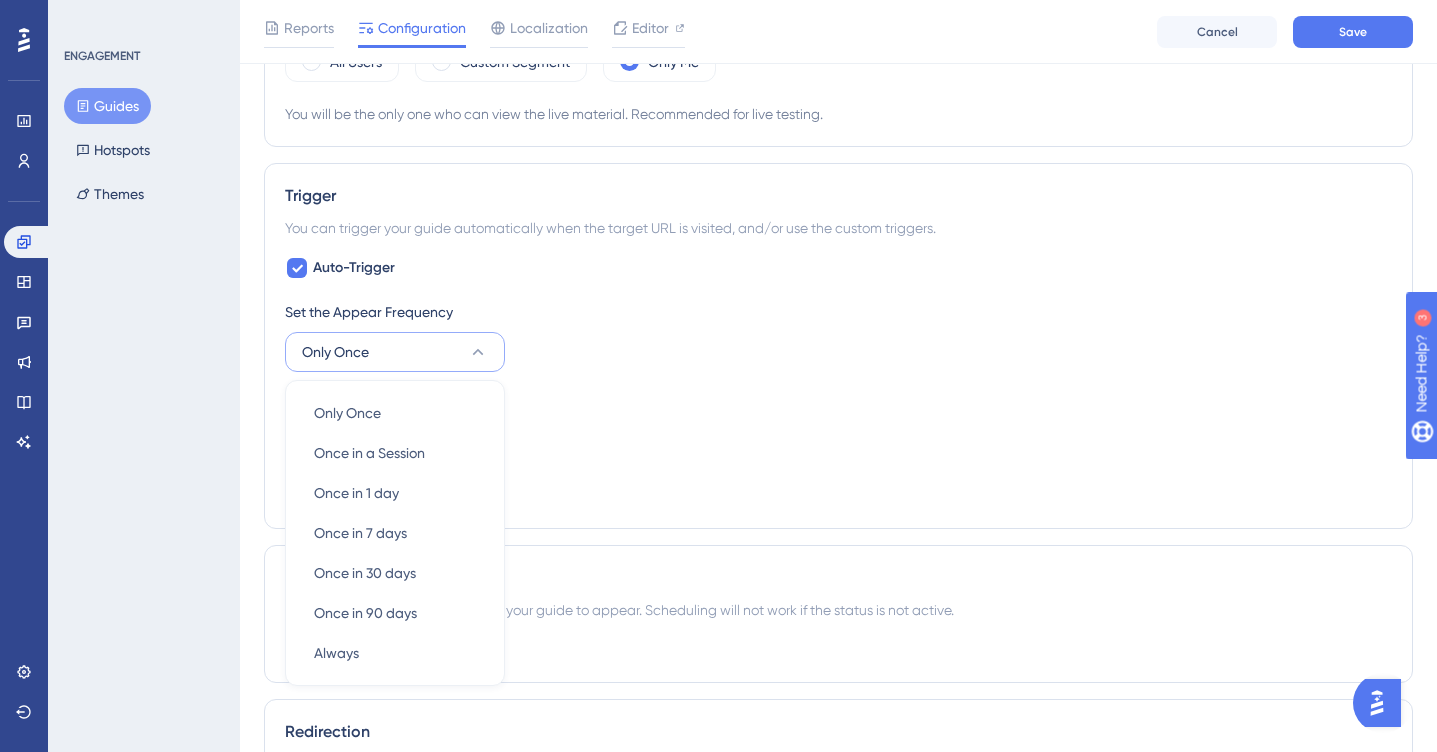 scroll, scrollTop: 984, scrollLeft: 0, axis: vertical 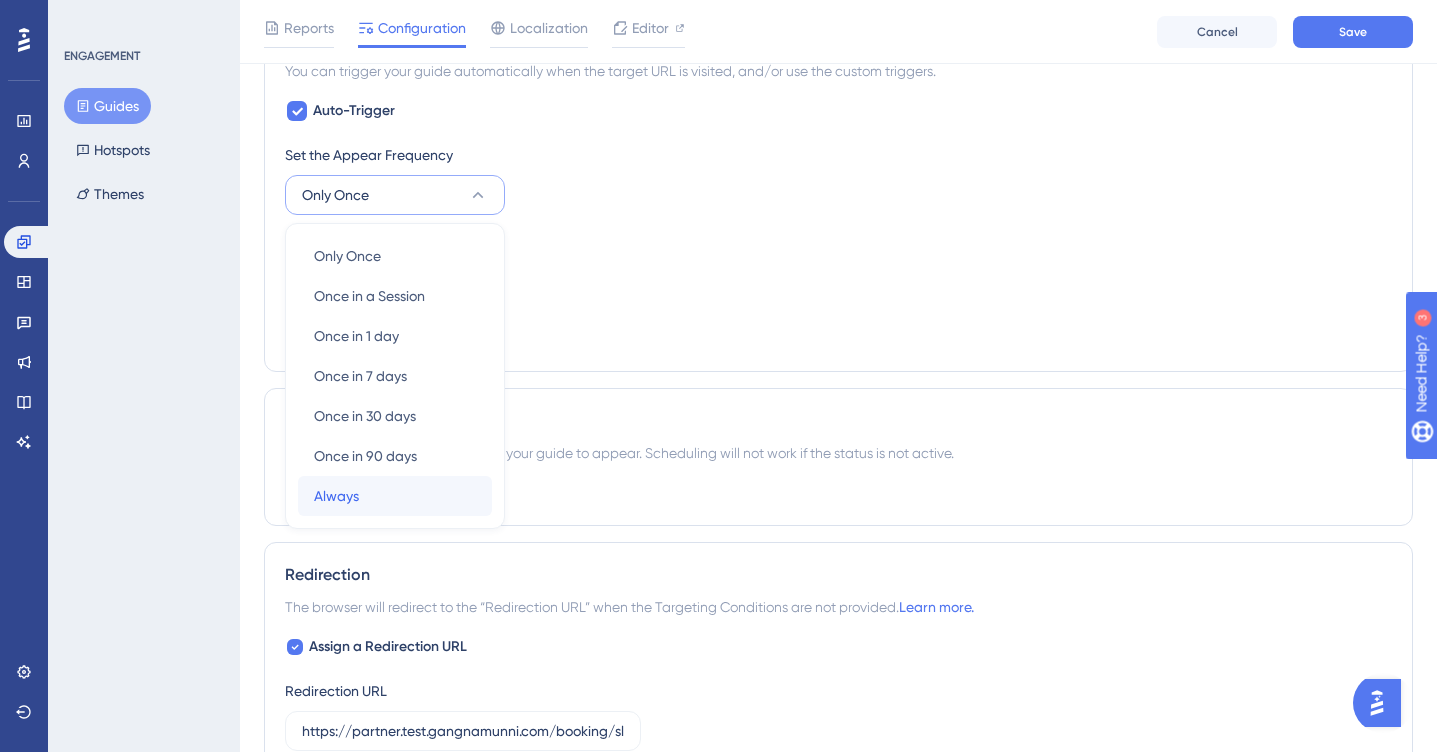 click on "Always Always" at bounding box center [395, 496] 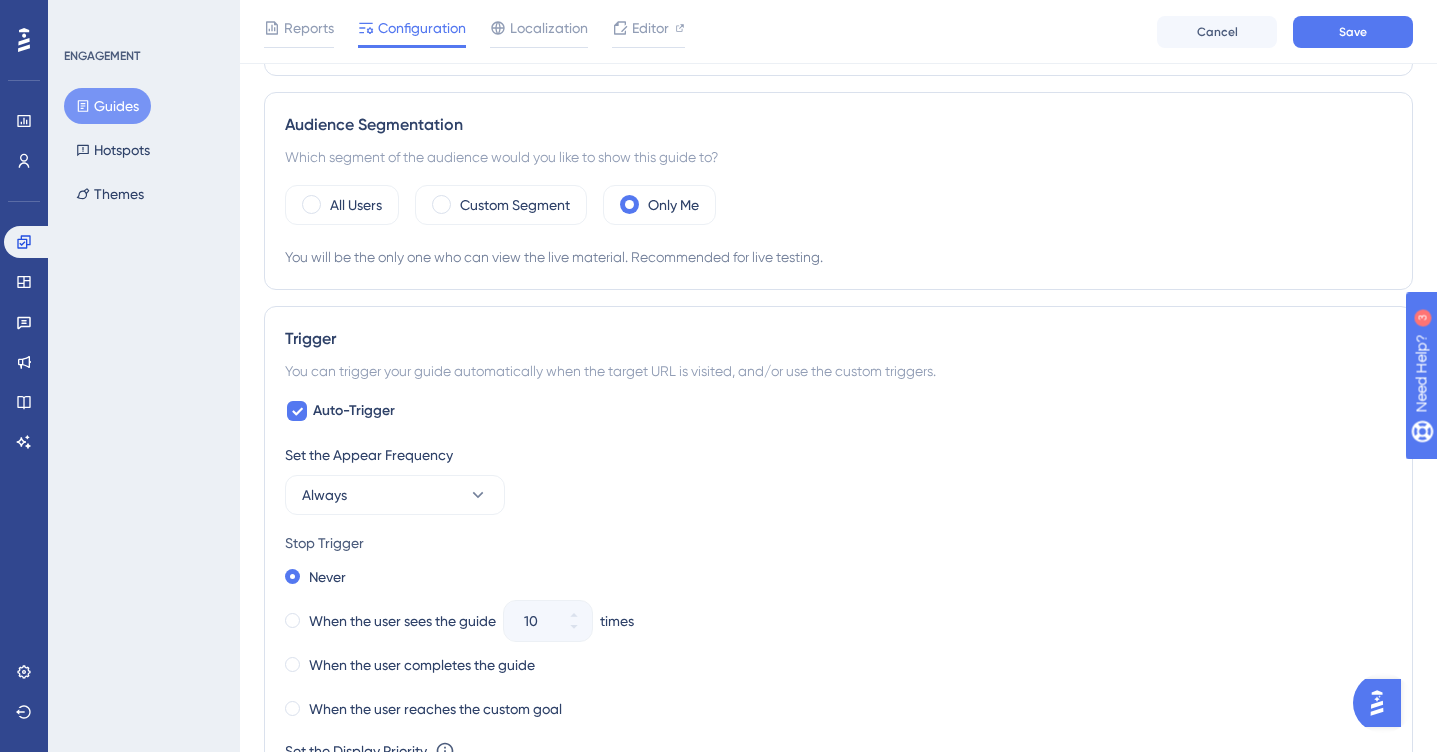 scroll, scrollTop: 0, scrollLeft: 0, axis: both 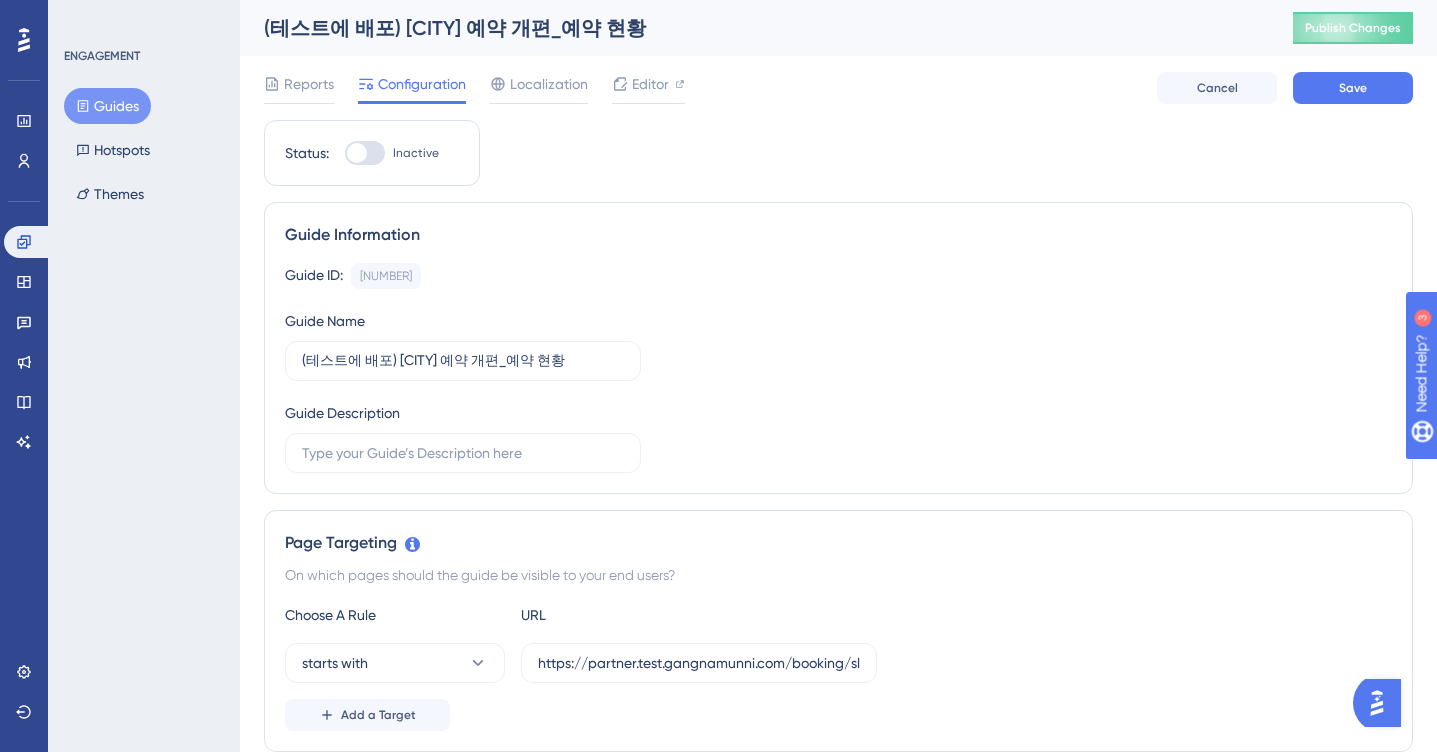 click at bounding box center (365, 153) 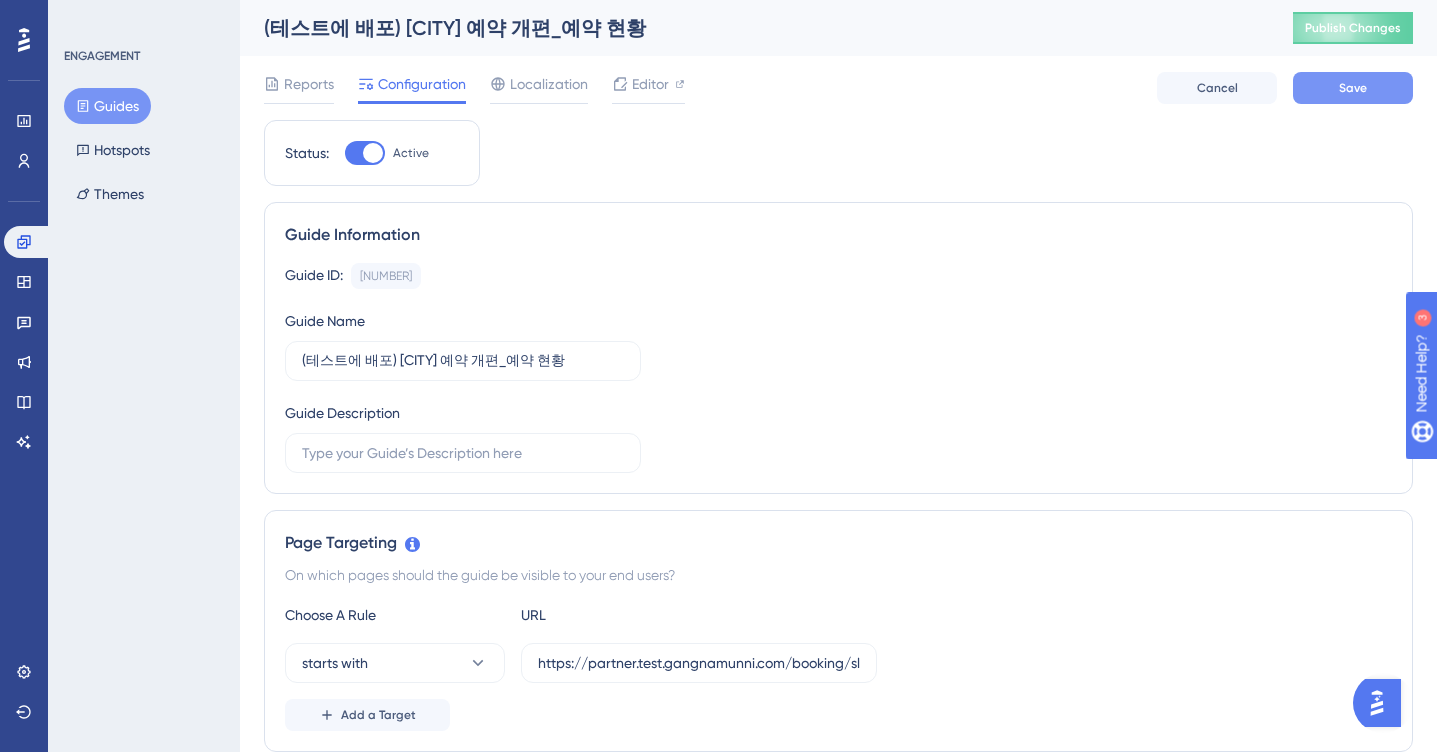 click on "Save" at bounding box center [1353, 88] 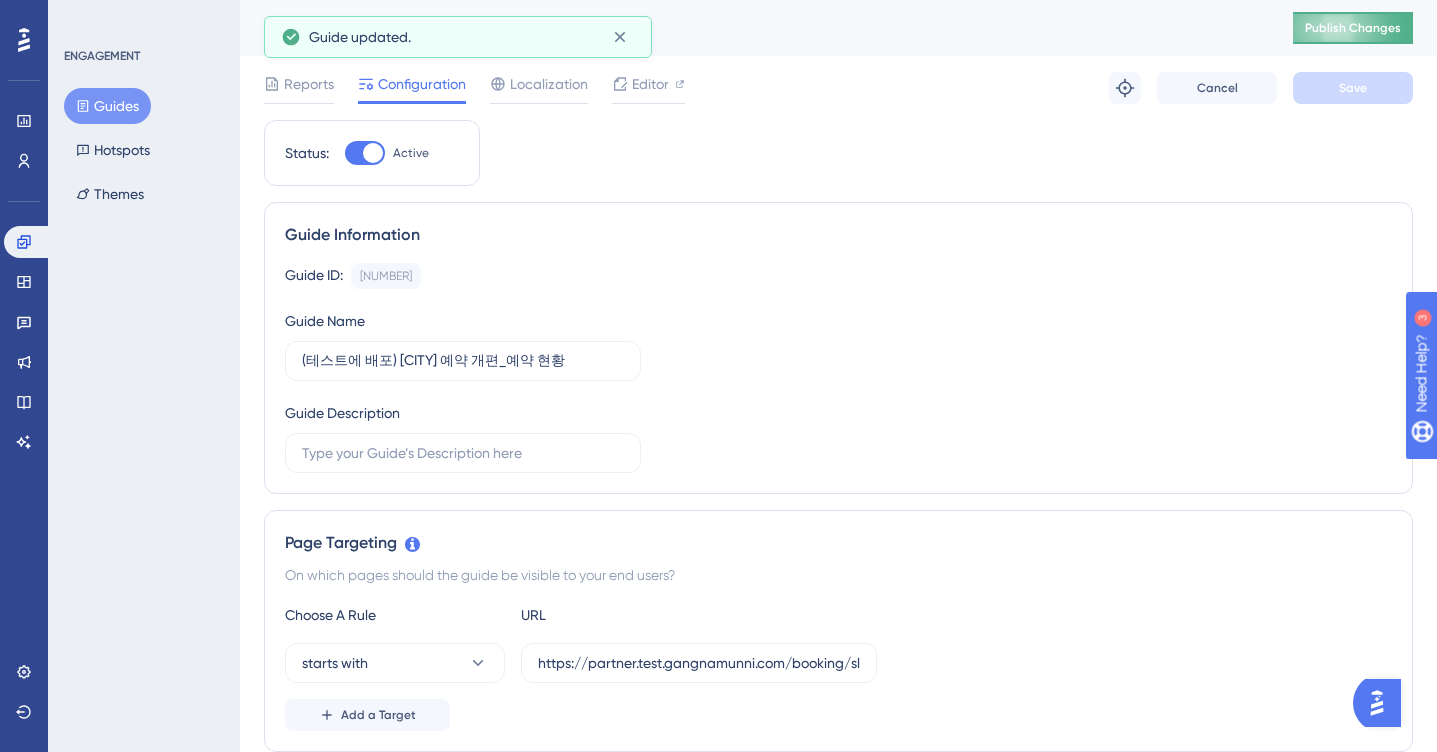 click on "Publish Changes" at bounding box center (1353, 28) 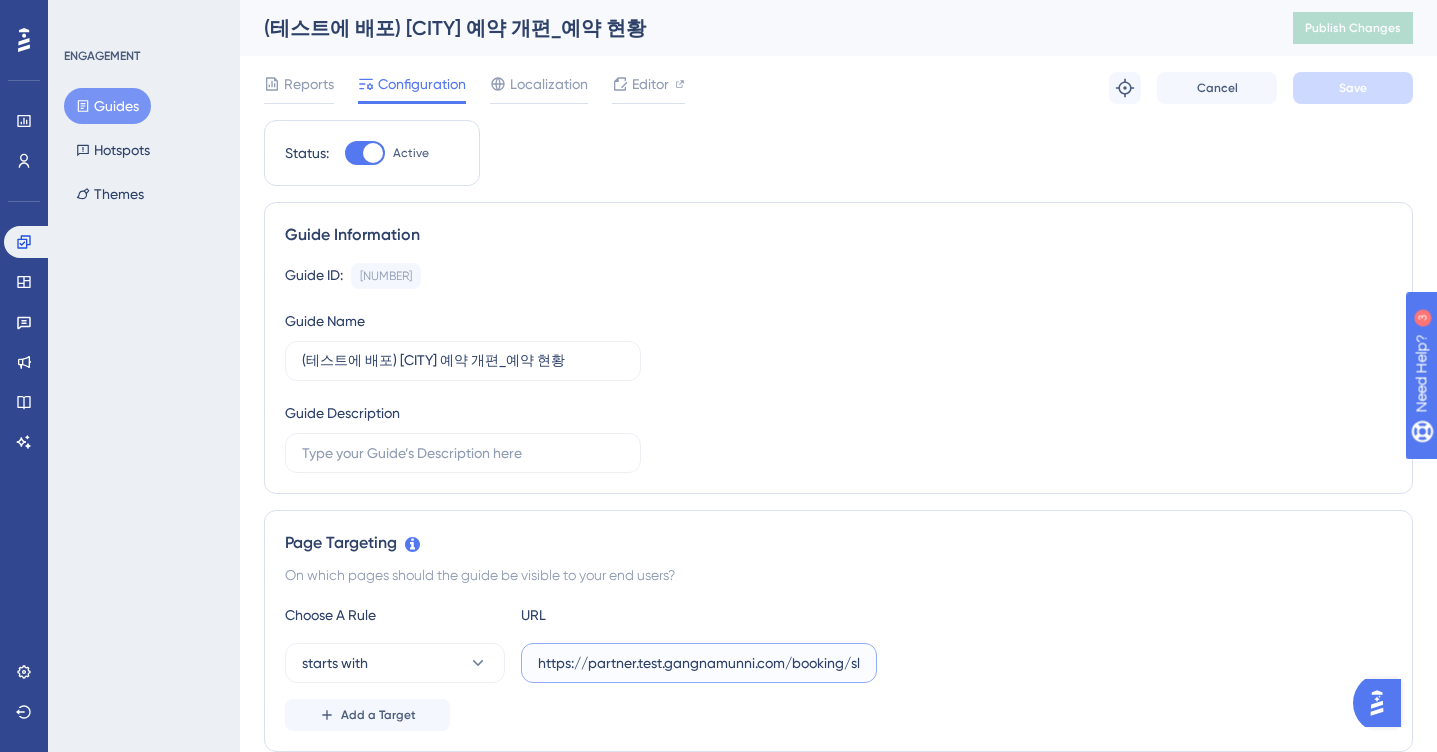 click on "https://partner.test.gangnamunni.com/booking/slot-management?base-date=[DATE]&sa-id=[ID]" at bounding box center (699, 663) 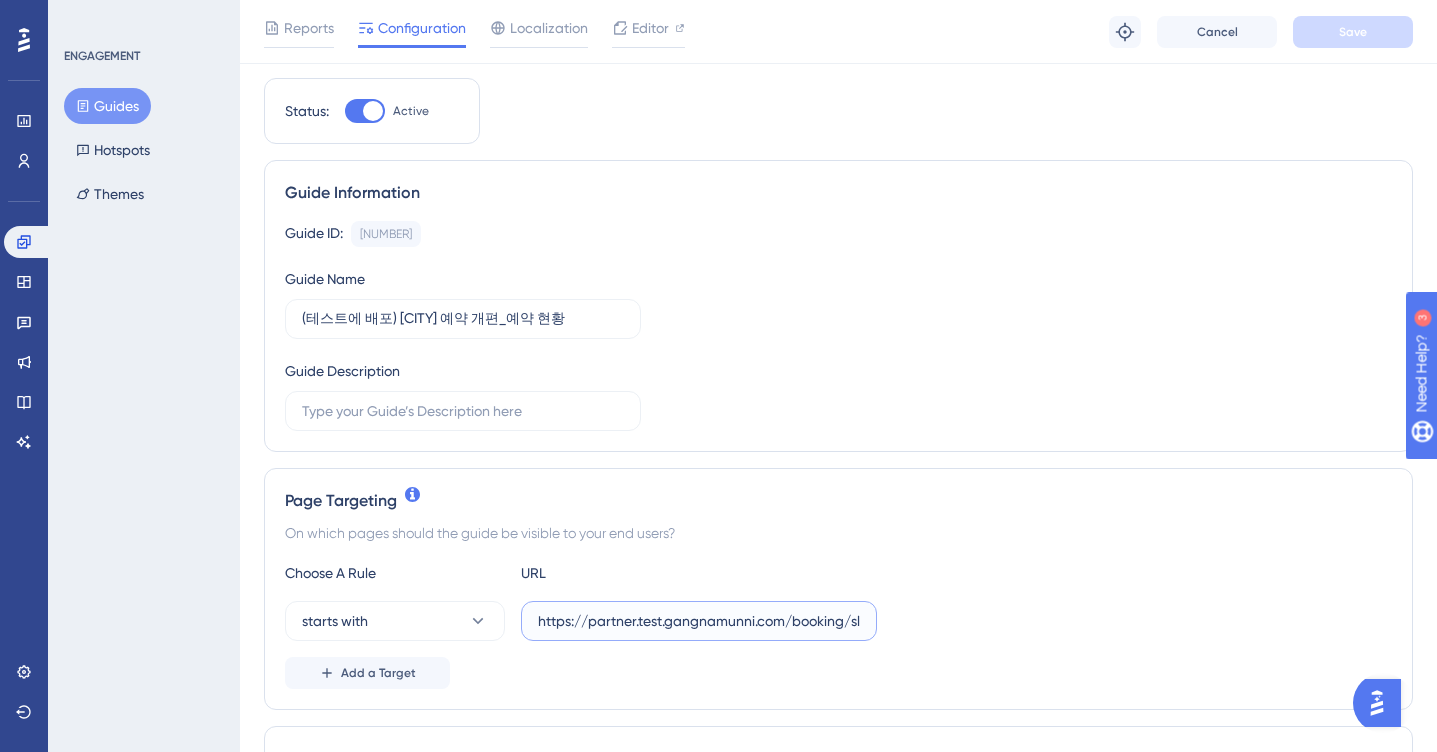 scroll, scrollTop: 72, scrollLeft: 0, axis: vertical 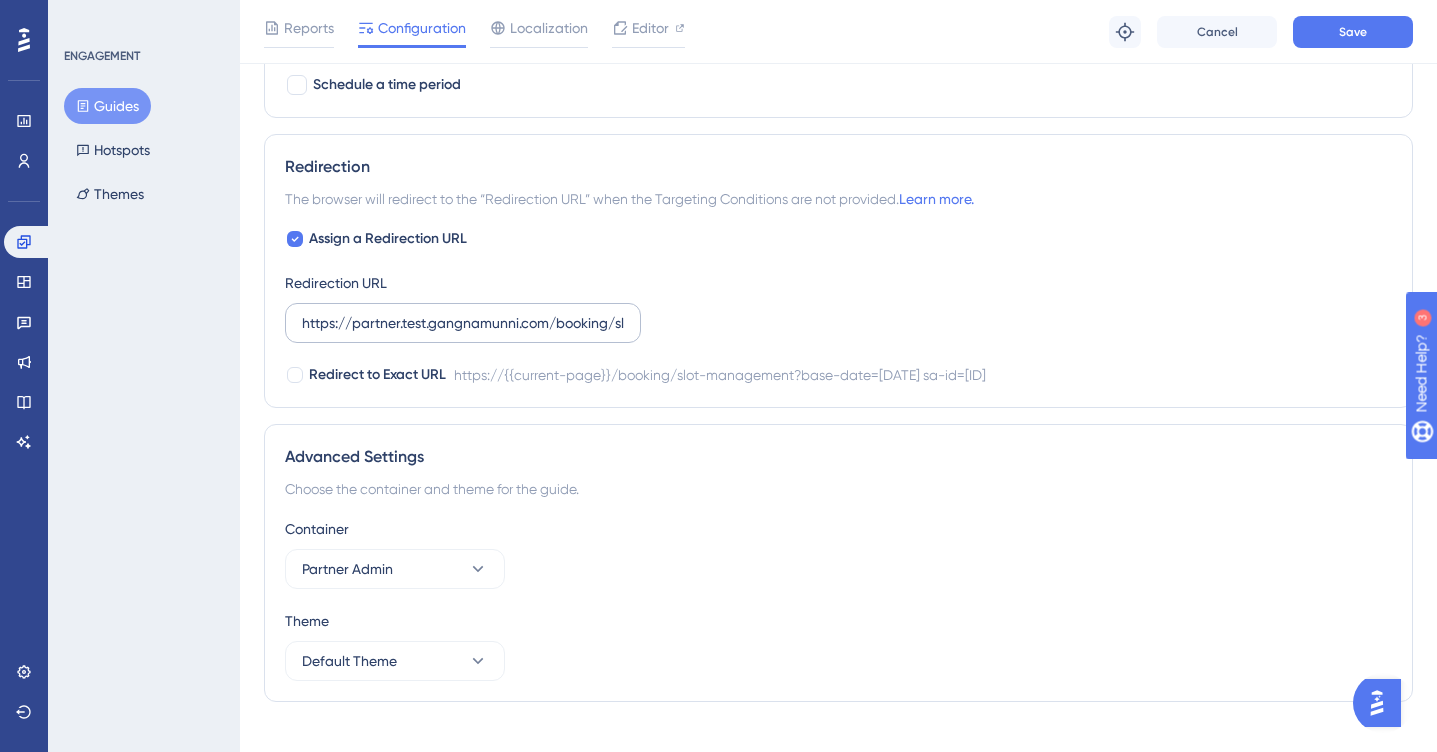 type on "https://partner.test.gangnamunni.com/booking/slot-management" 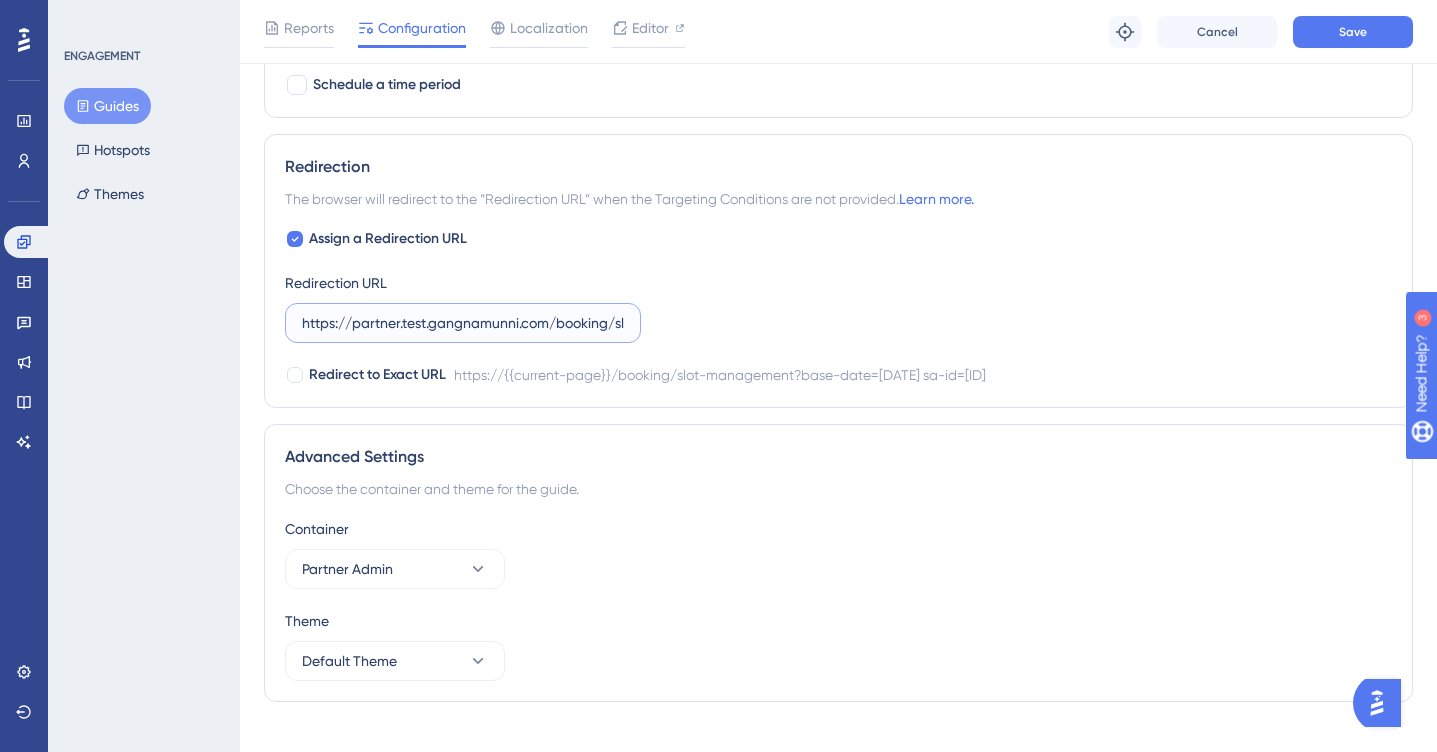 click on "https://partner.test.gangnamunni.com/booking/slot-management?base-date=[DATE]&sa-id=[ID]" at bounding box center [463, 323] 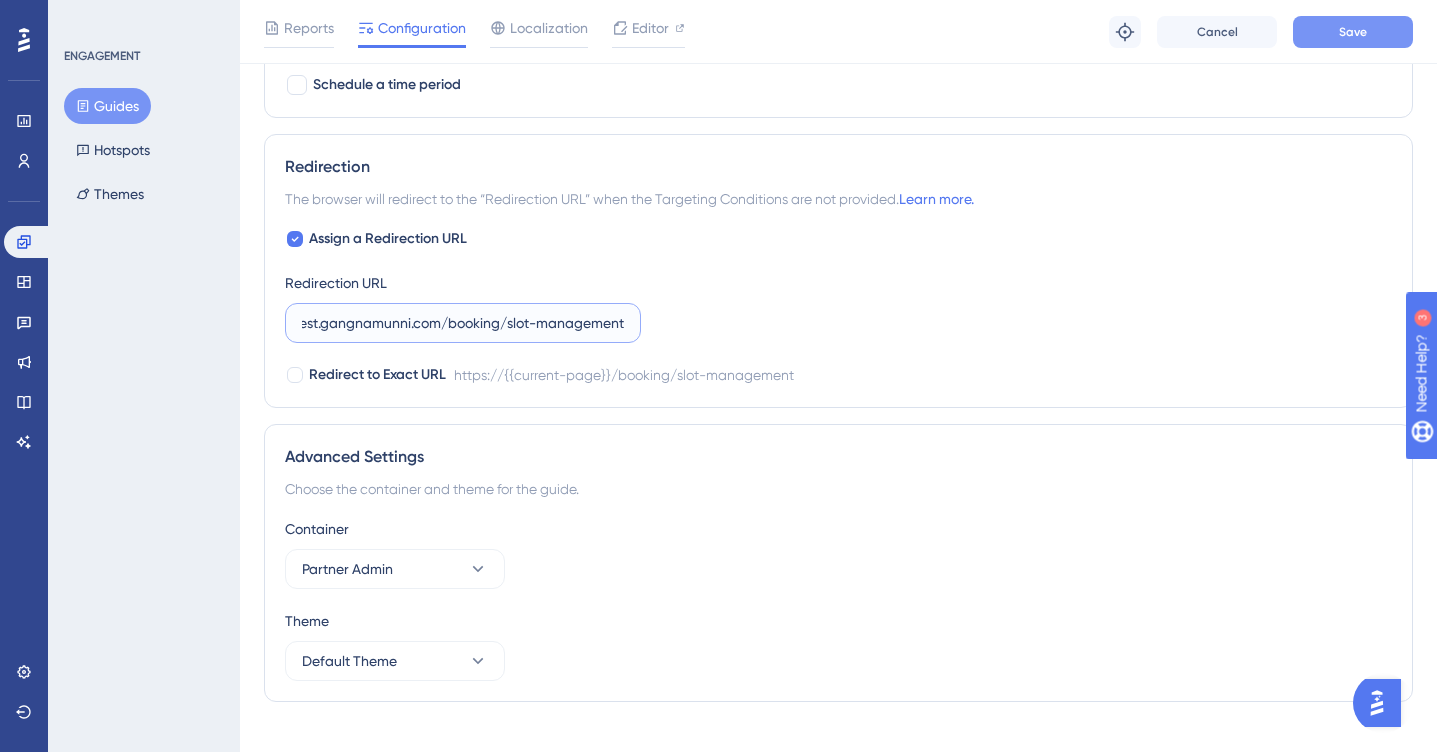 type on "https://partner.test.gangnamunni.com/booking/slot-management" 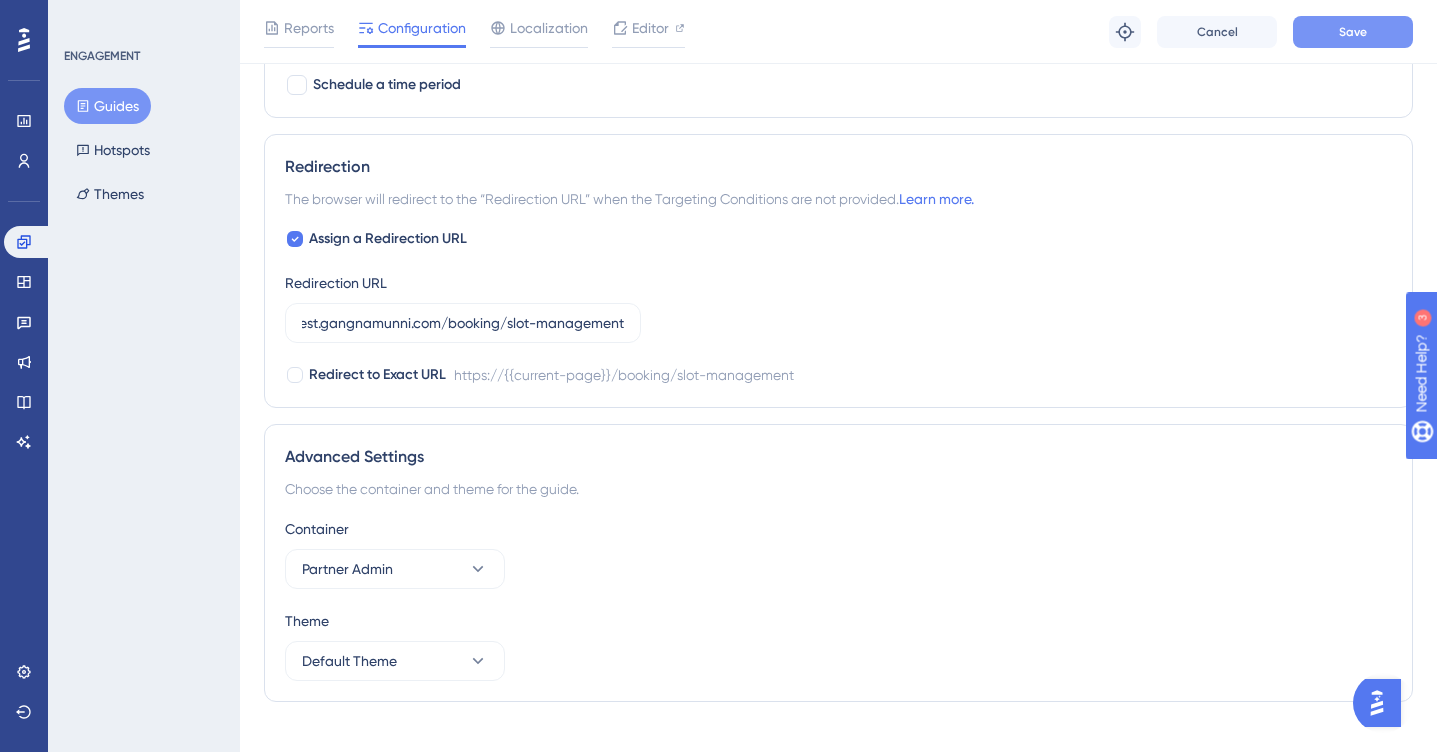 click on "Save" at bounding box center [1353, 32] 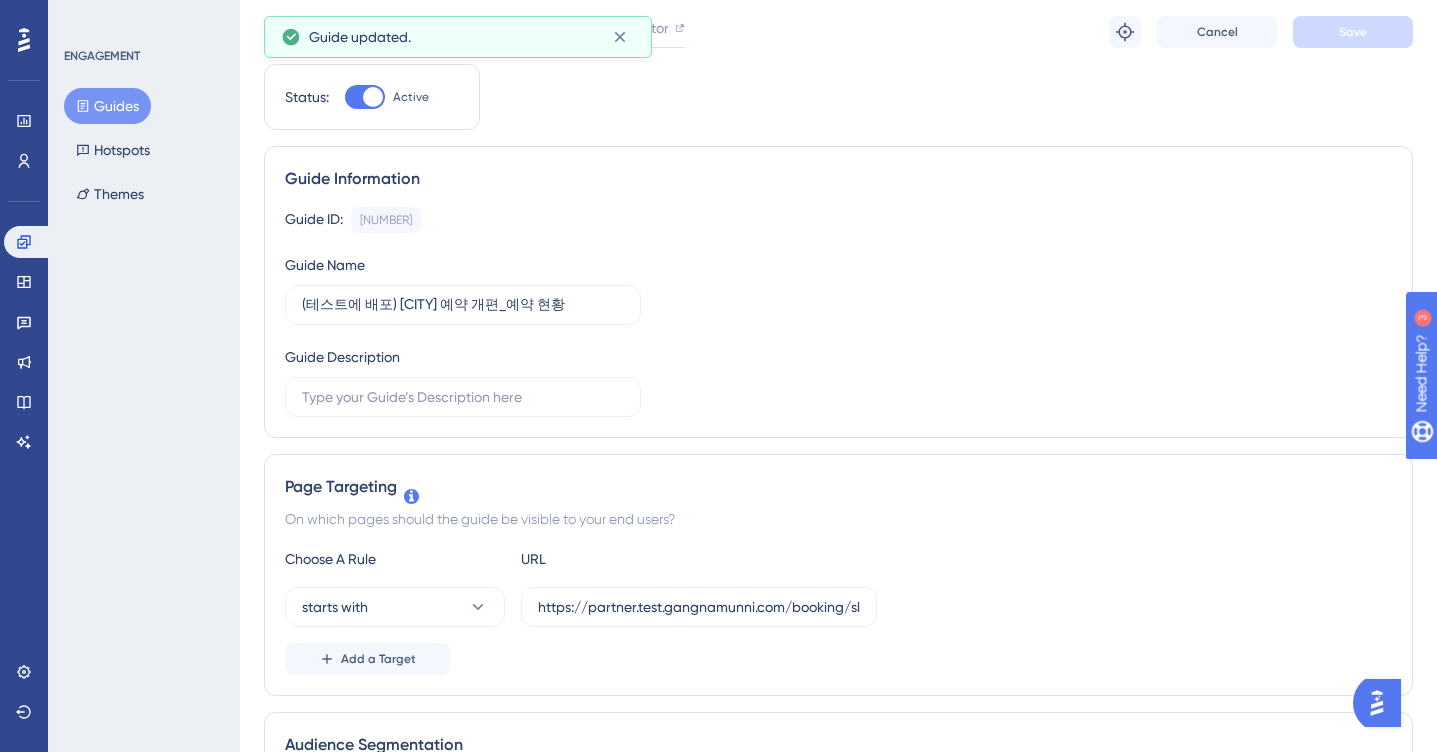 scroll, scrollTop: 0, scrollLeft: 1, axis: horizontal 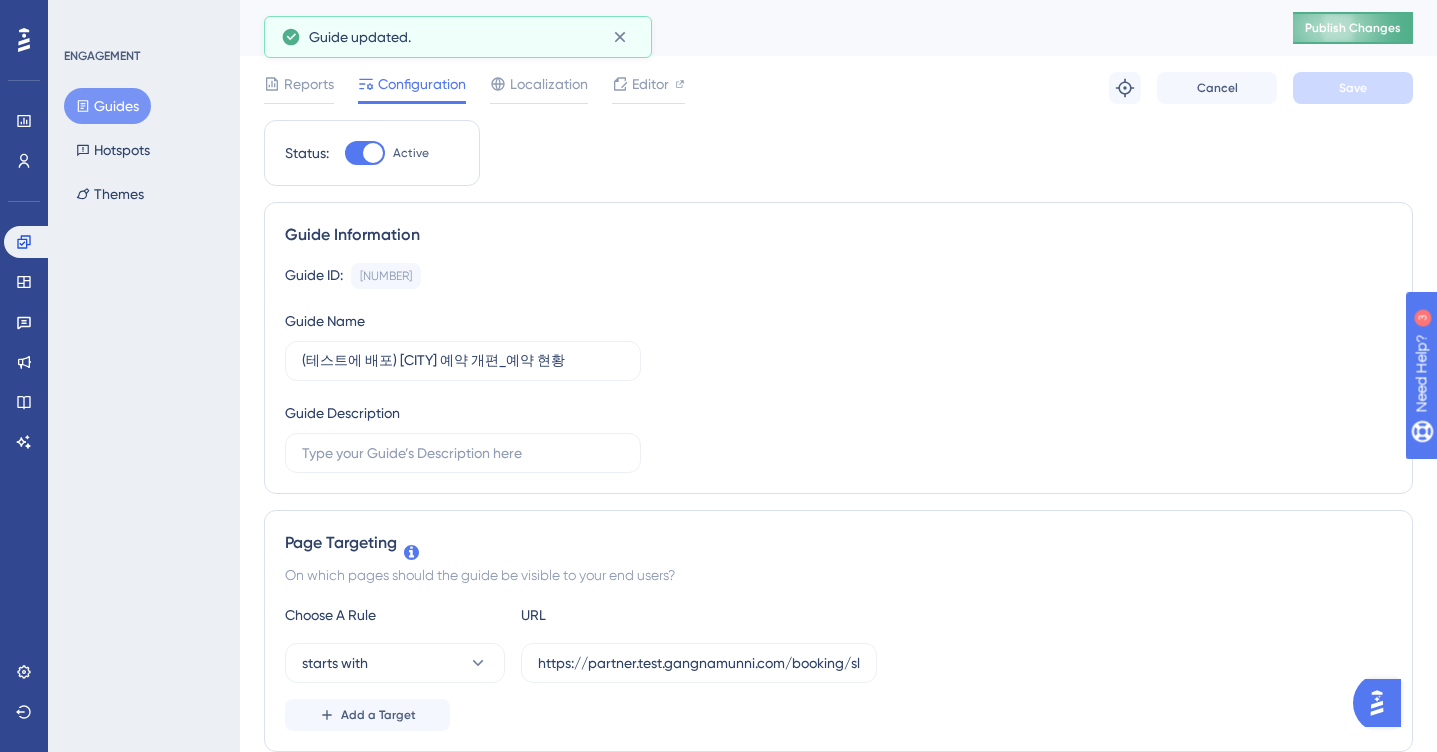 click on "Publish Changes" at bounding box center [1353, 28] 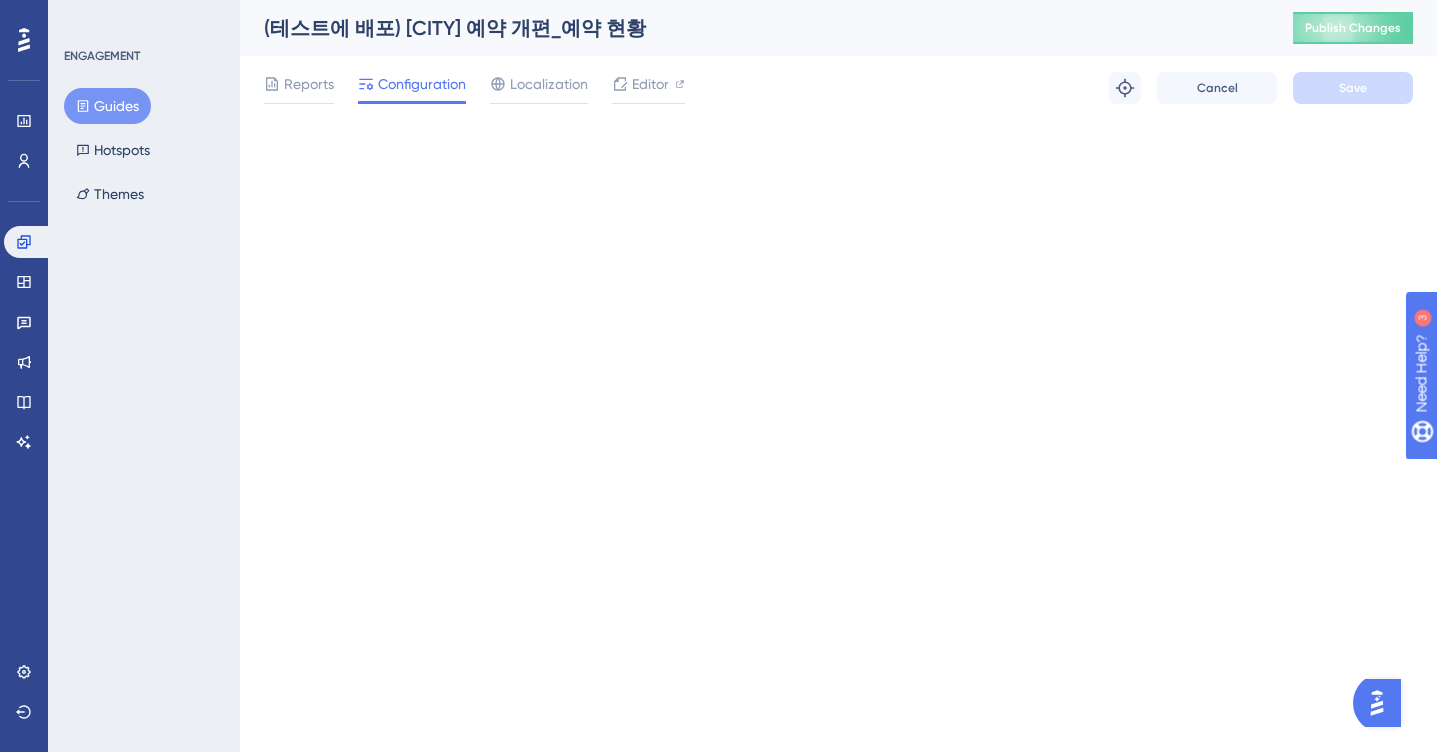scroll, scrollTop: 0, scrollLeft: 0, axis: both 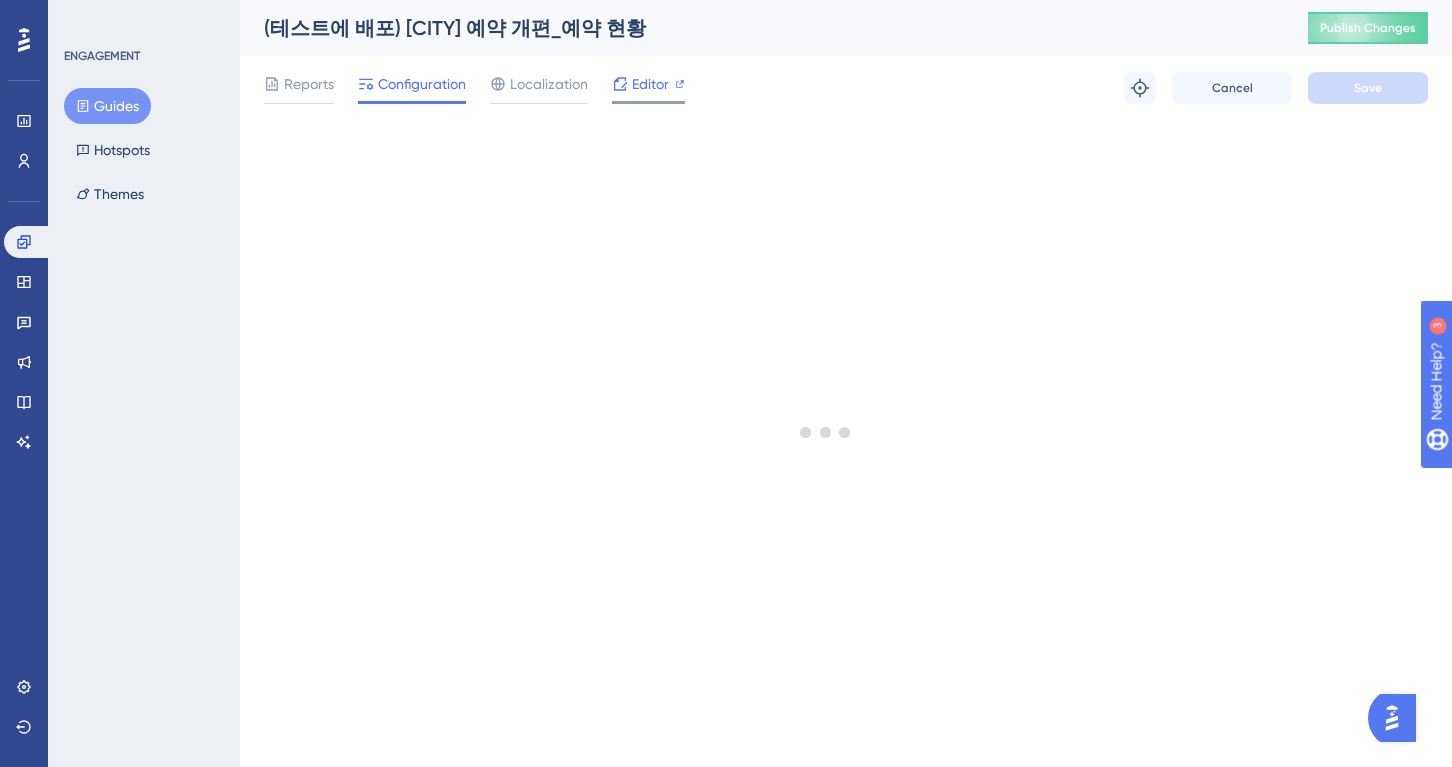 click on "Editor" at bounding box center (650, 84) 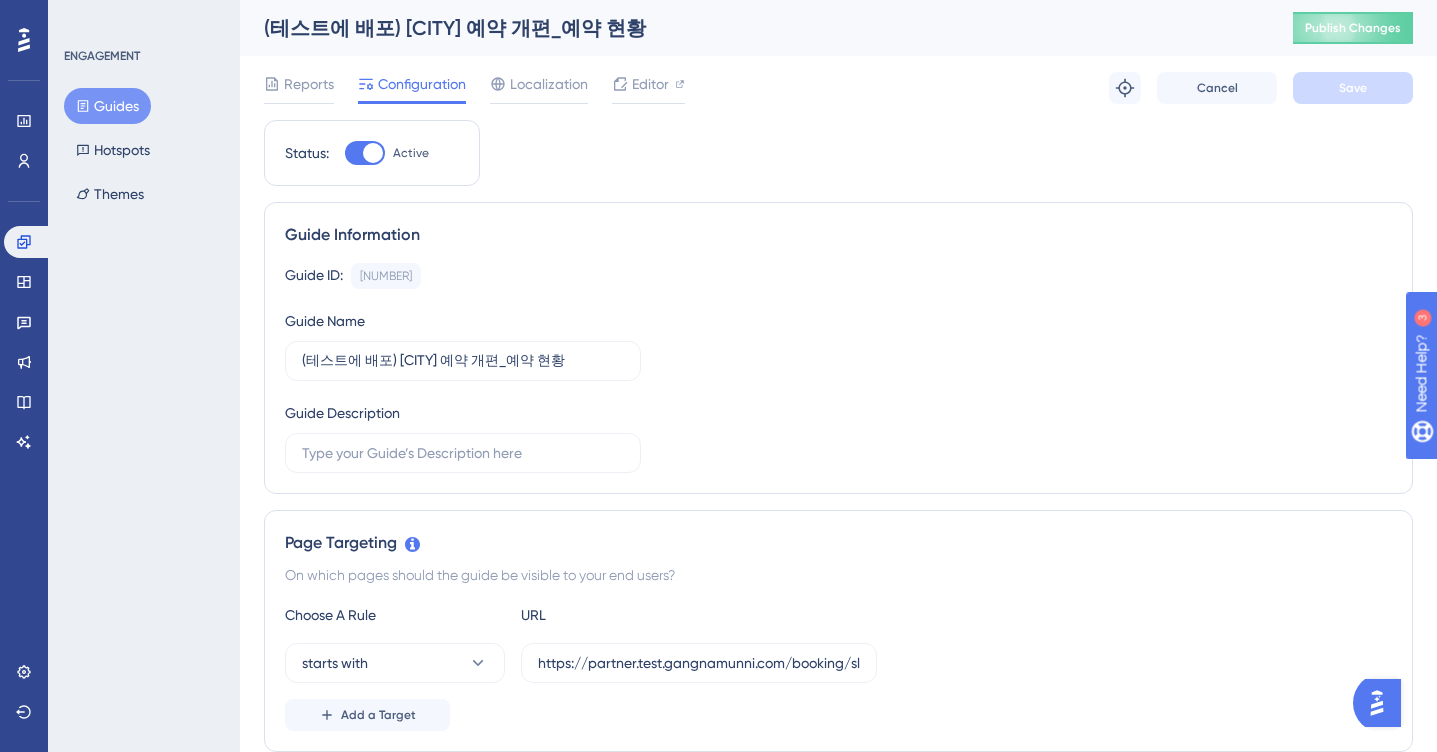 click on "Guides" at bounding box center (107, 106) 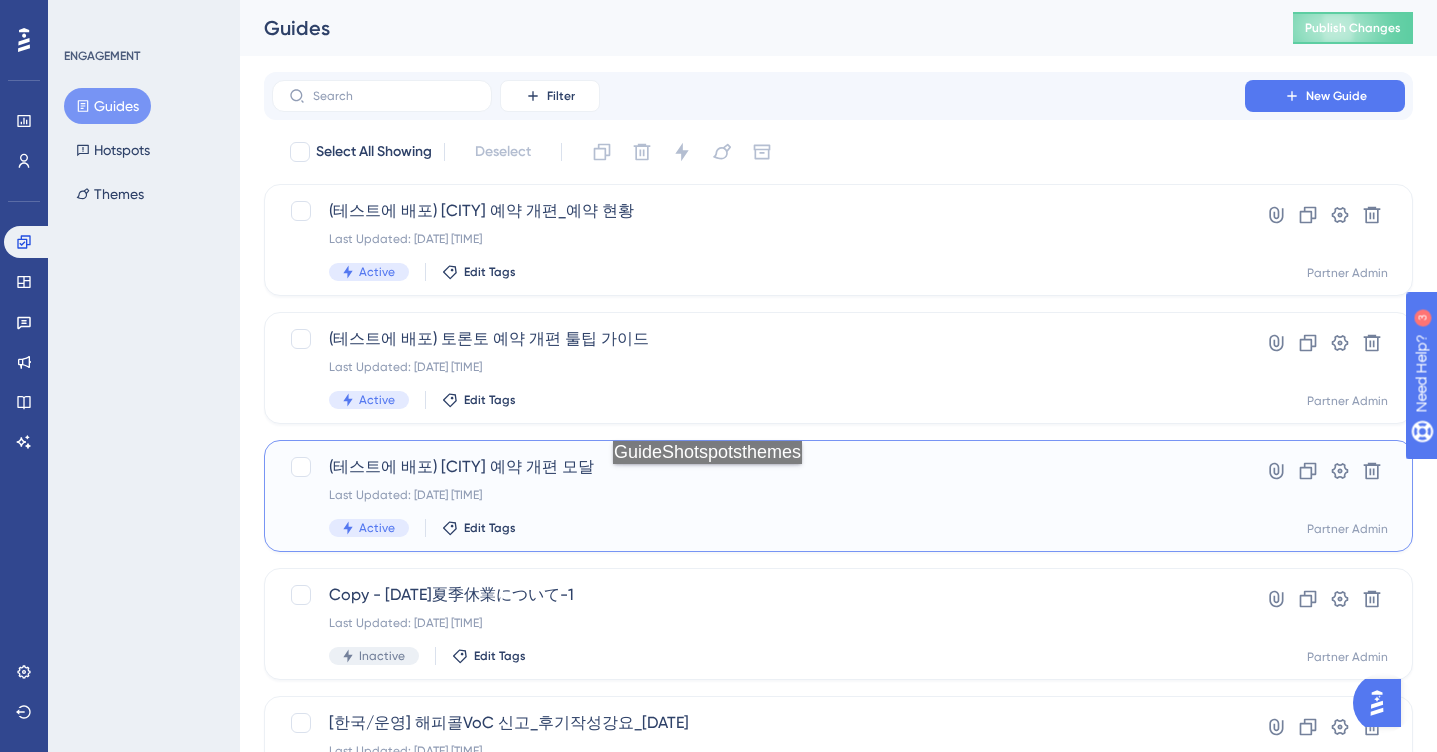 click on "(테스트에 배포) 토론토 예약 개편 모달 Last Updated: [DATE] [TIME] Active Edit Tags" at bounding box center (758, 496) 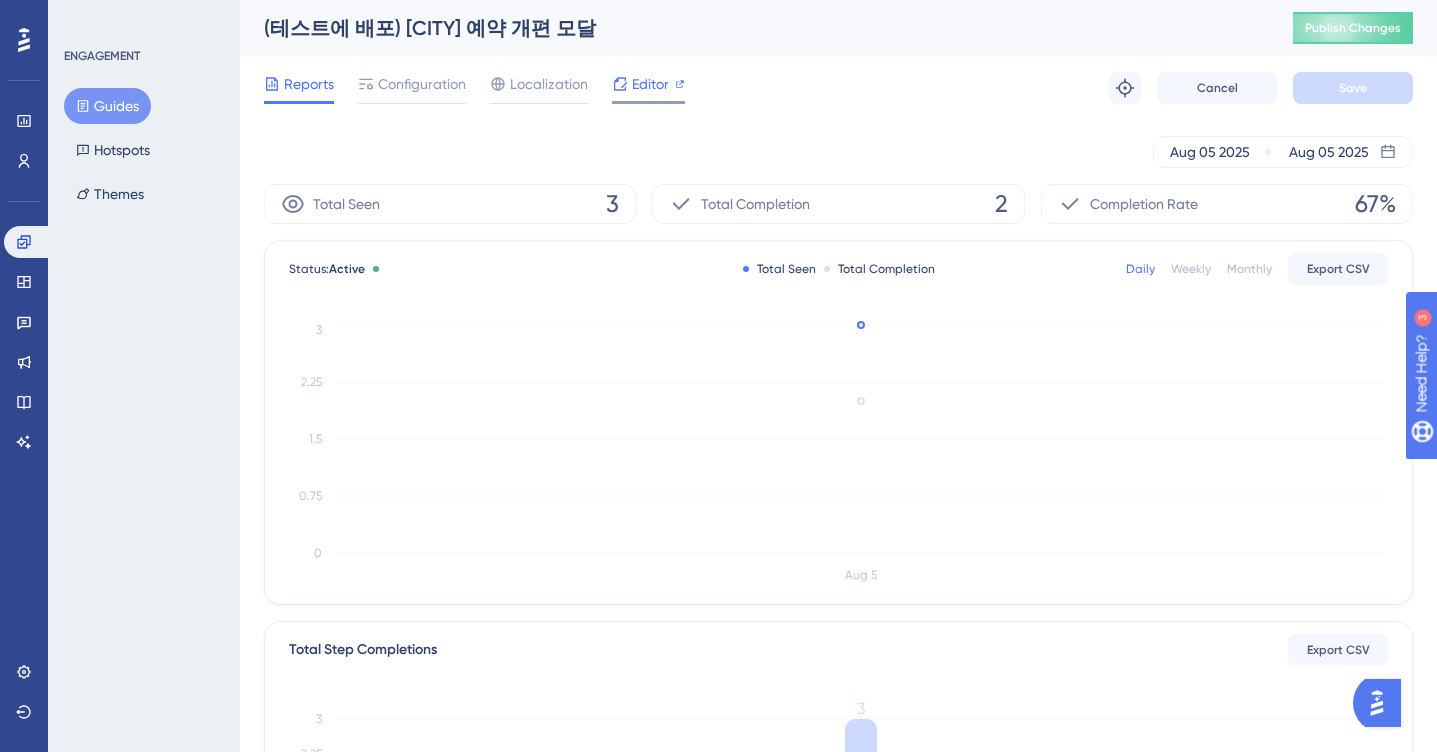click on "Editor" at bounding box center (650, 84) 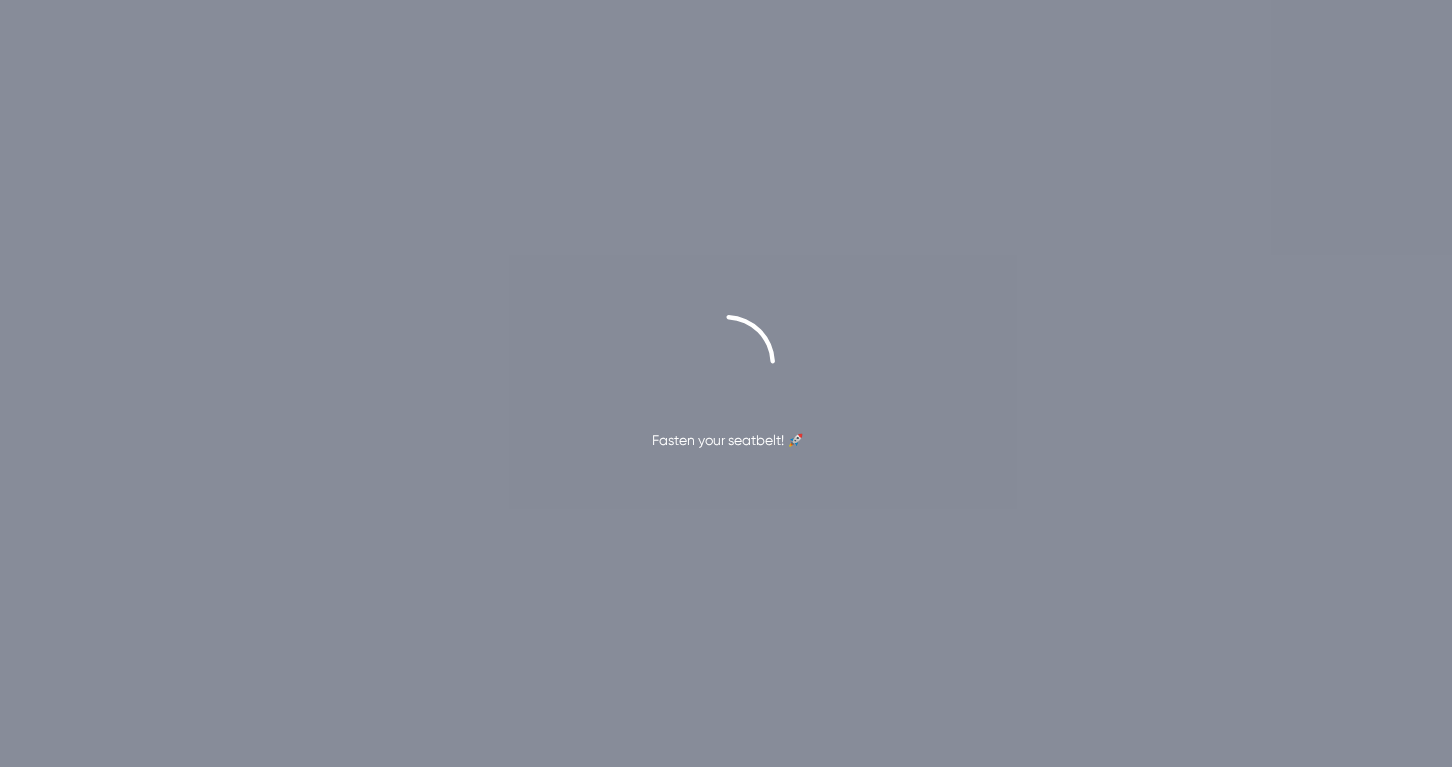scroll, scrollTop: 0, scrollLeft: 0, axis: both 